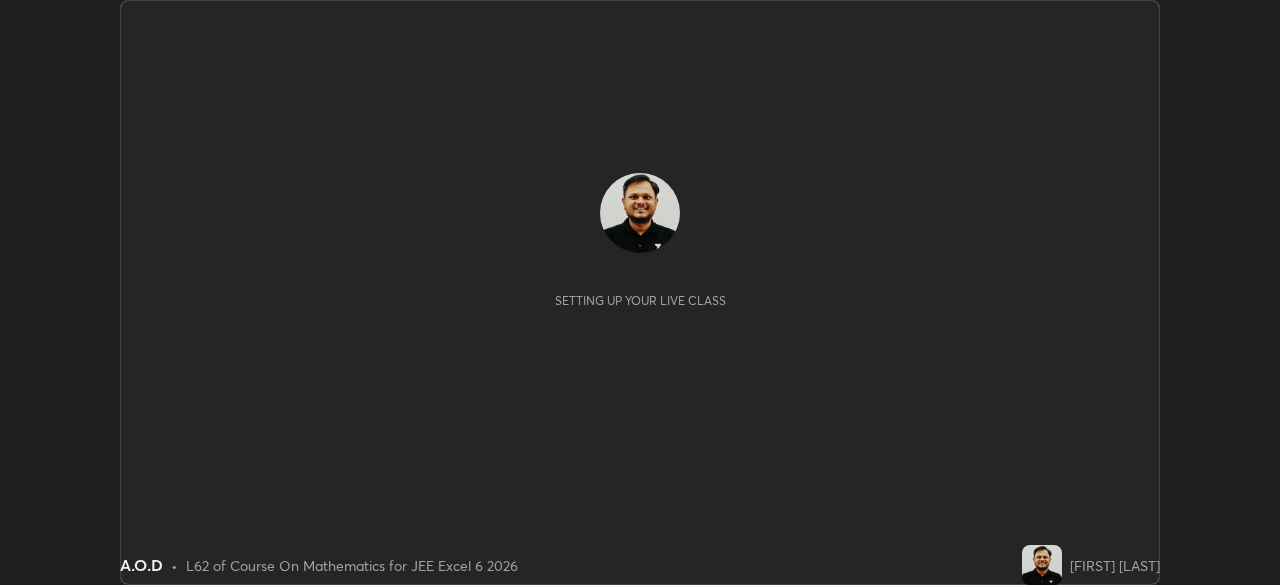 scroll, scrollTop: 0, scrollLeft: 0, axis: both 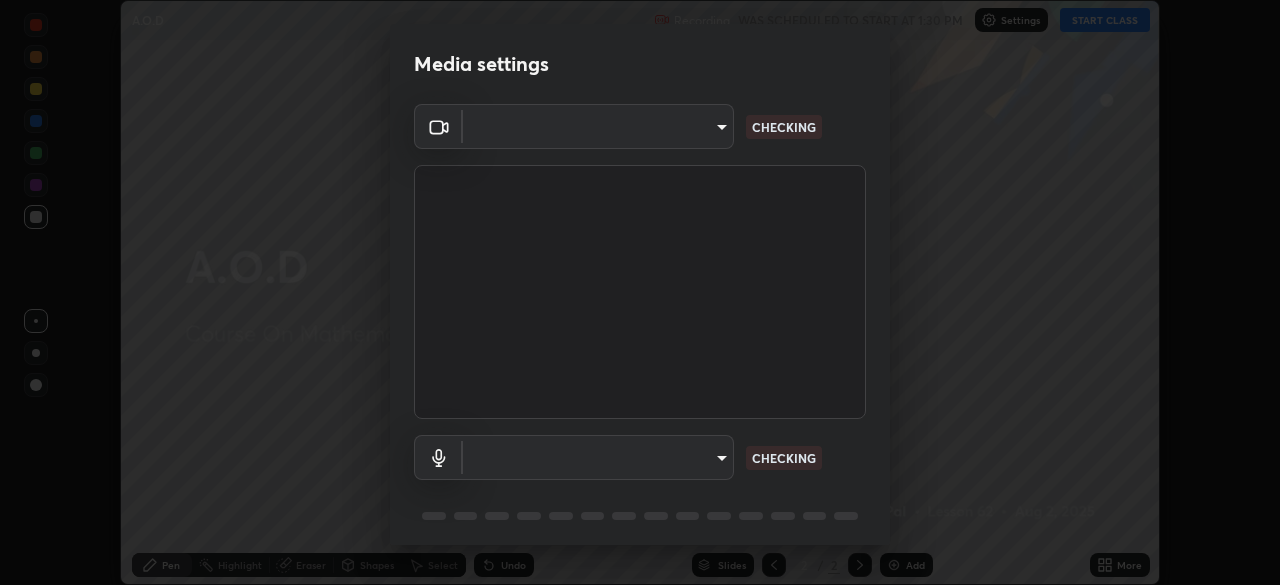 type on "e74ca63ae388f954bfaf6653c56e5440299f2e2585bfa252c10ec08d26b876d3" 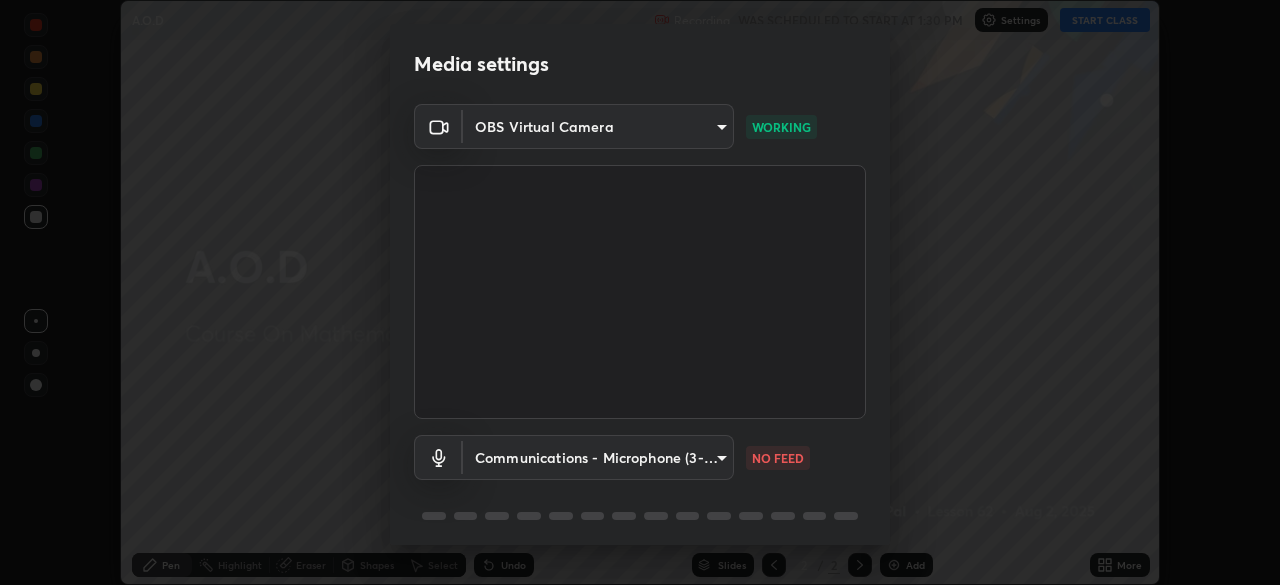click on "Erase all A.O.D Recording WAS SCHEDULED TO START AT  1:30 PM Settings START CLASS Setting up your live class A.O.D • L62 of Course On Mathematics for JEE Excel 6 2026 [FIRST] [LAST] Pen Highlight Eraser Shapes Select Undo Slides 2 / 2 Add More No doubts shared Encourage your learners to ask a doubt for better clarity Report an issue Reason for reporting Buffering Chat not working Audio - Video sync issue Educator video quality low ​ Attach an image Report Media settings OBS Virtual Camera e74ca63ae388f954bfaf6653c56e5440299f2e2585bfa252c10ec08d26b876d3 WORKING Communications - Microphone (3- USB PnP Sound Device) communications NO FEED 1 / 5 Next" at bounding box center (640, 292) 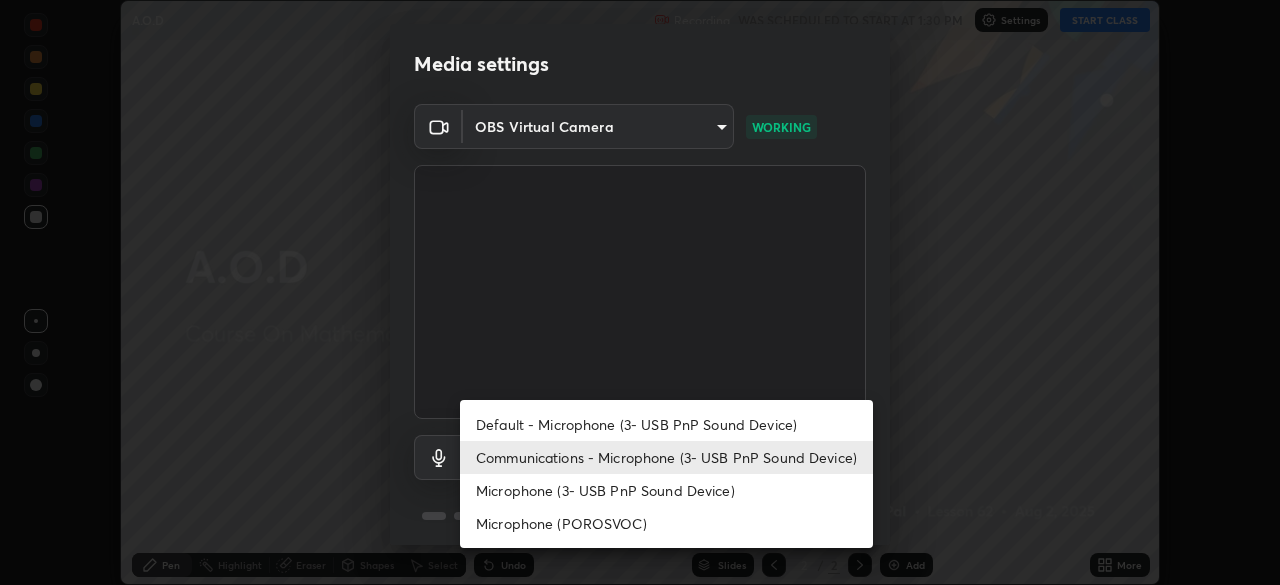 click on "Default - Microphone (3- USB PnP Sound Device)" at bounding box center (666, 424) 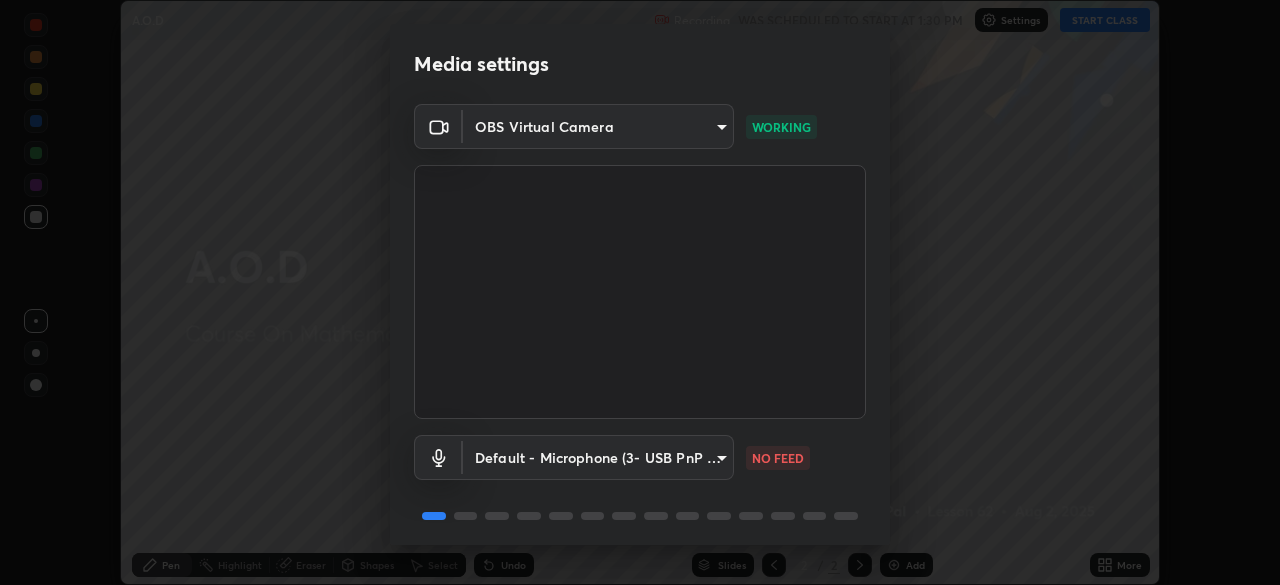 scroll, scrollTop: 71, scrollLeft: 0, axis: vertical 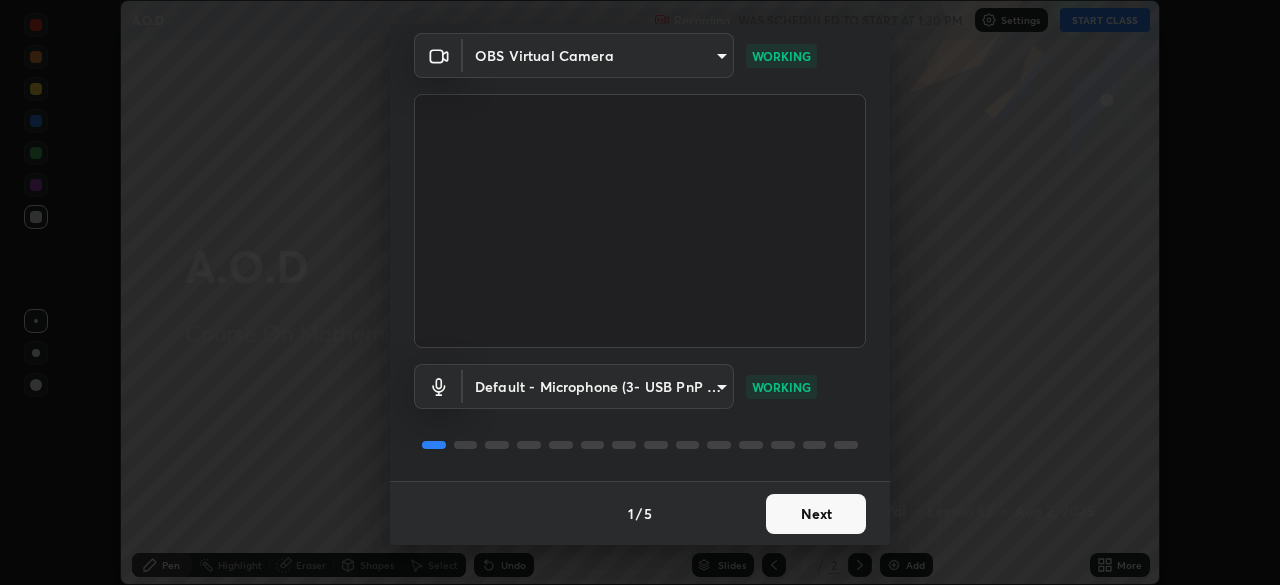 click on "Next" at bounding box center [816, 514] 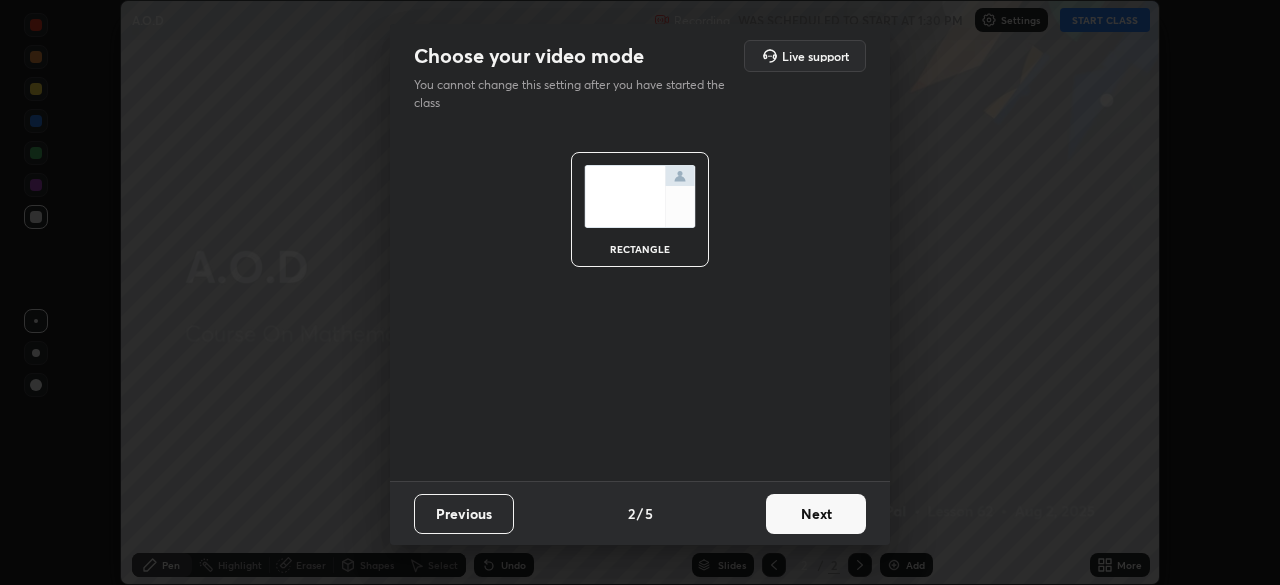 scroll, scrollTop: 0, scrollLeft: 0, axis: both 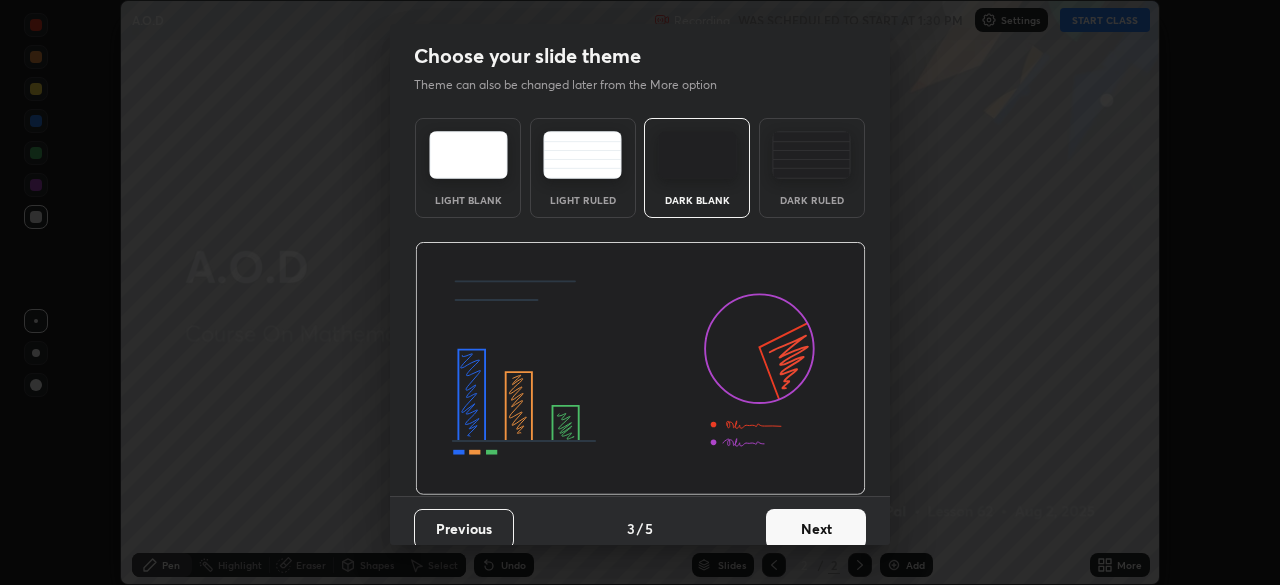 click on "Next" at bounding box center (816, 529) 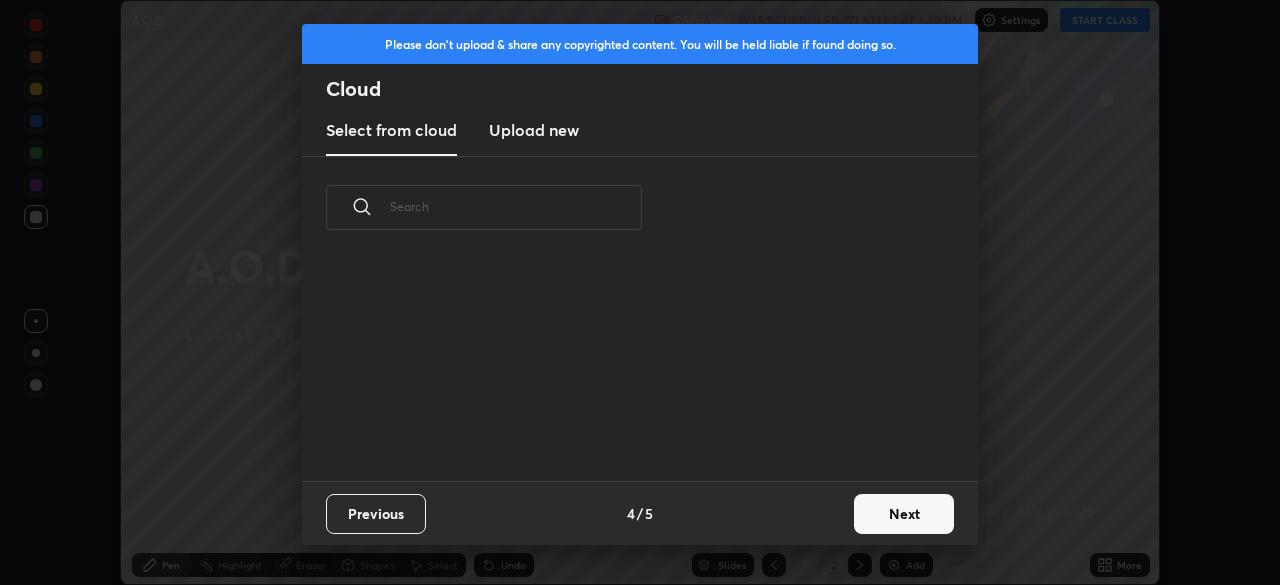 click on "Next" at bounding box center [904, 514] 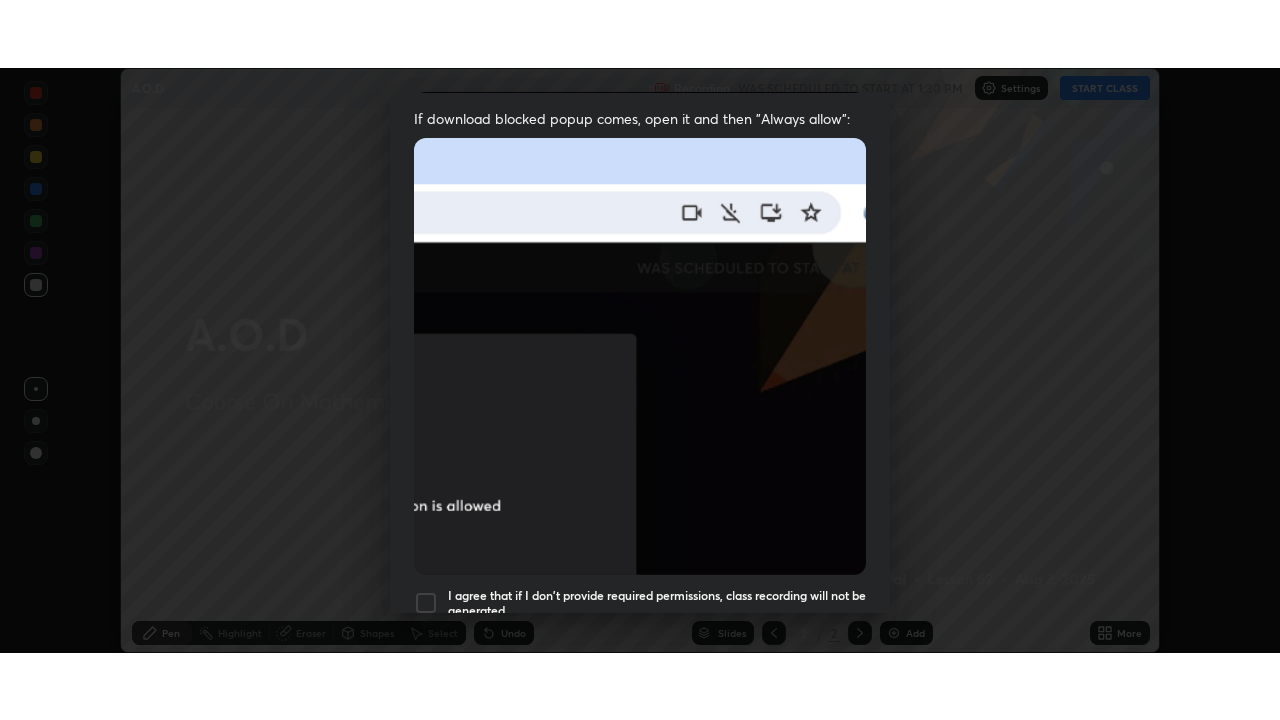 scroll, scrollTop: 479, scrollLeft: 0, axis: vertical 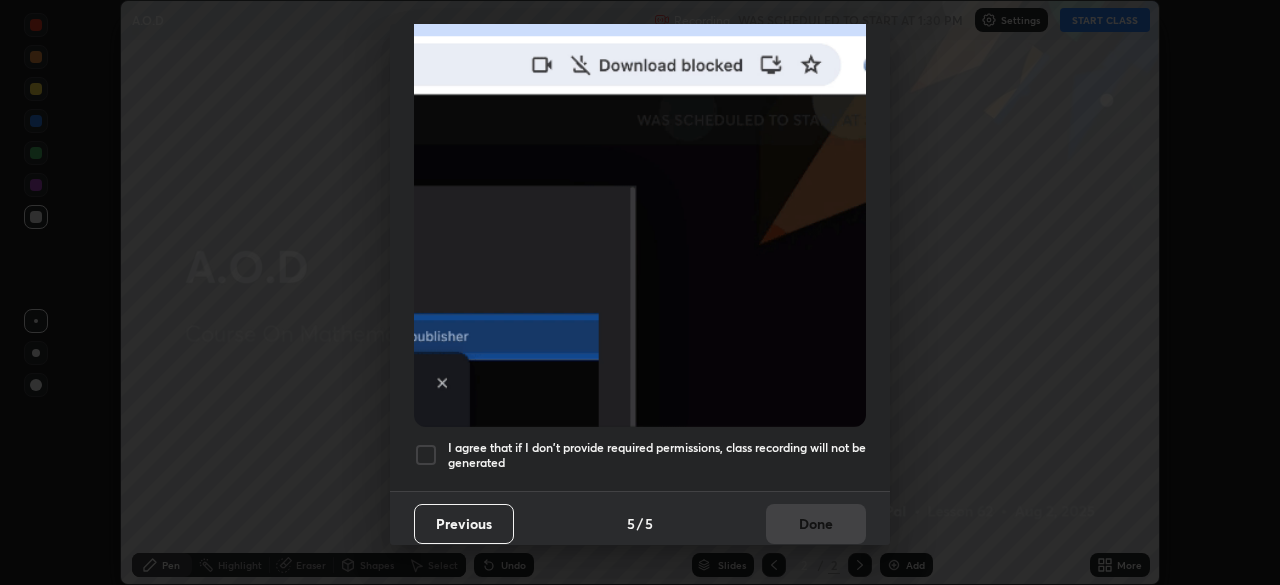 click at bounding box center [426, 455] 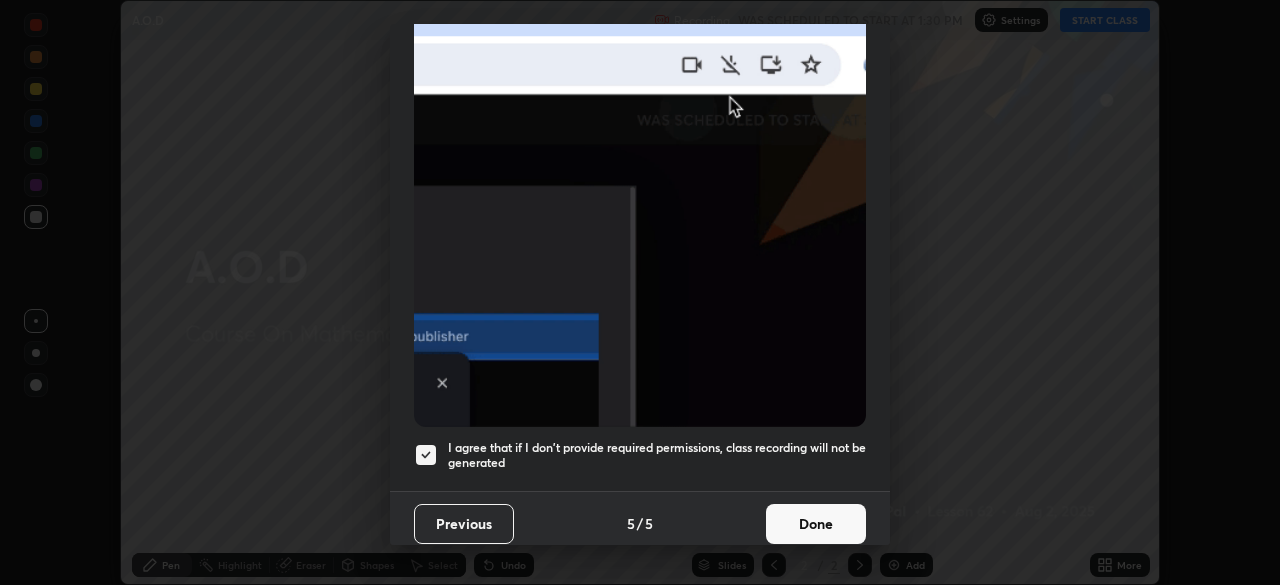 click on "Done" at bounding box center (816, 524) 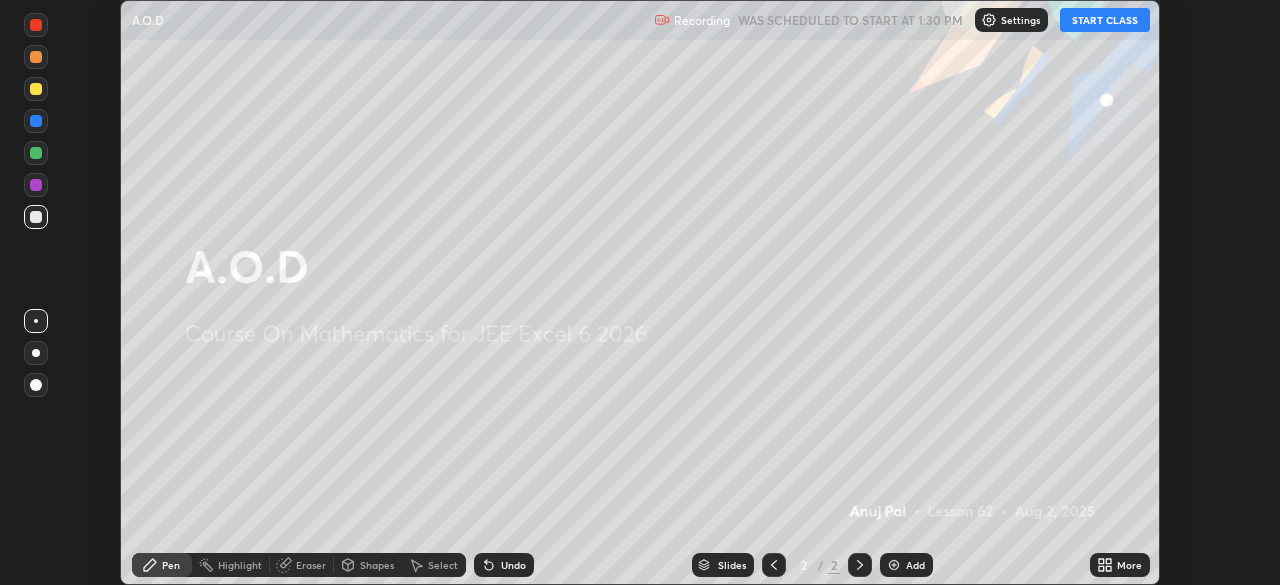 click on "START CLASS" at bounding box center [1105, 20] 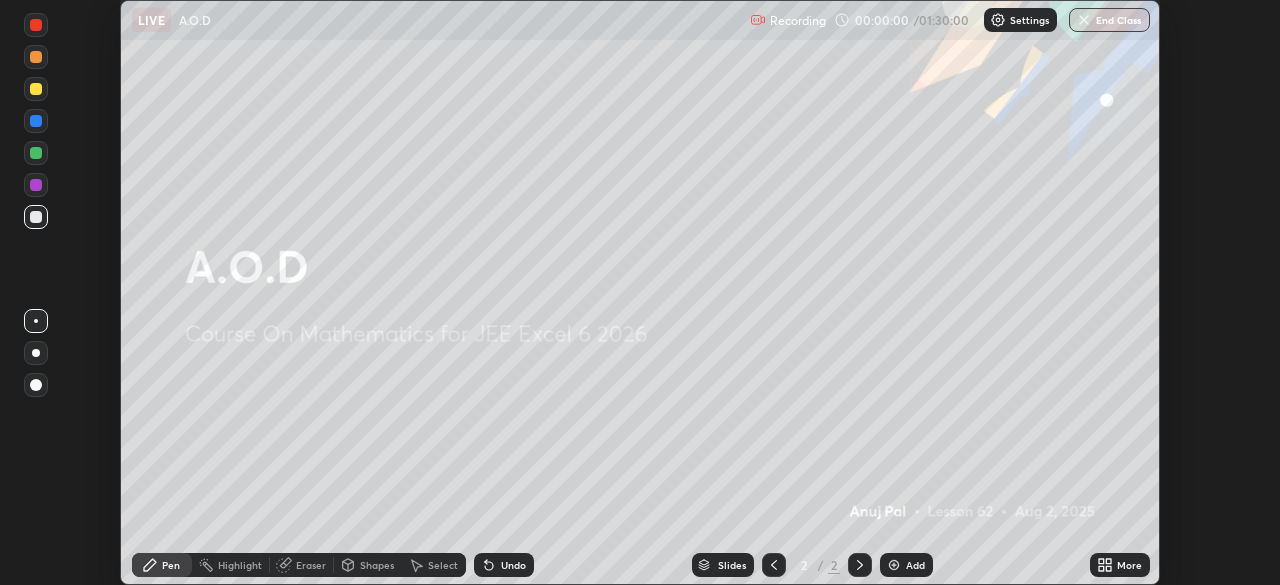 click 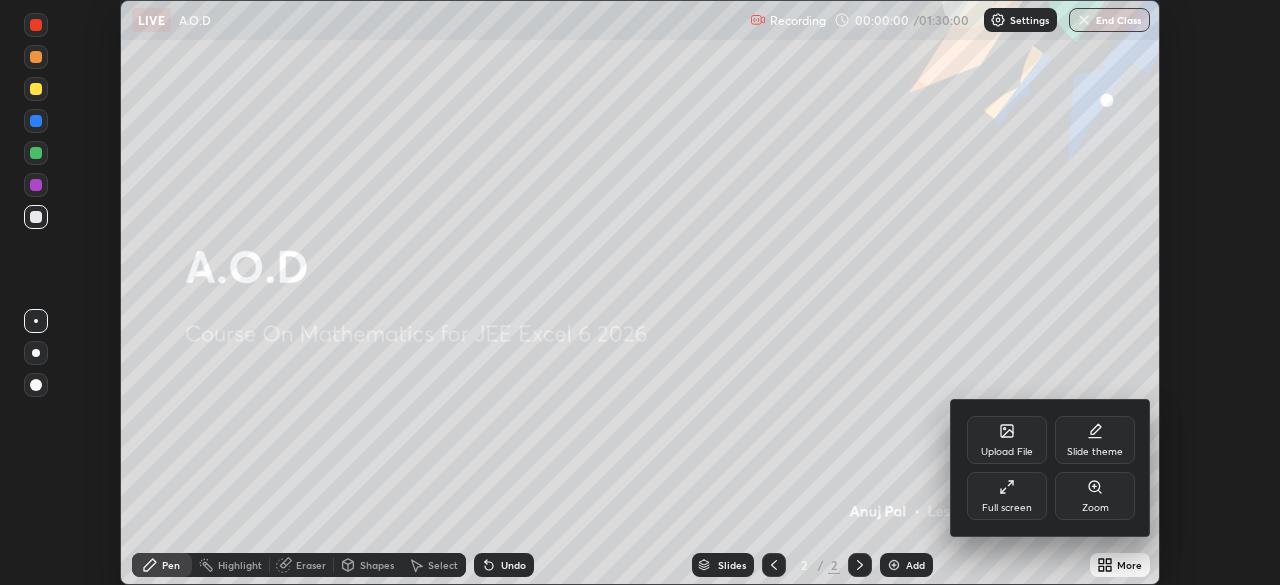 click on "Full screen" at bounding box center [1007, 496] 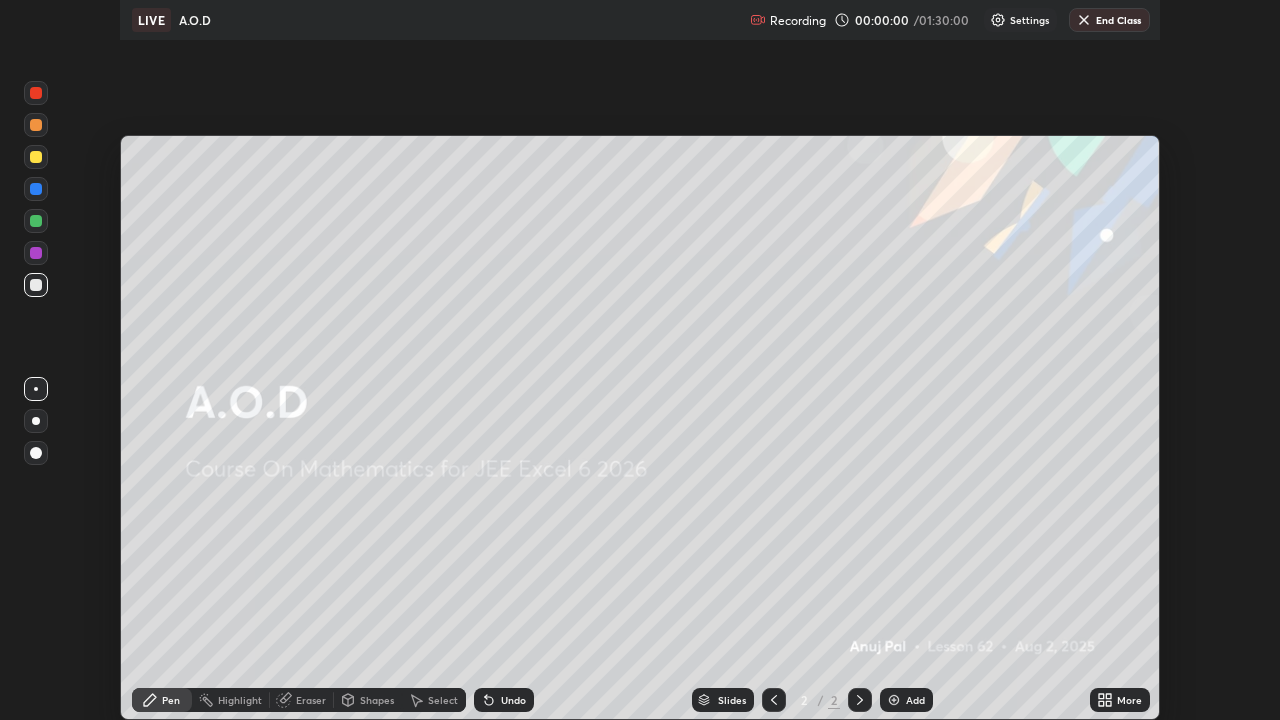 scroll, scrollTop: 99280, scrollLeft: 98720, axis: both 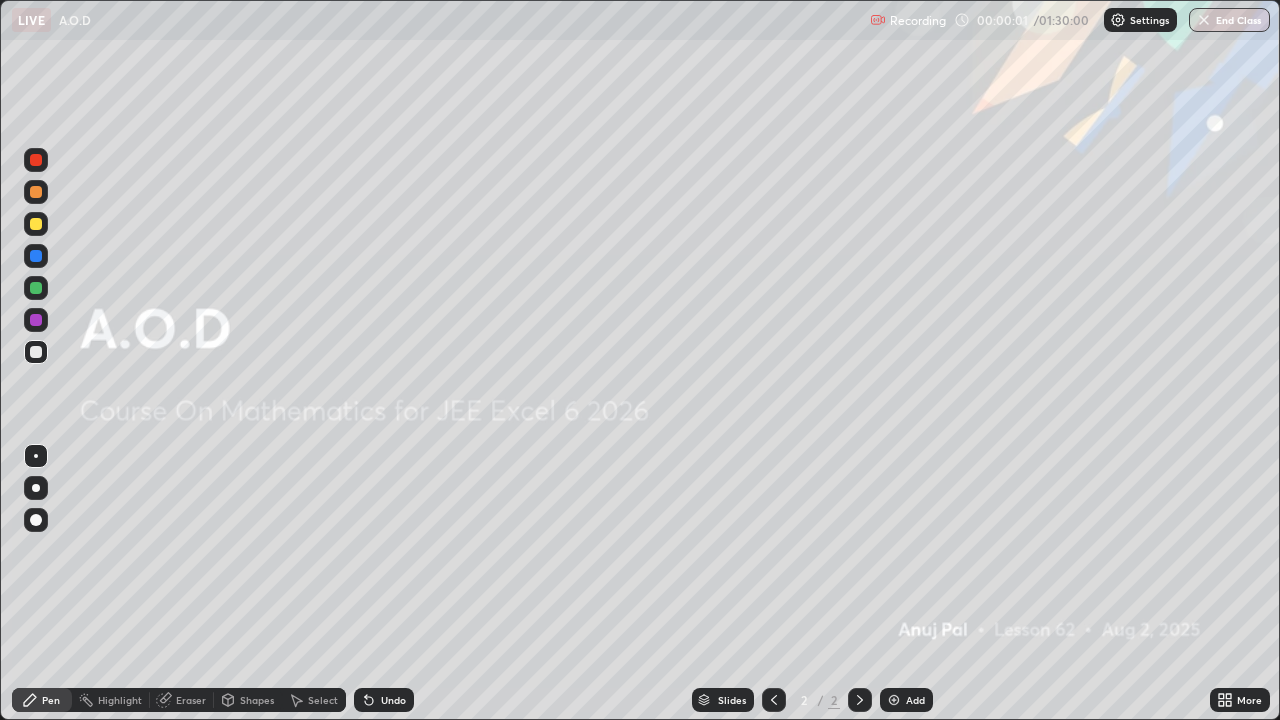 click on "Add" at bounding box center (906, 700) 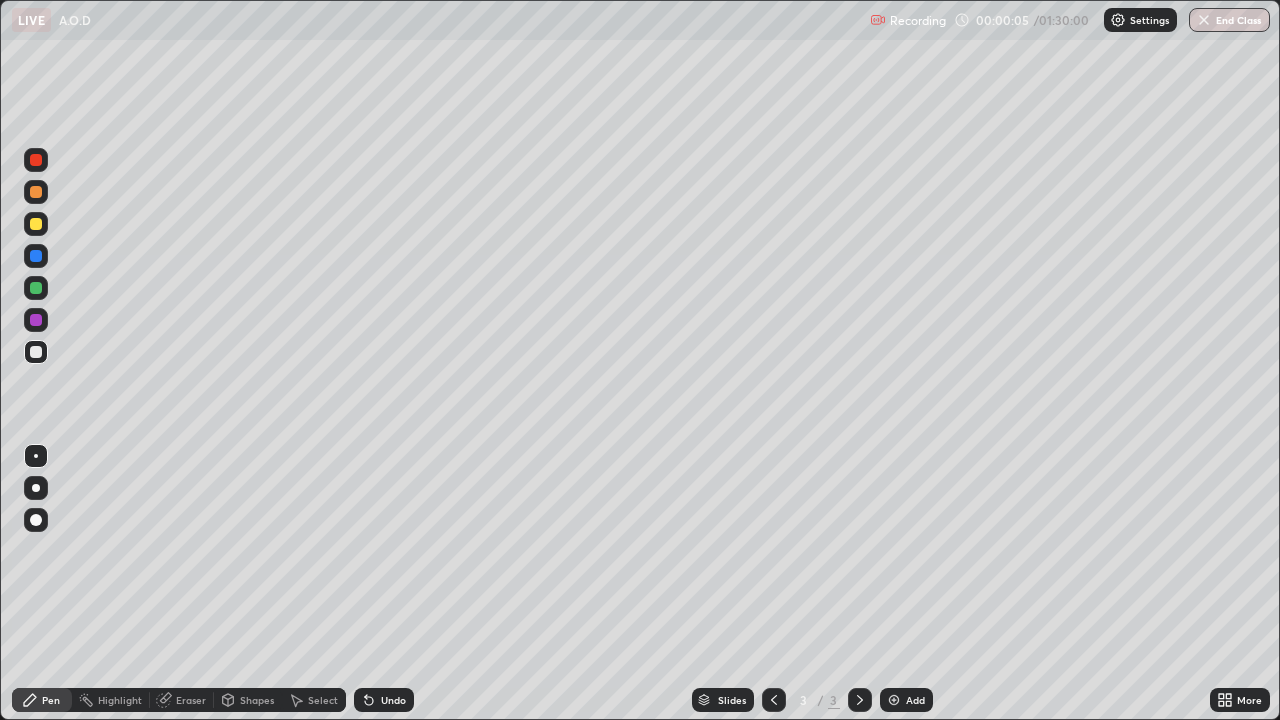 click at bounding box center (36, 192) 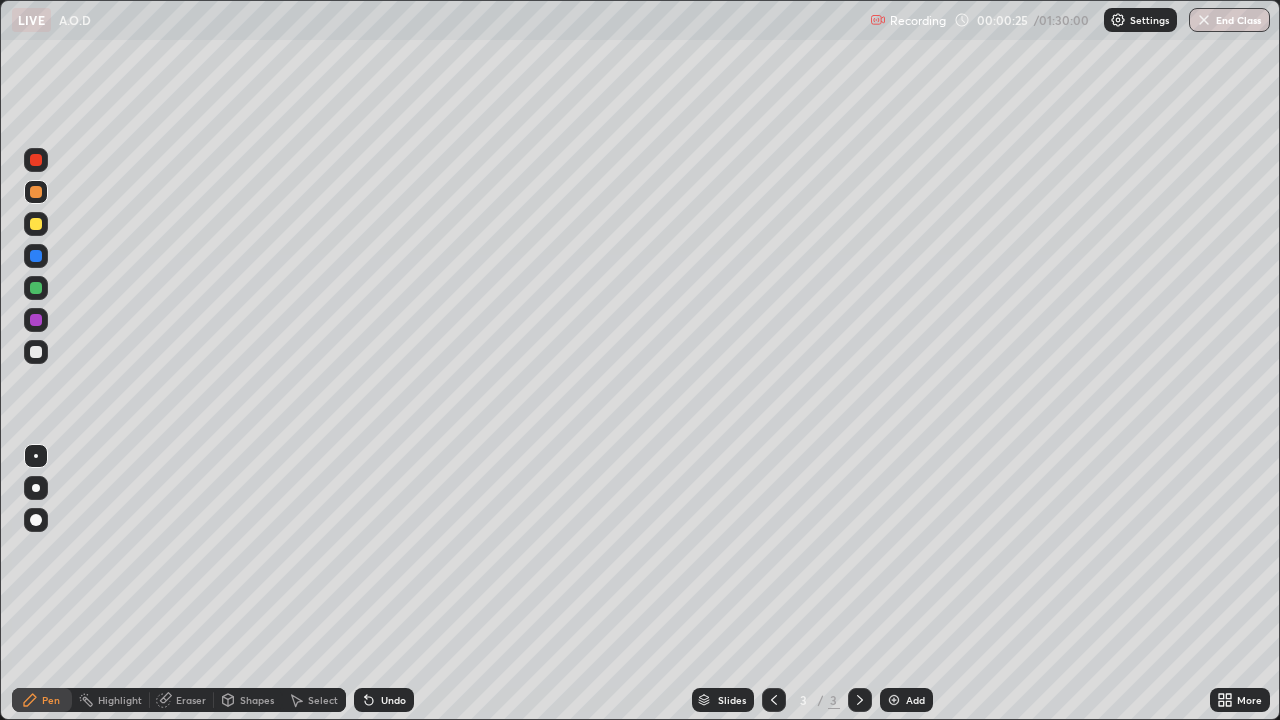 click on "Undo" at bounding box center [393, 700] 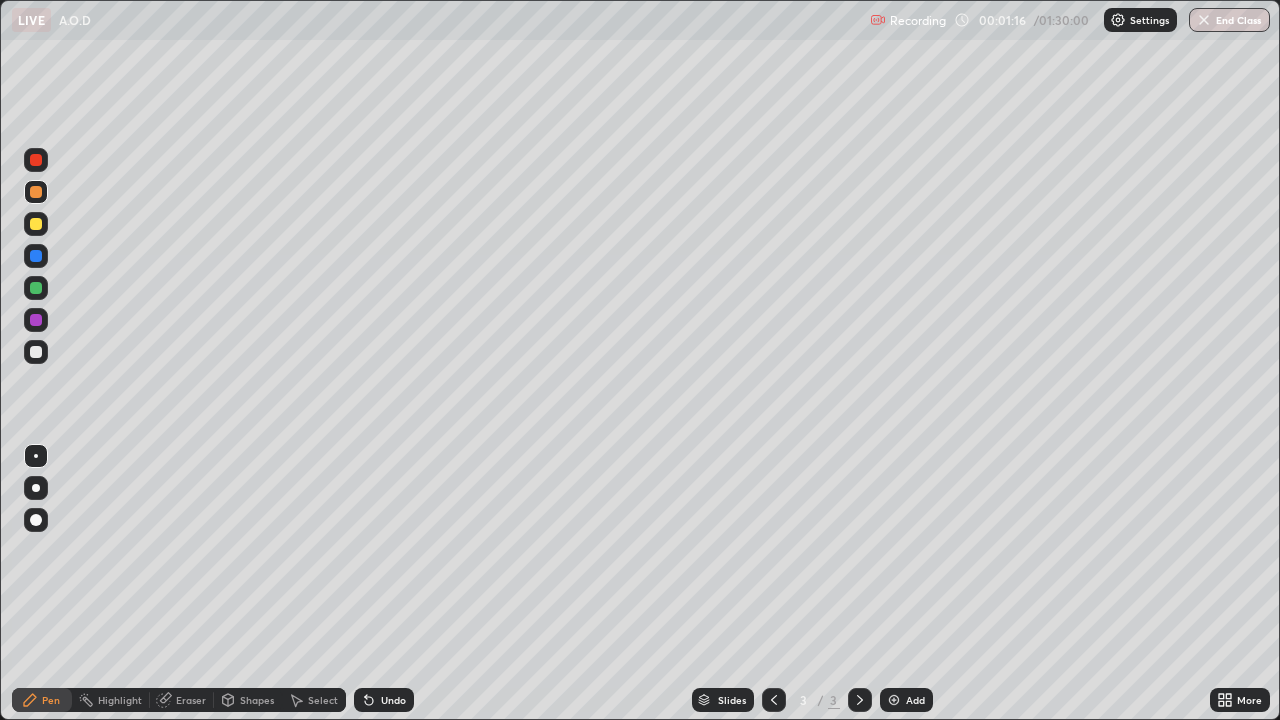 click on "Undo" at bounding box center (393, 700) 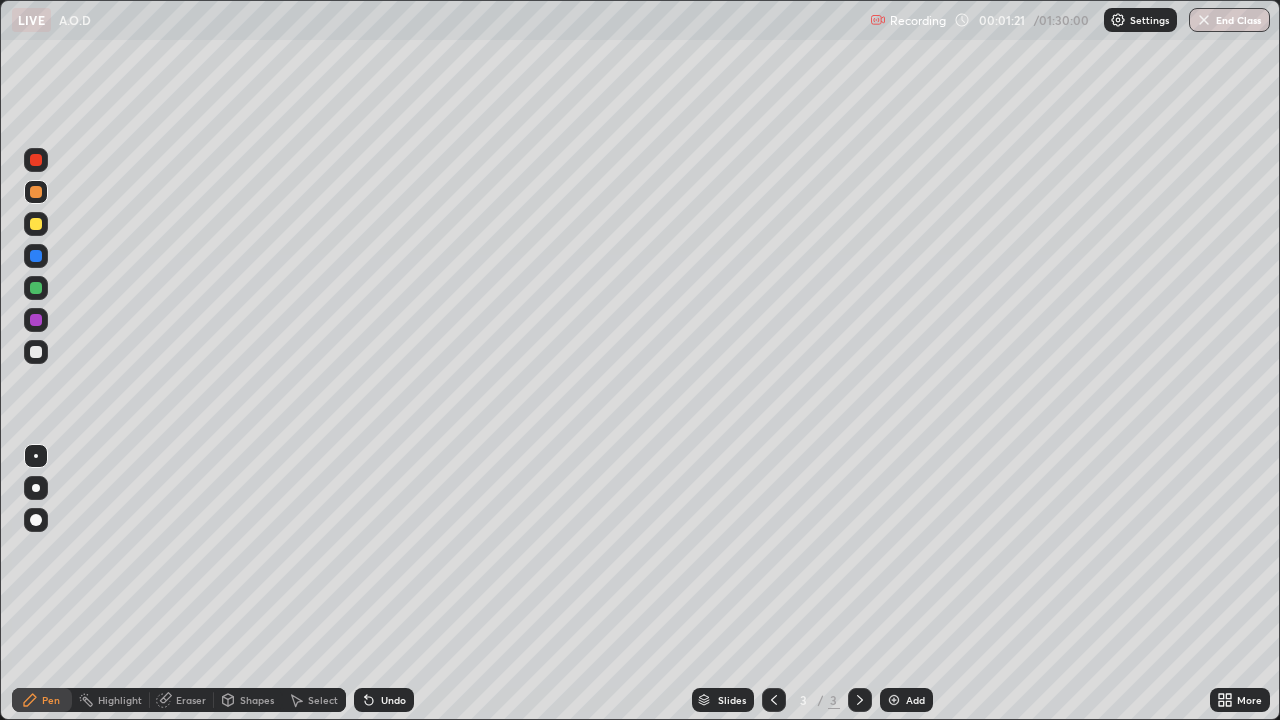 click on "Undo" at bounding box center (384, 700) 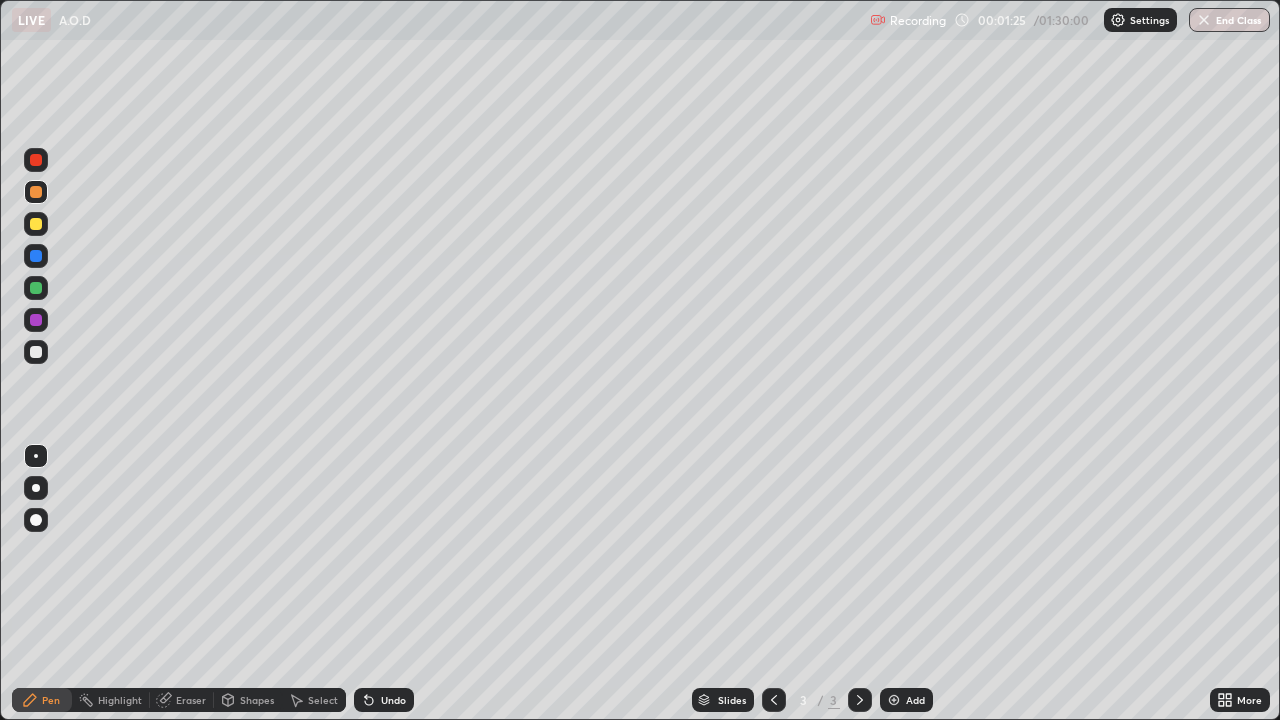 click at bounding box center [36, 352] 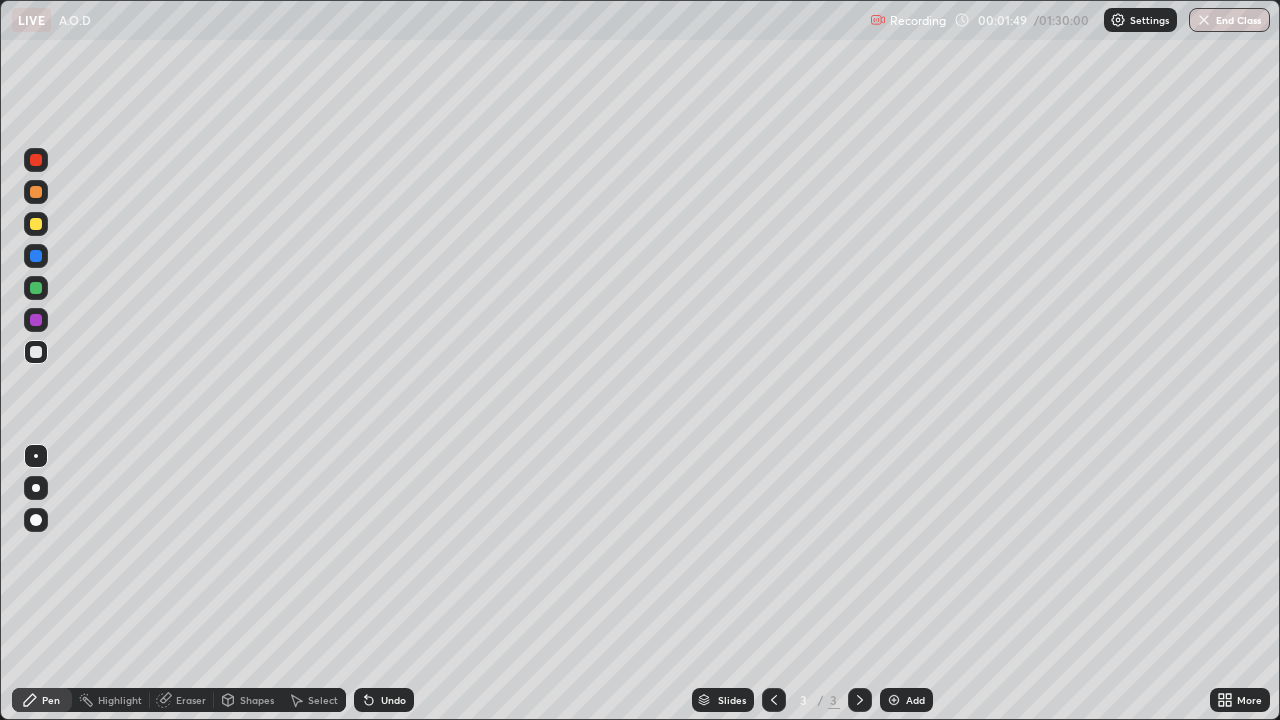 click at bounding box center (36, 288) 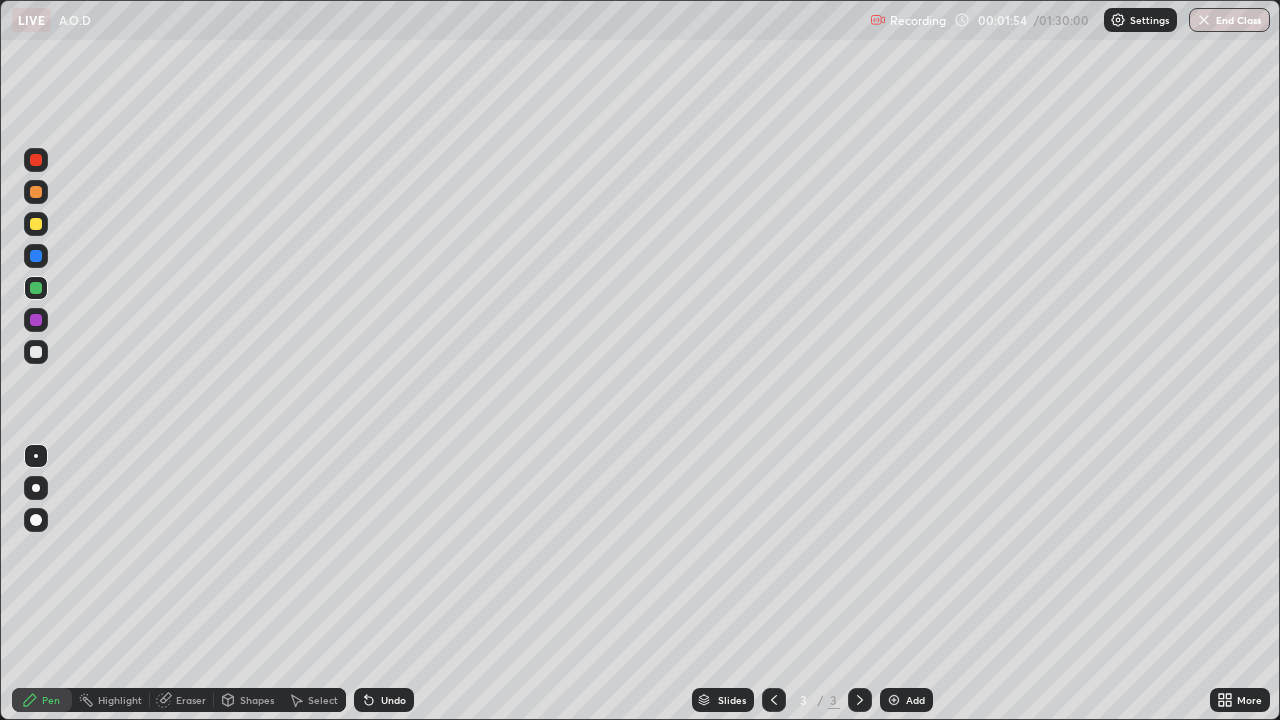 click 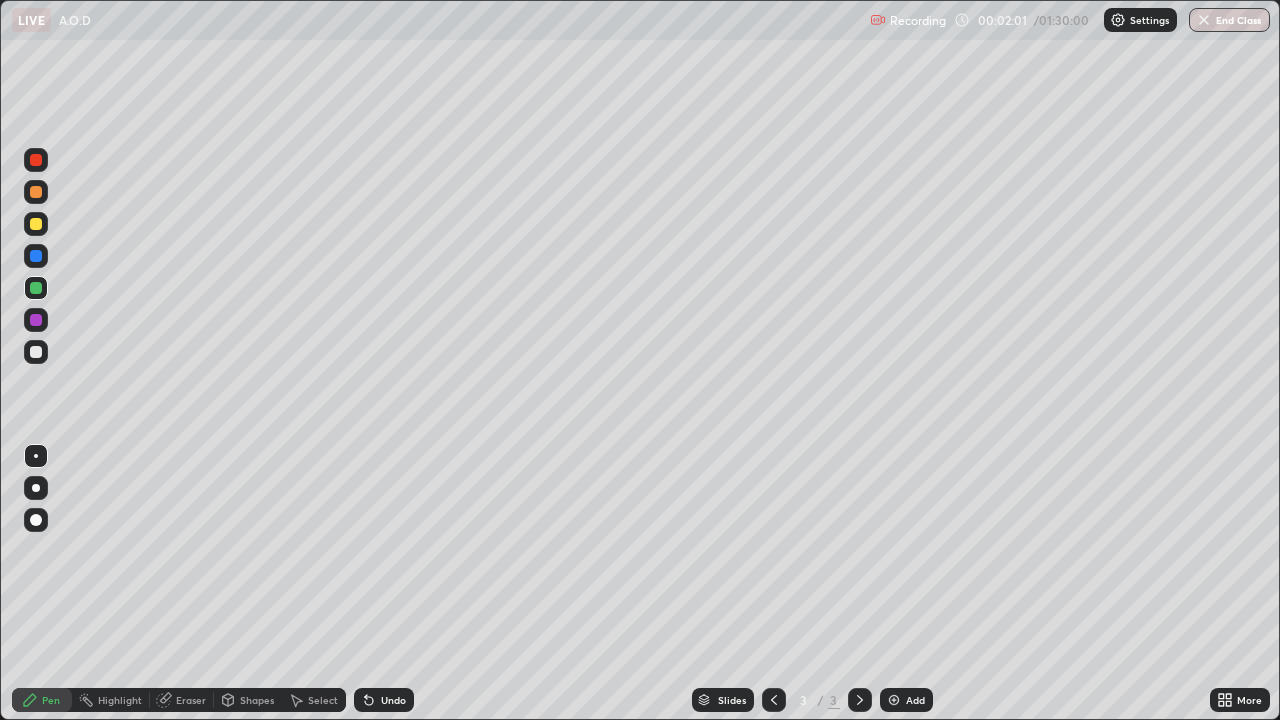 click on "Undo" at bounding box center (384, 700) 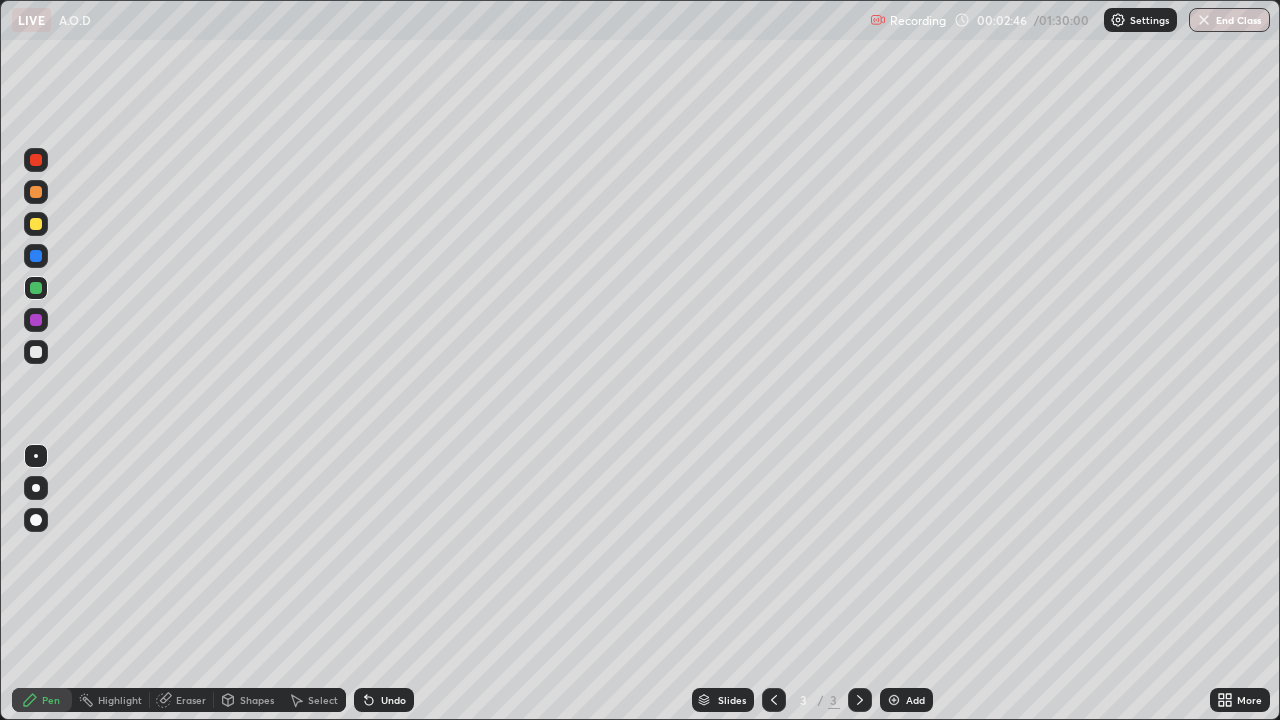 click on "Undo" at bounding box center [393, 700] 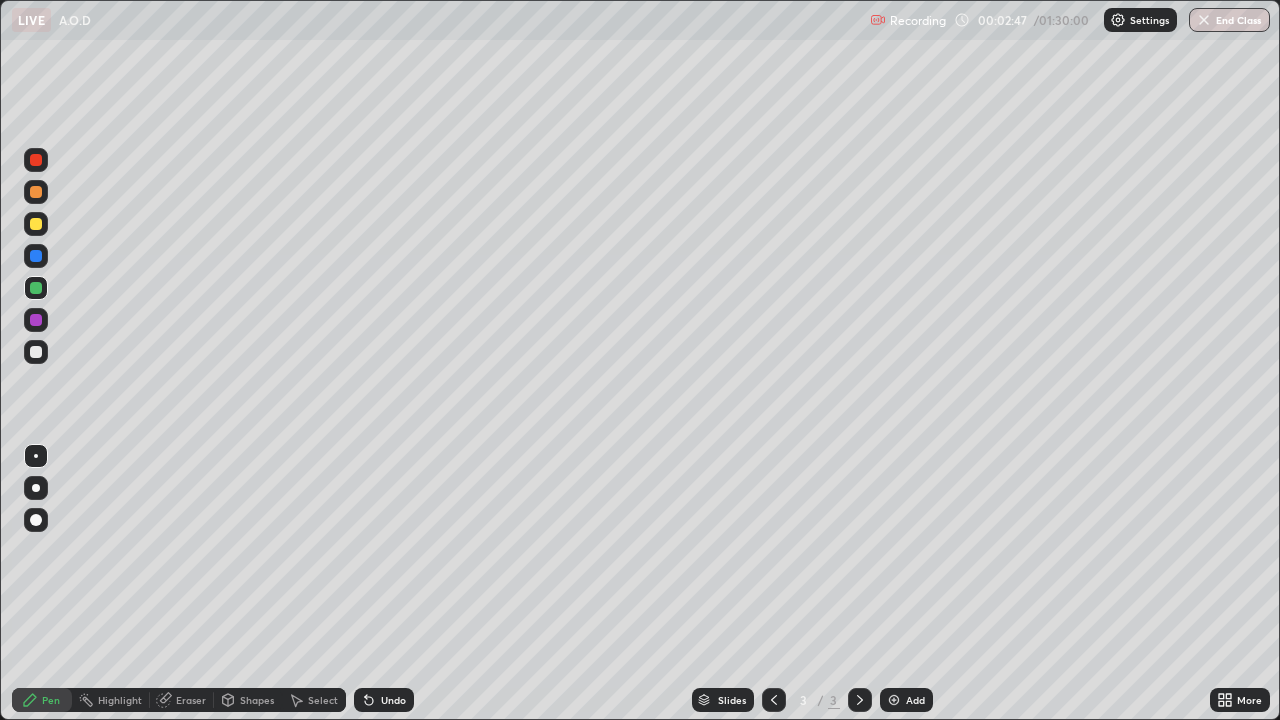 click on "Undo" at bounding box center [393, 700] 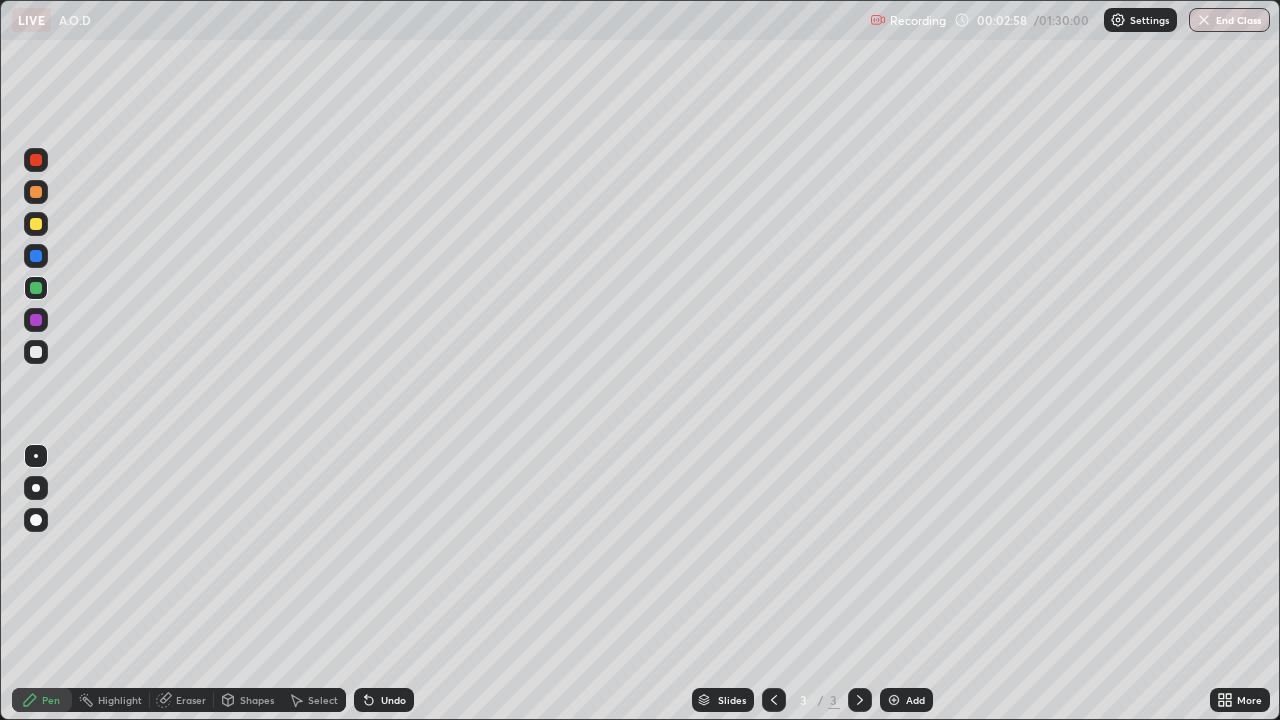 click on "Undo" at bounding box center (384, 700) 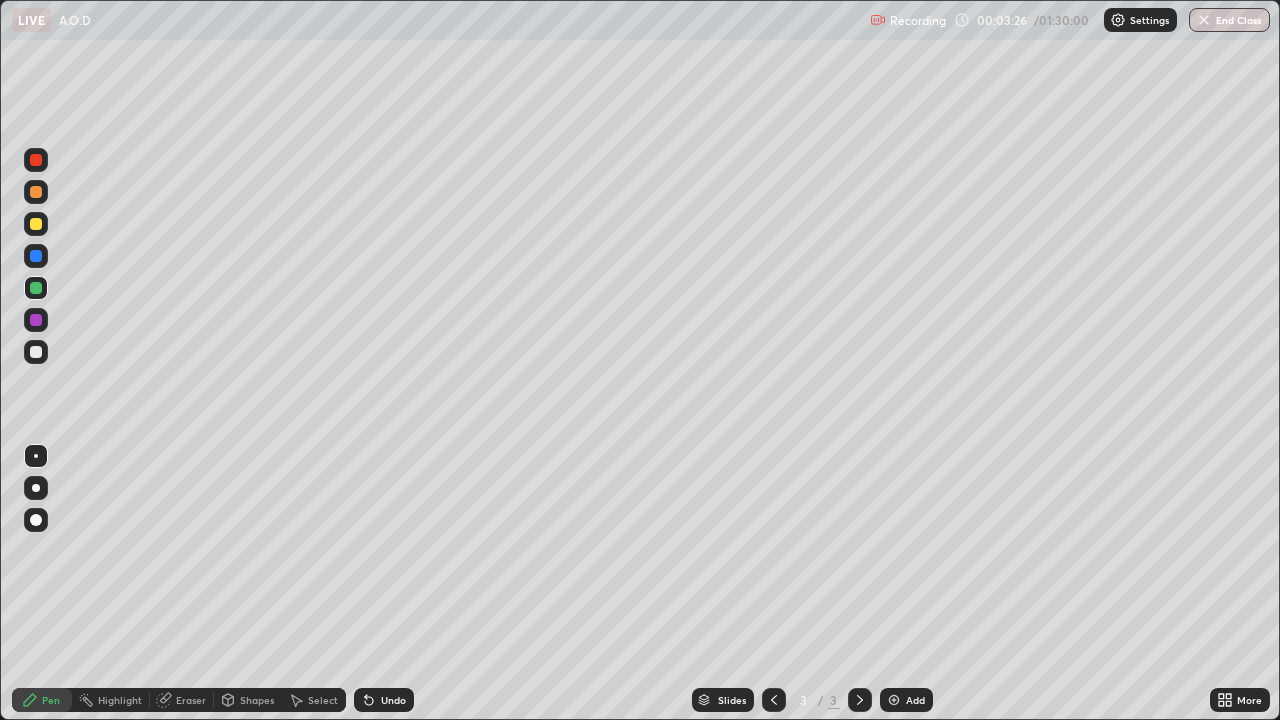 click on "Undo" at bounding box center (393, 700) 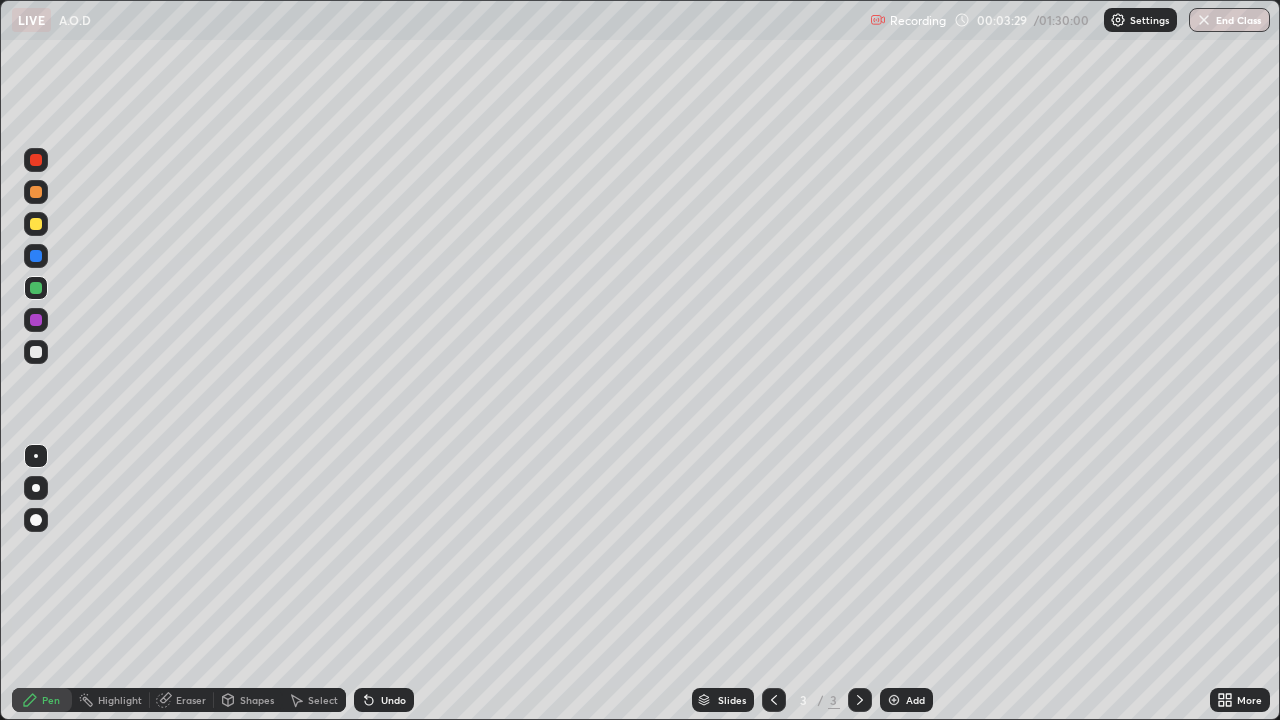 click at bounding box center [36, 224] 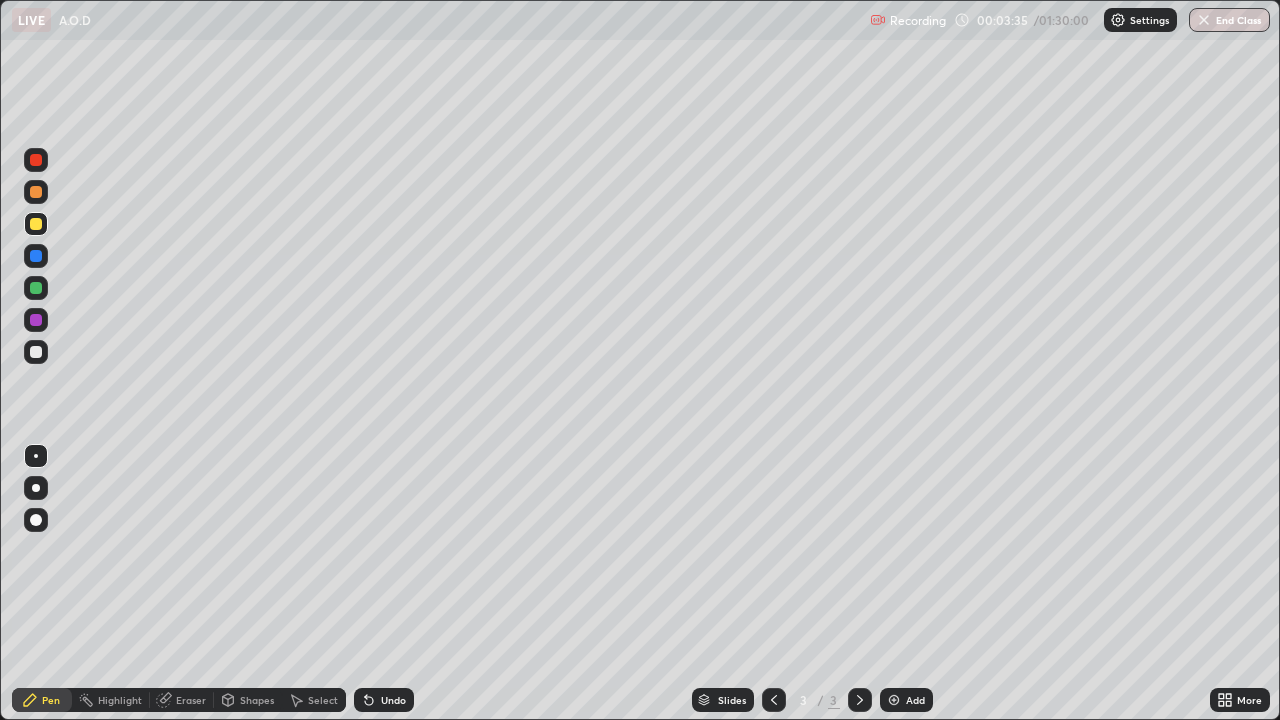 click at bounding box center (36, 352) 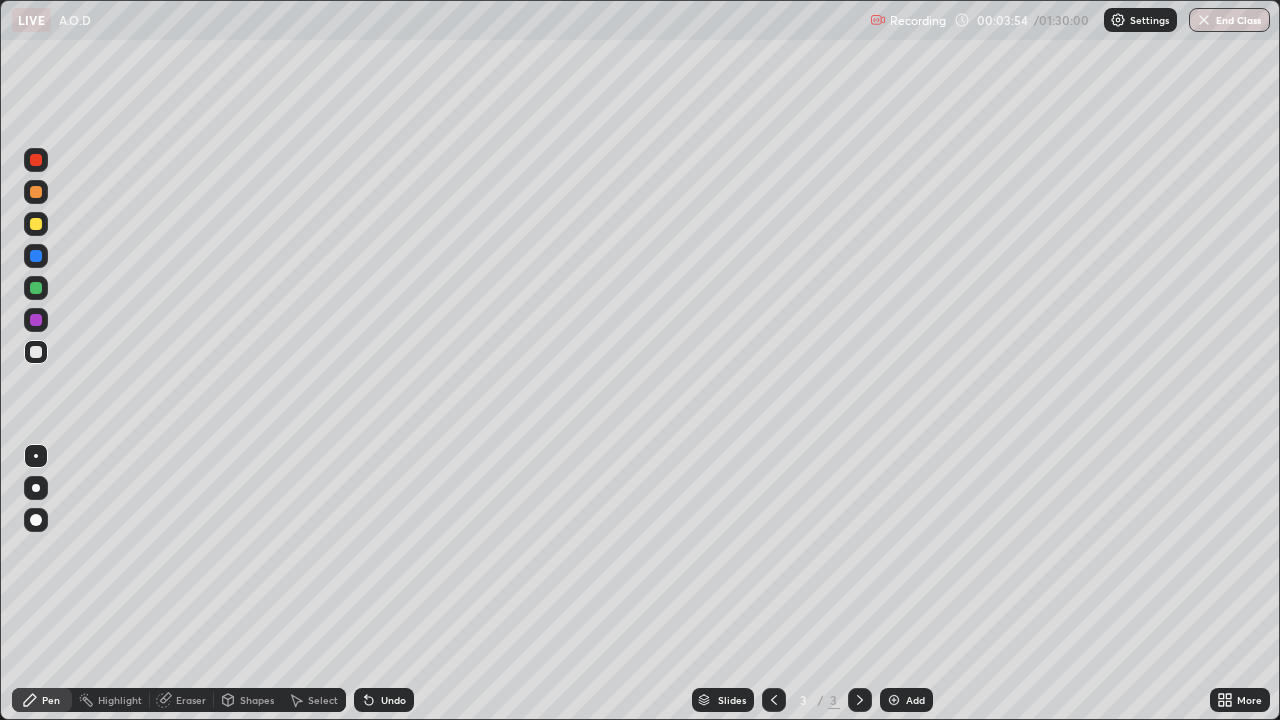 click at bounding box center (36, 288) 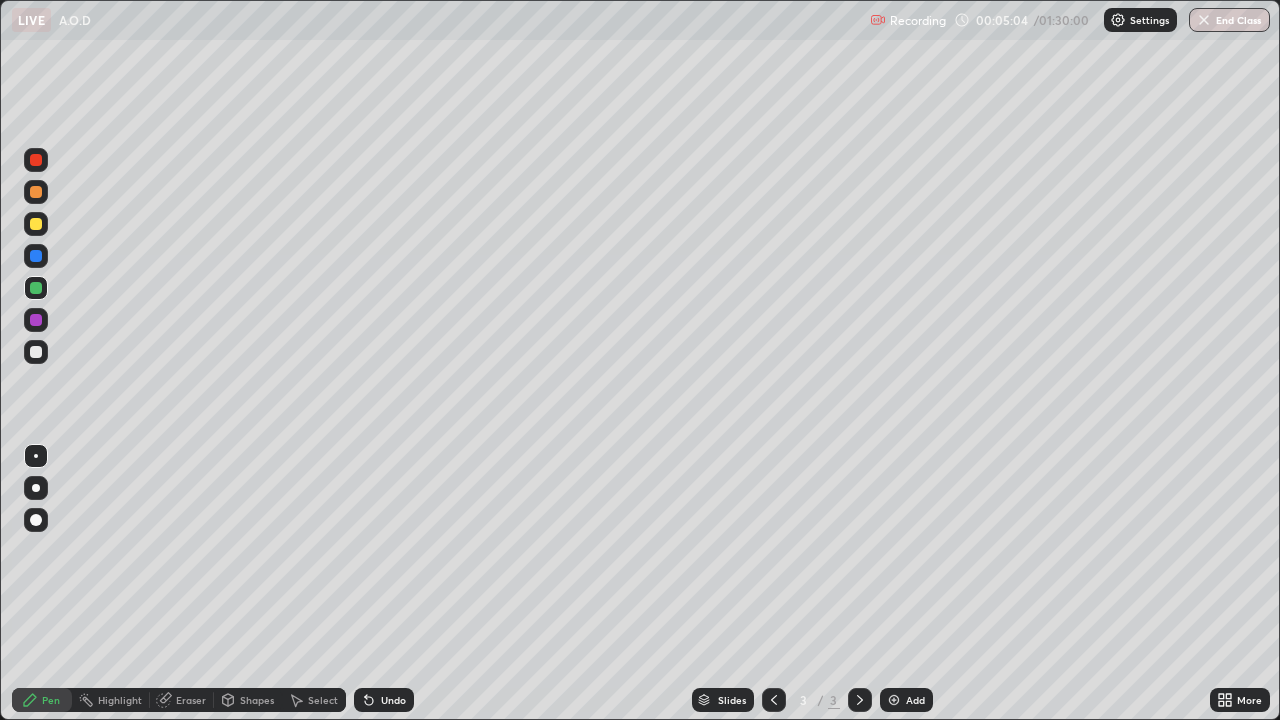 click at bounding box center [36, 352] 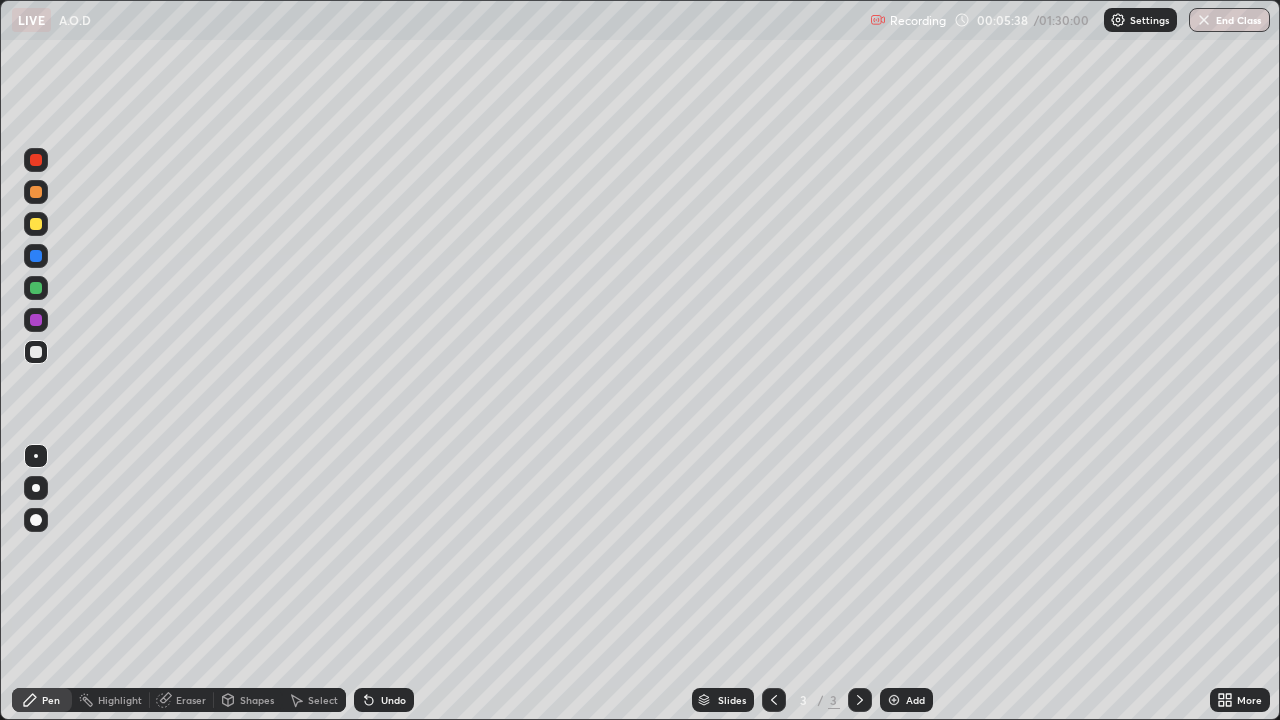 click on "Undo" at bounding box center [384, 700] 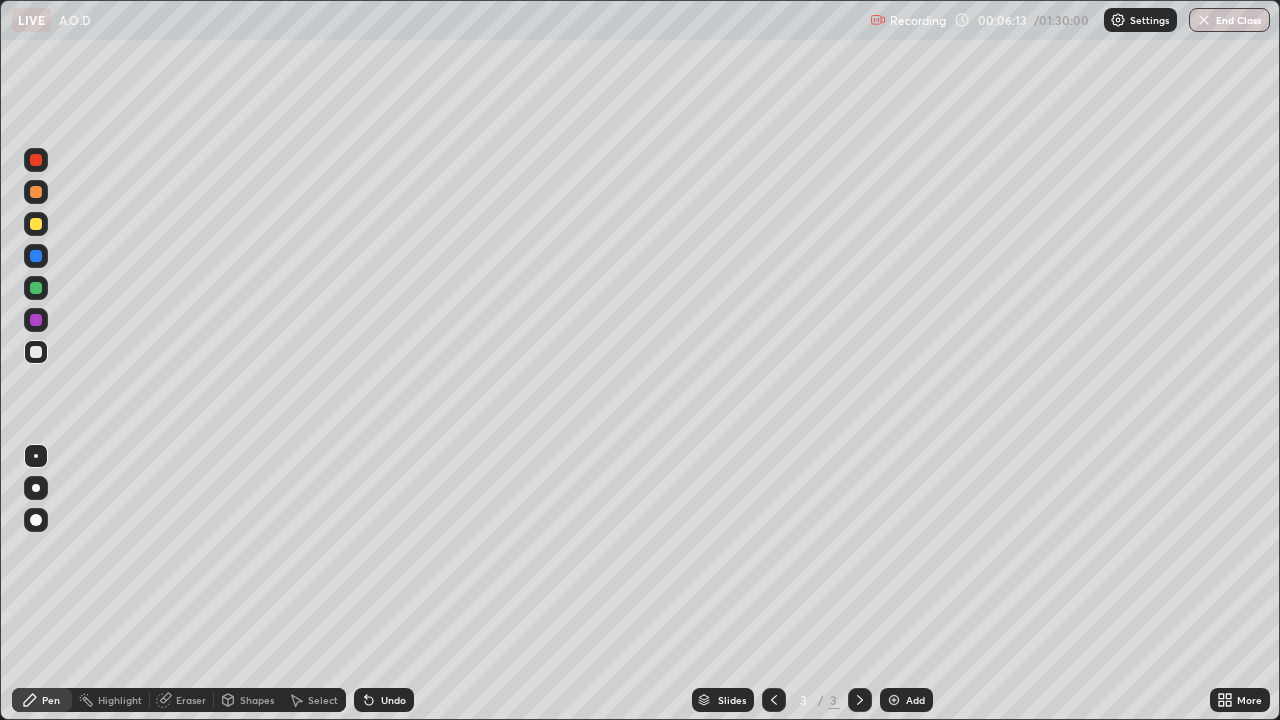 click at bounding box center [36, 320] 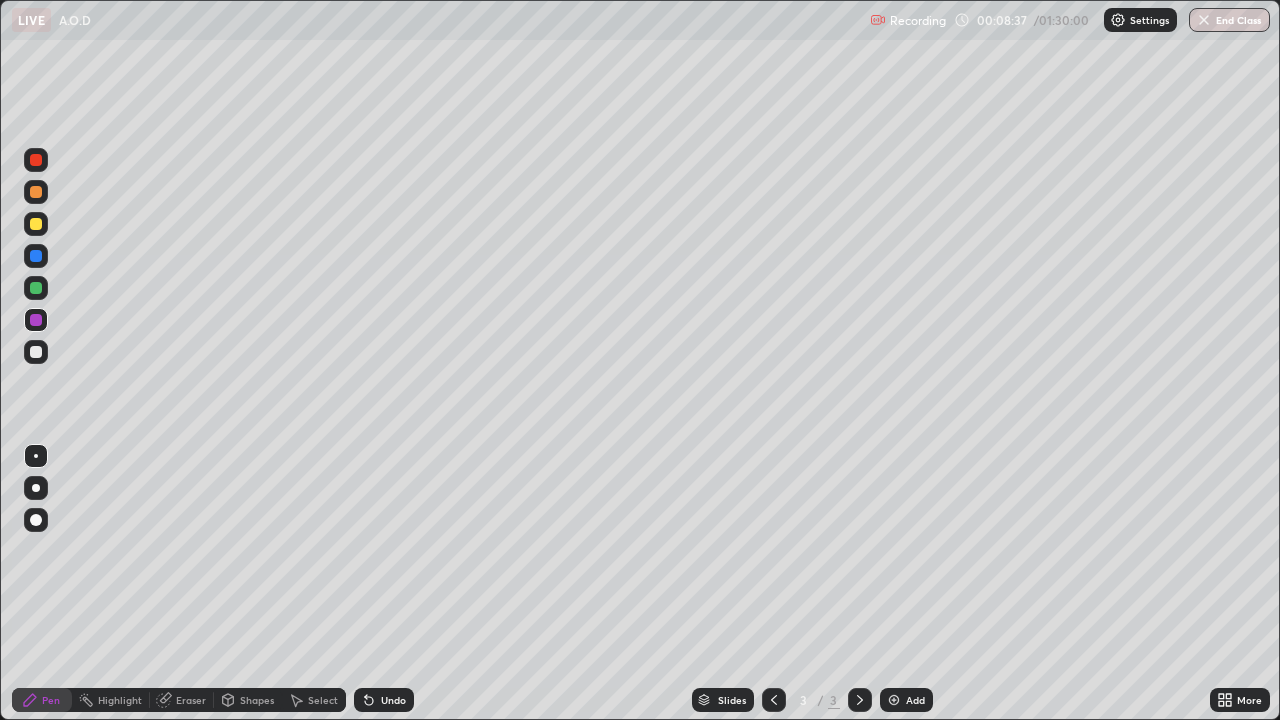 click at bounding box center [894, 700] 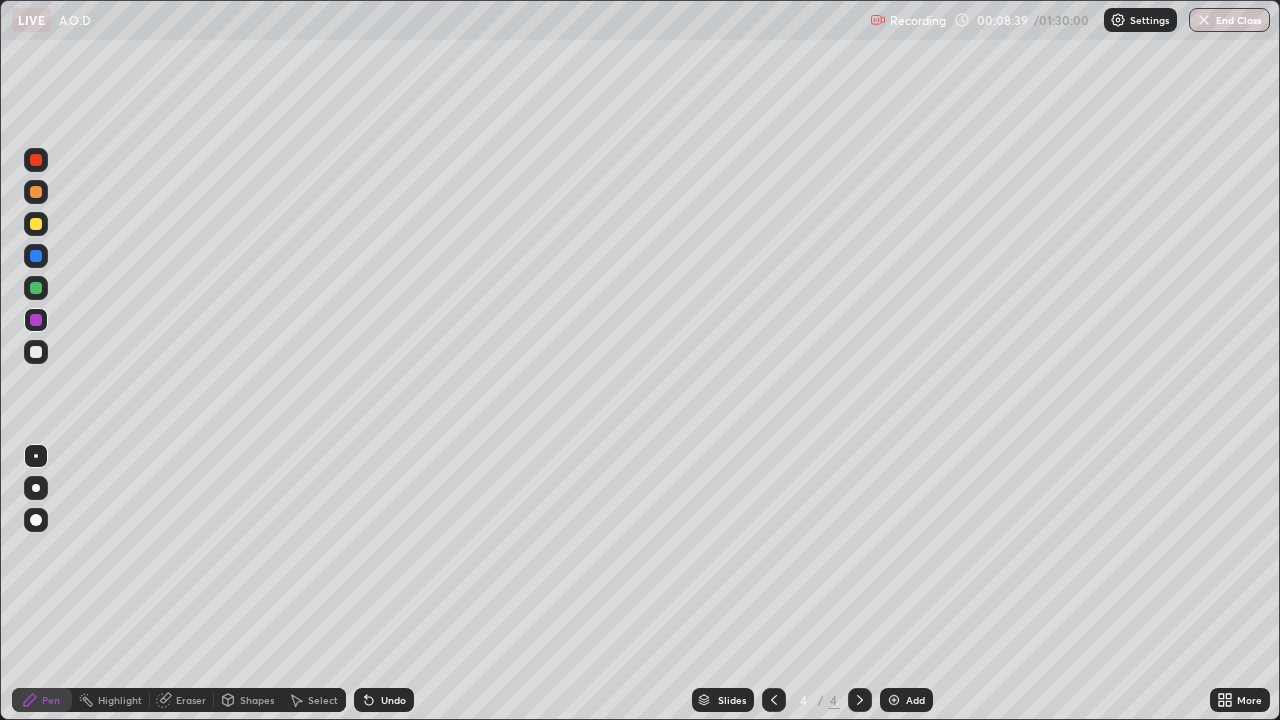 click at bounding box center (36, 192) 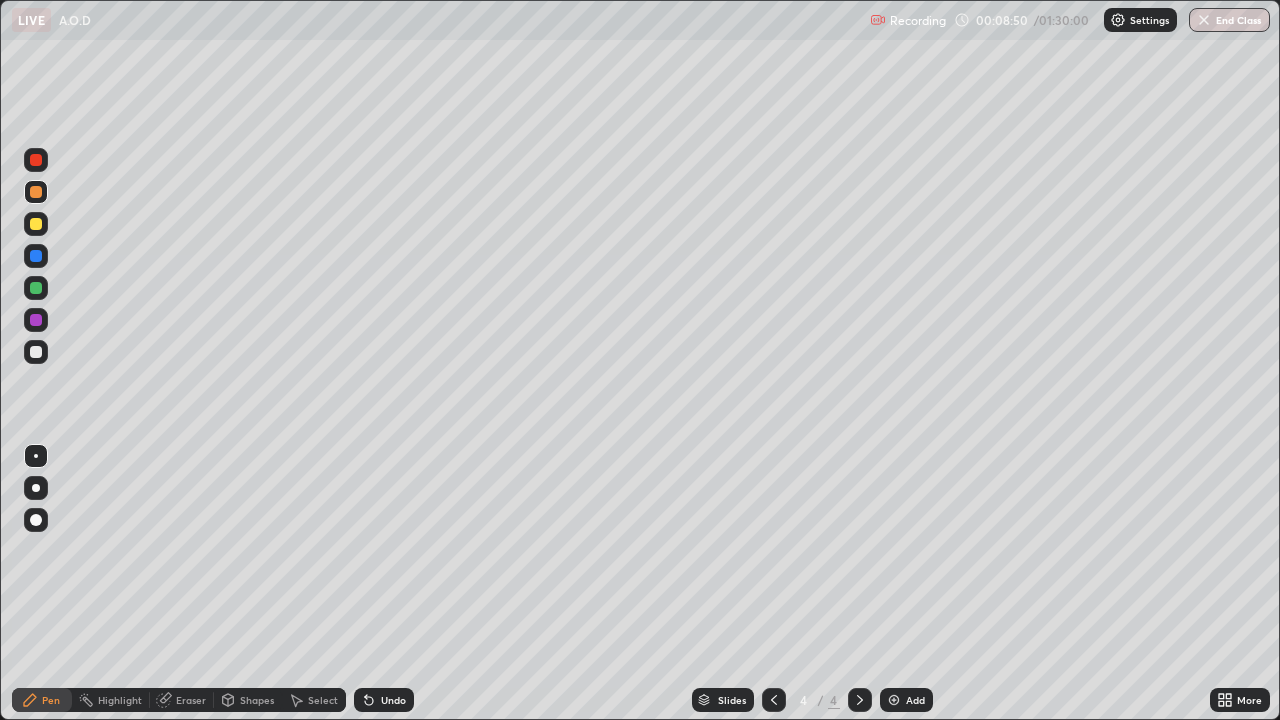 click at bounding box center [36, 352] 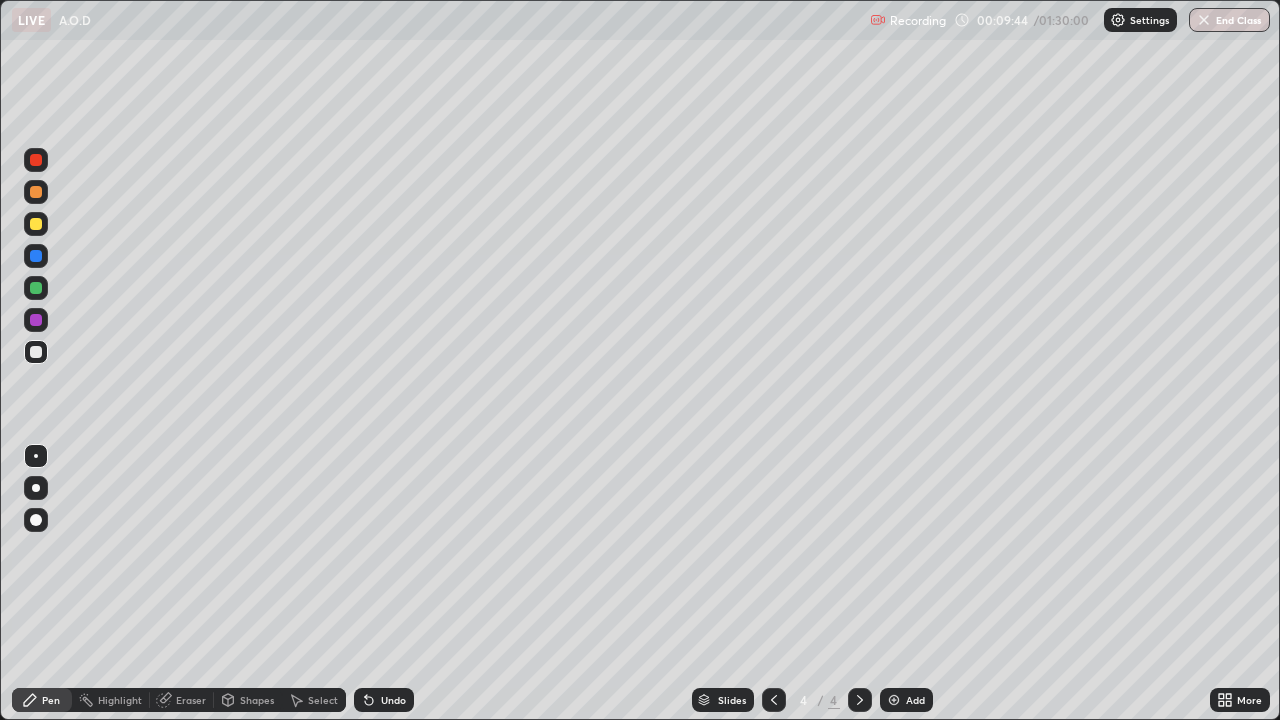 click at bounding box center (36, 288) 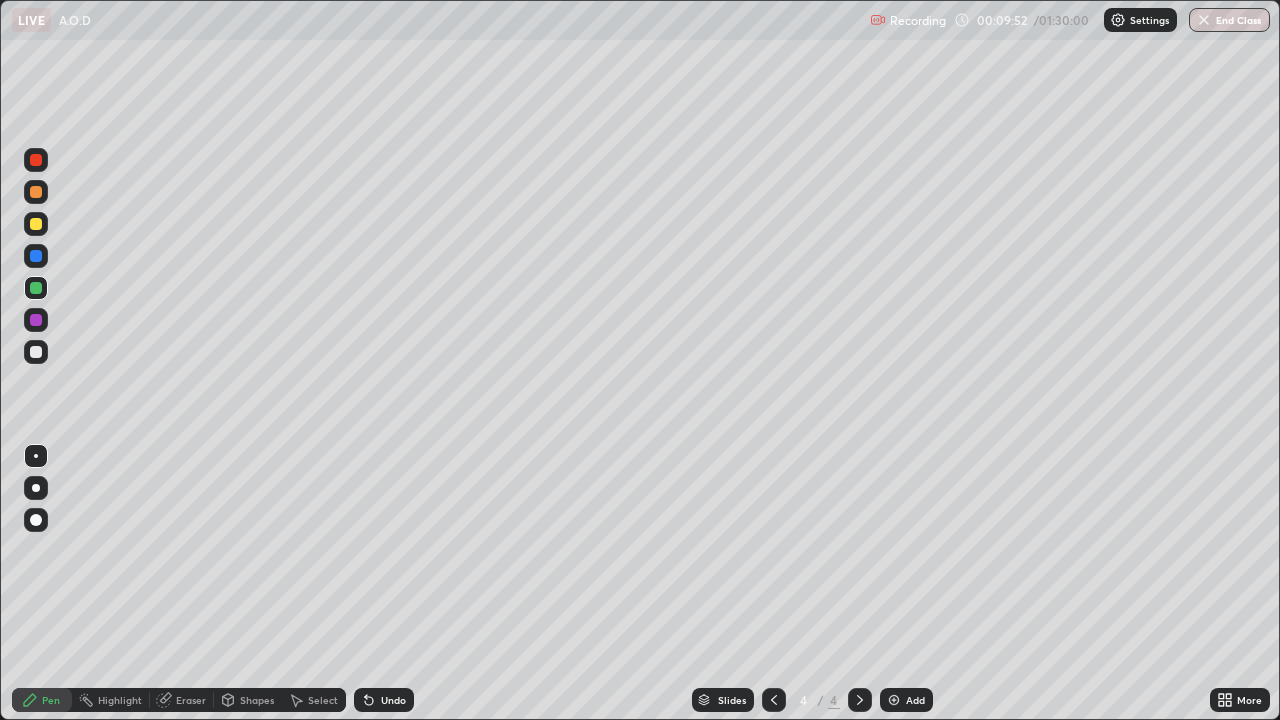 click on "Undo" at bounding box center (393, 700) 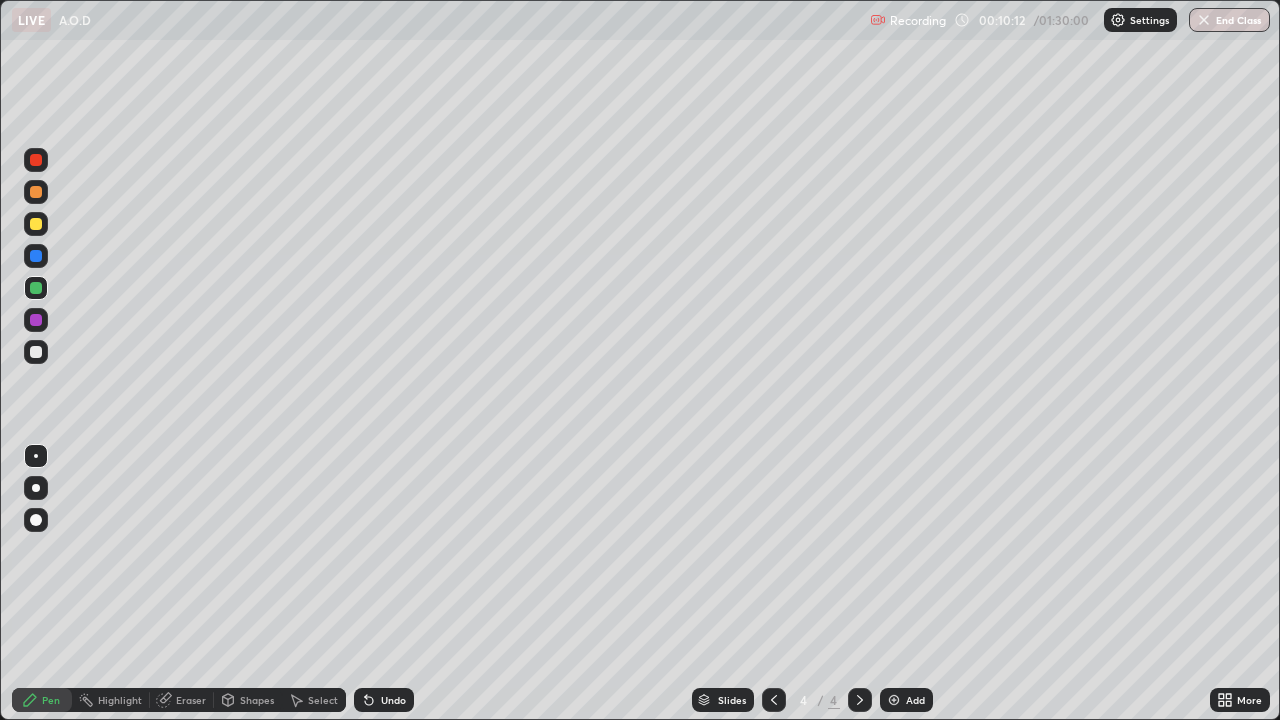 click at bounding box center (36, 224) 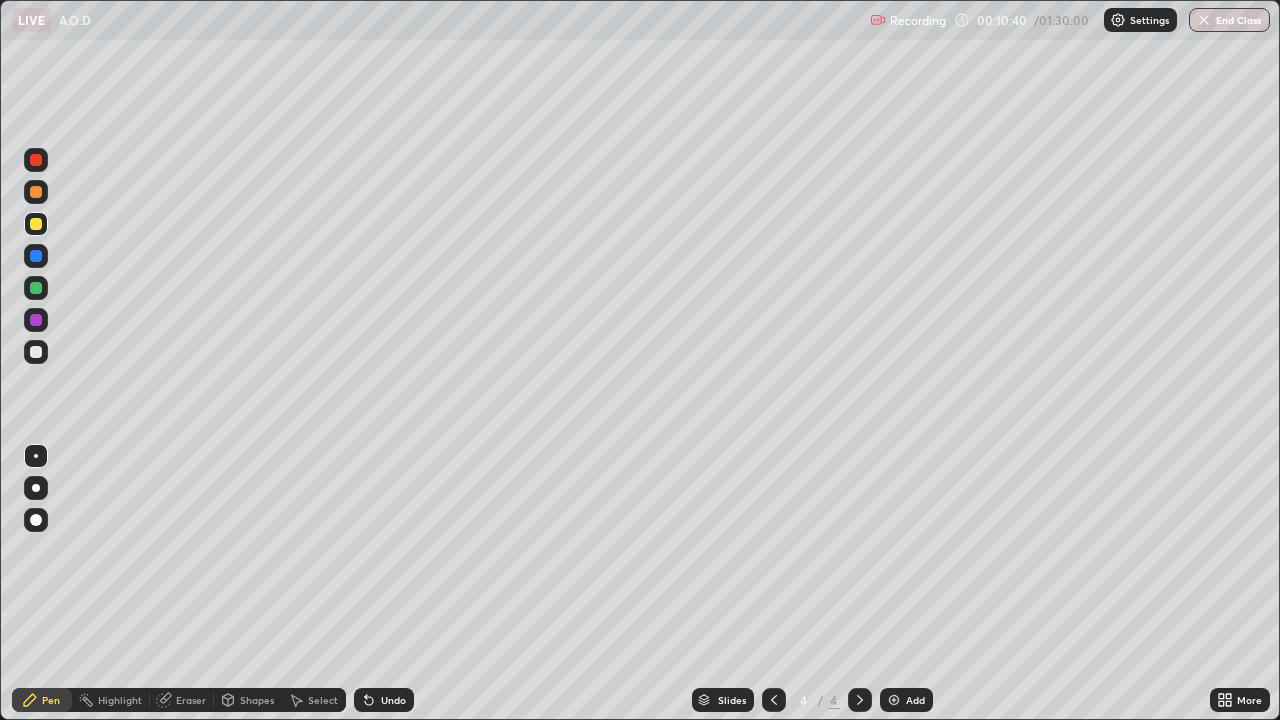 click on "Undo" at bounding box center [393, 700] 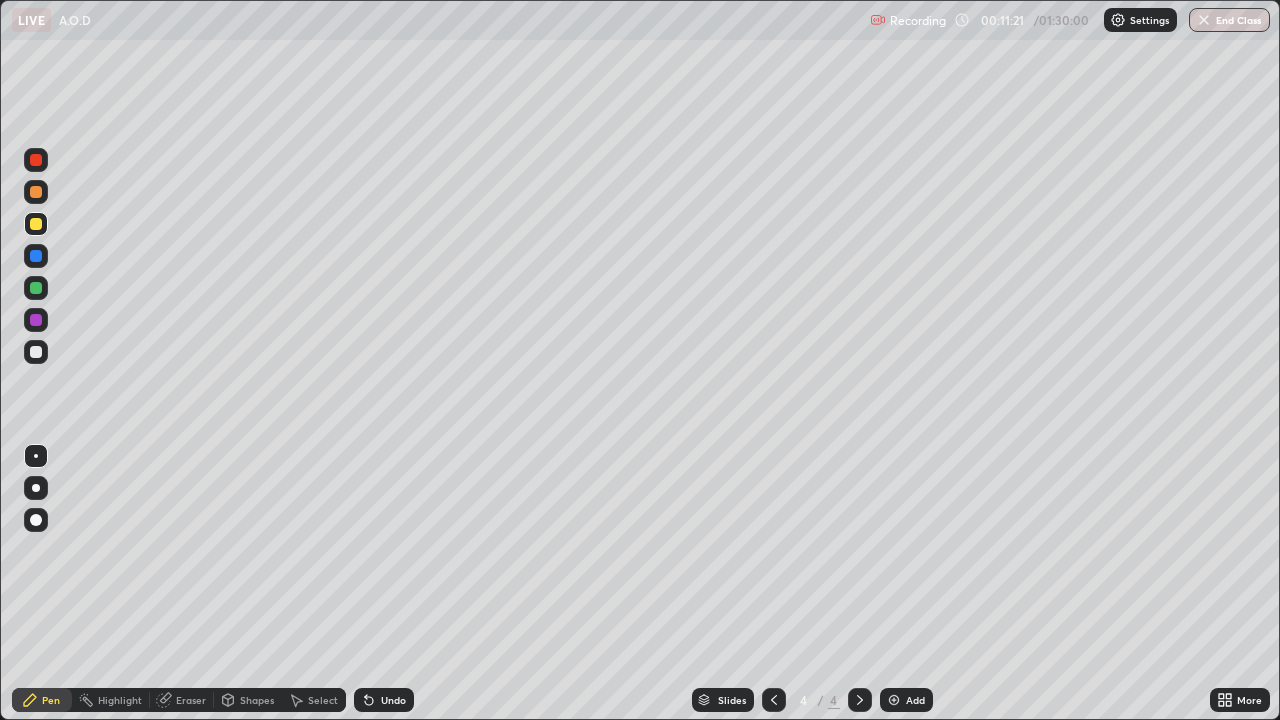 click at bounding box center (36, 352) 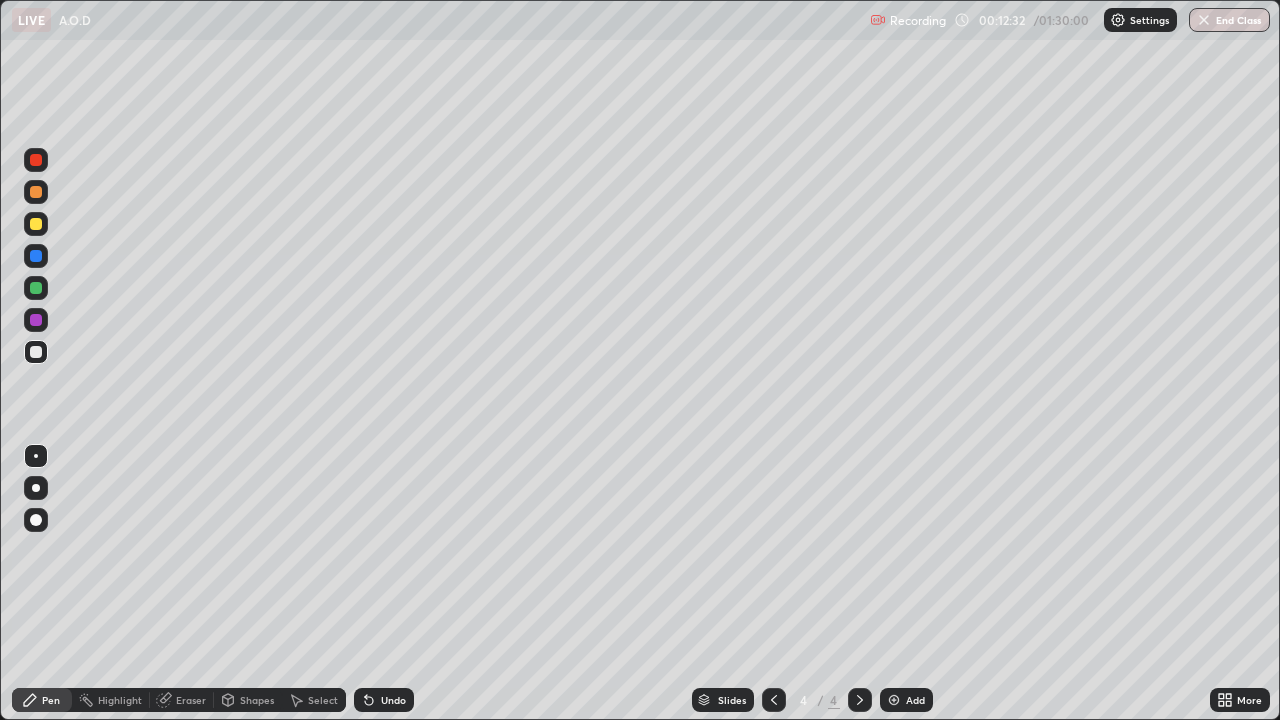 click on "Undo" at bounding box center [384, 700] 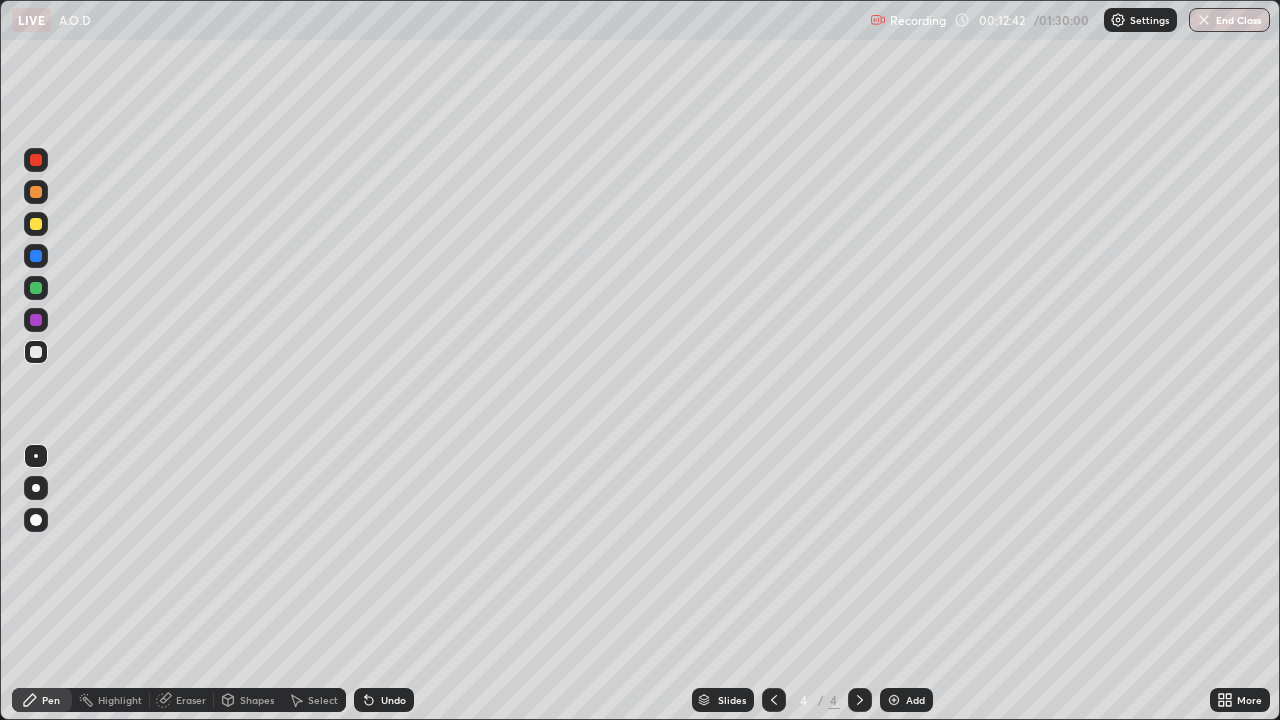 click 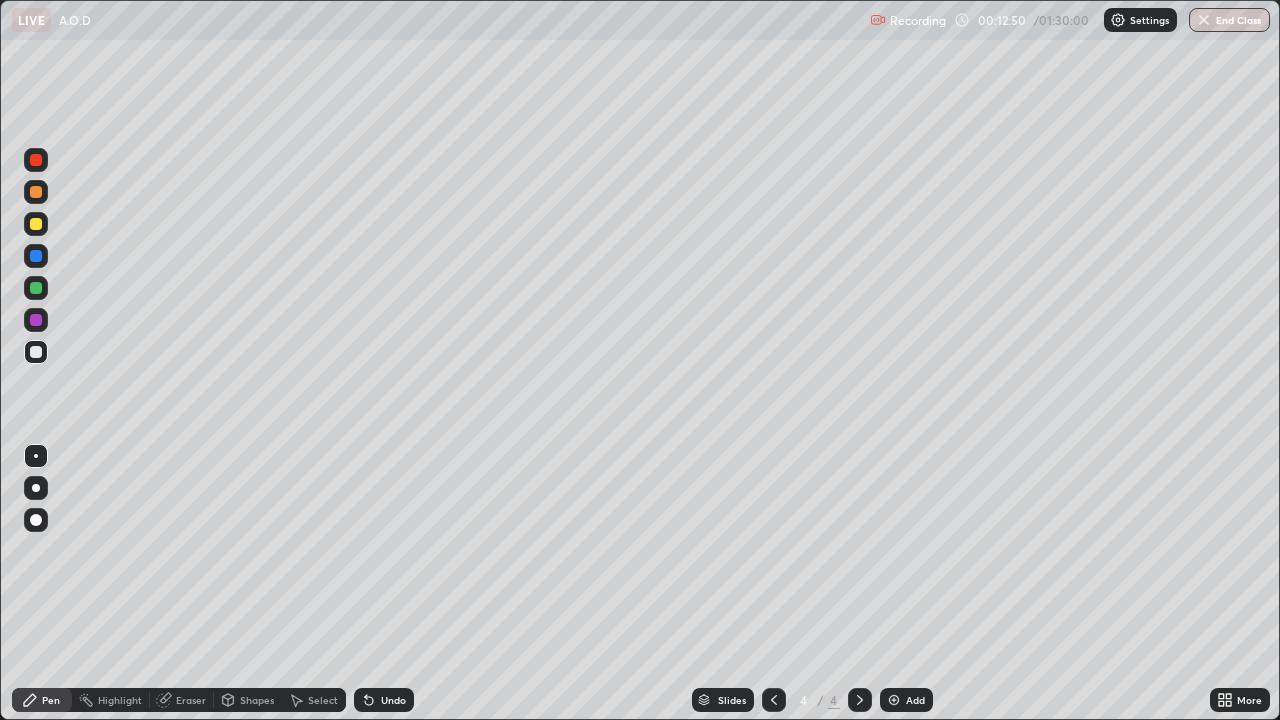 click on "Undo" at bounding box center [393, 700] 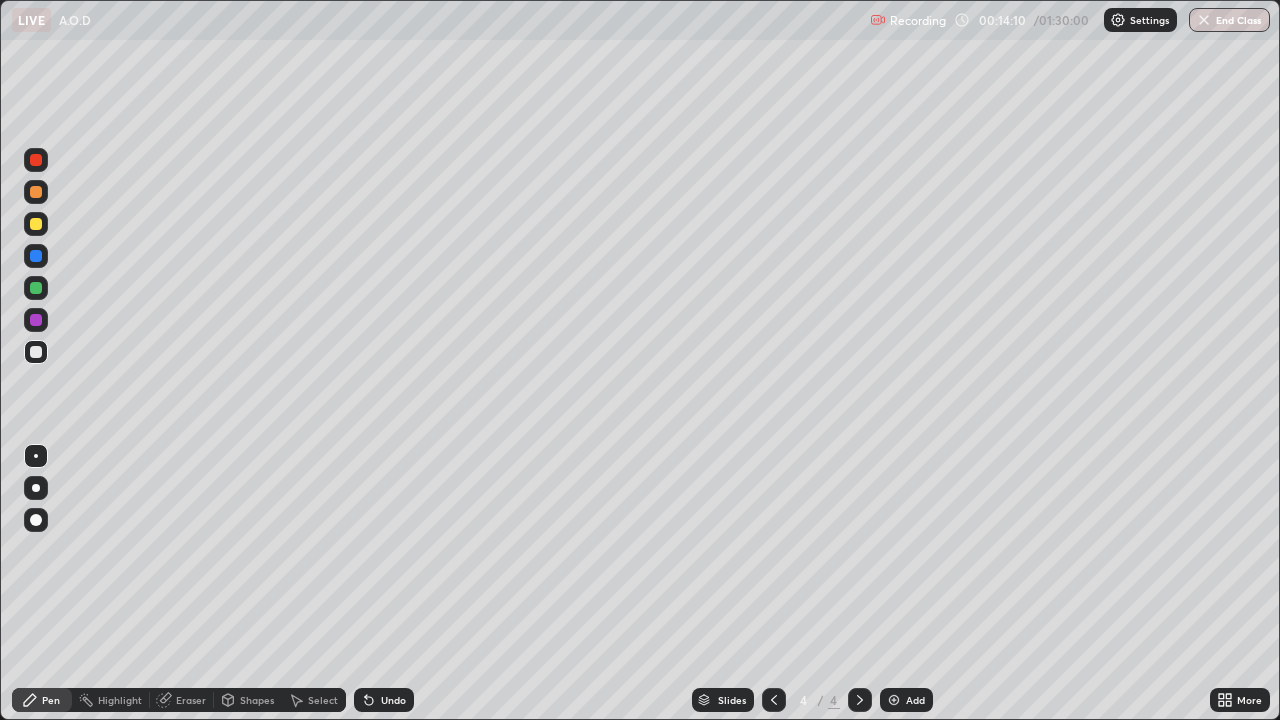 click at bounding box center (36, 224) 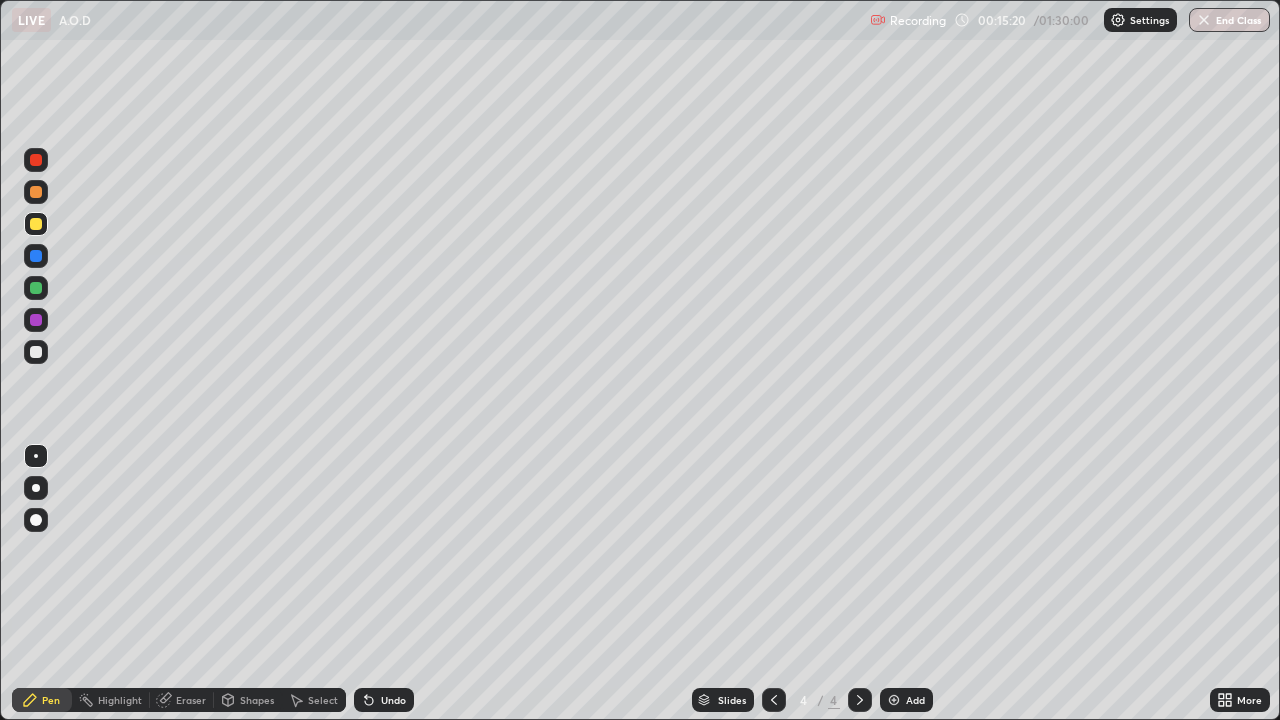 click on "Add" at bounding box center [906, 700] 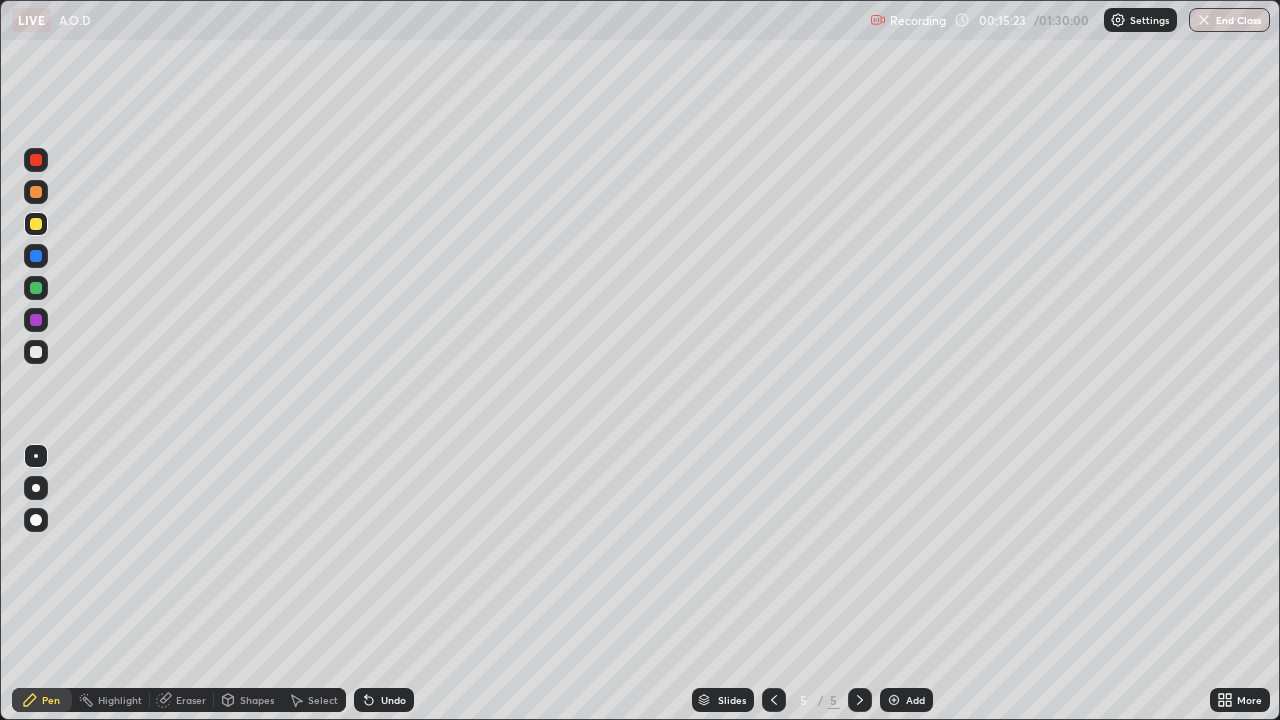 click at bounding box center [36, 288] 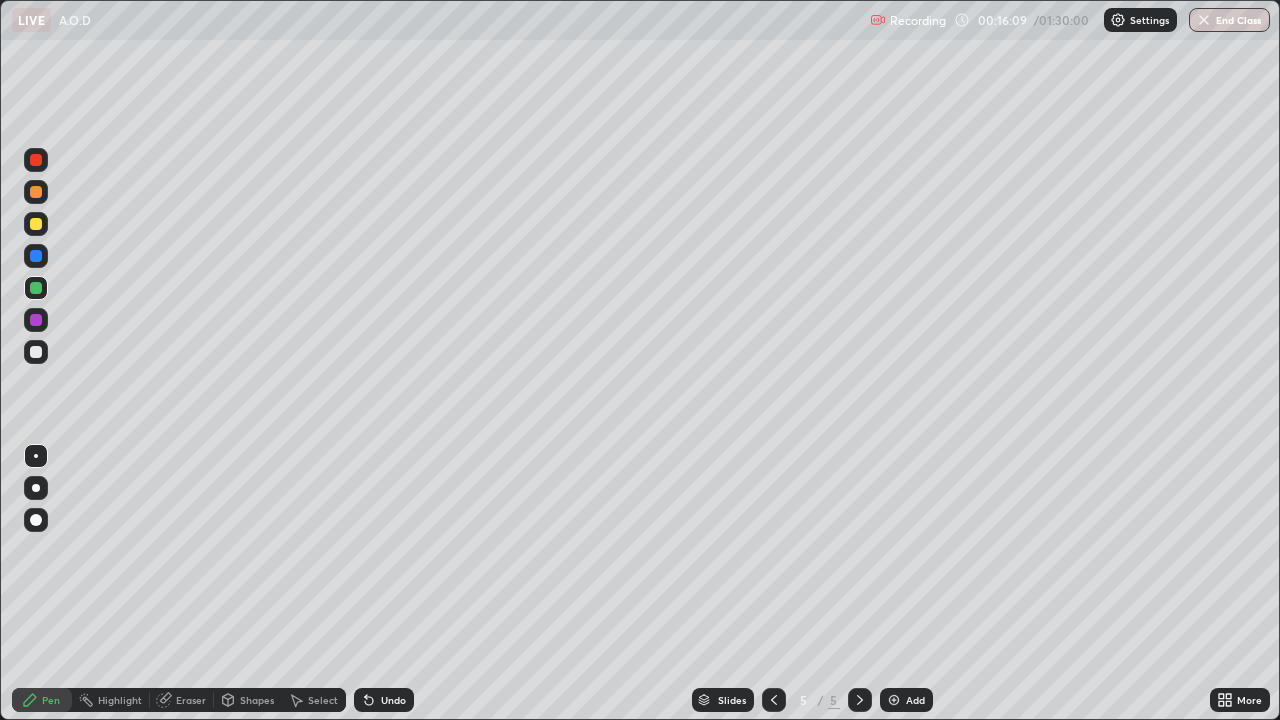 click at bounding box center (36, 192) 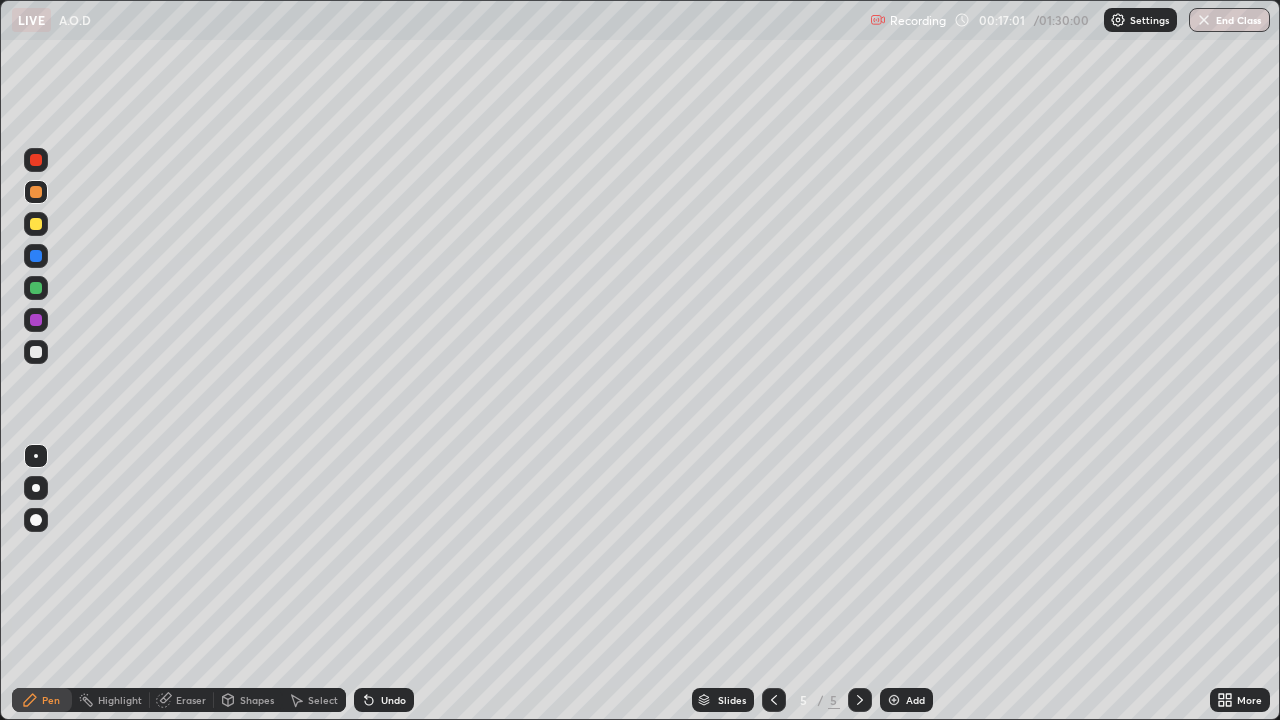 click on "Undo" at bounding box center (384, 700) 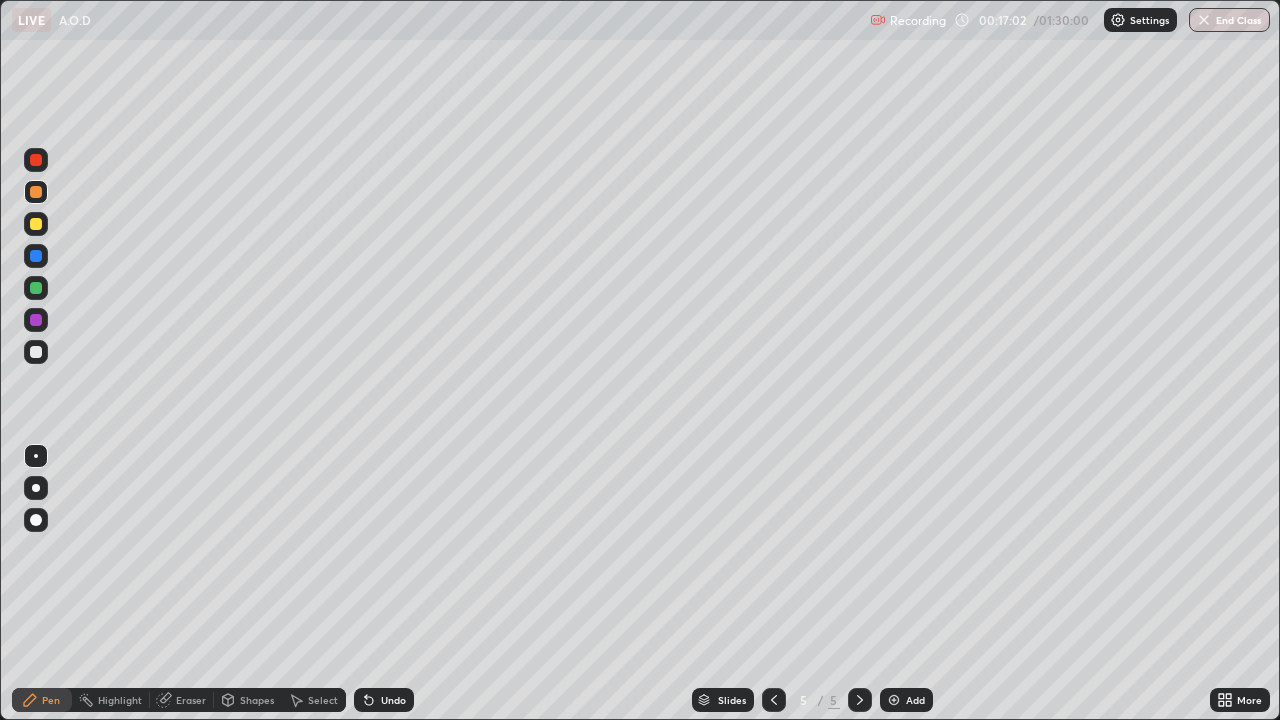 click on "Undo" at bounding box center [384, 700] 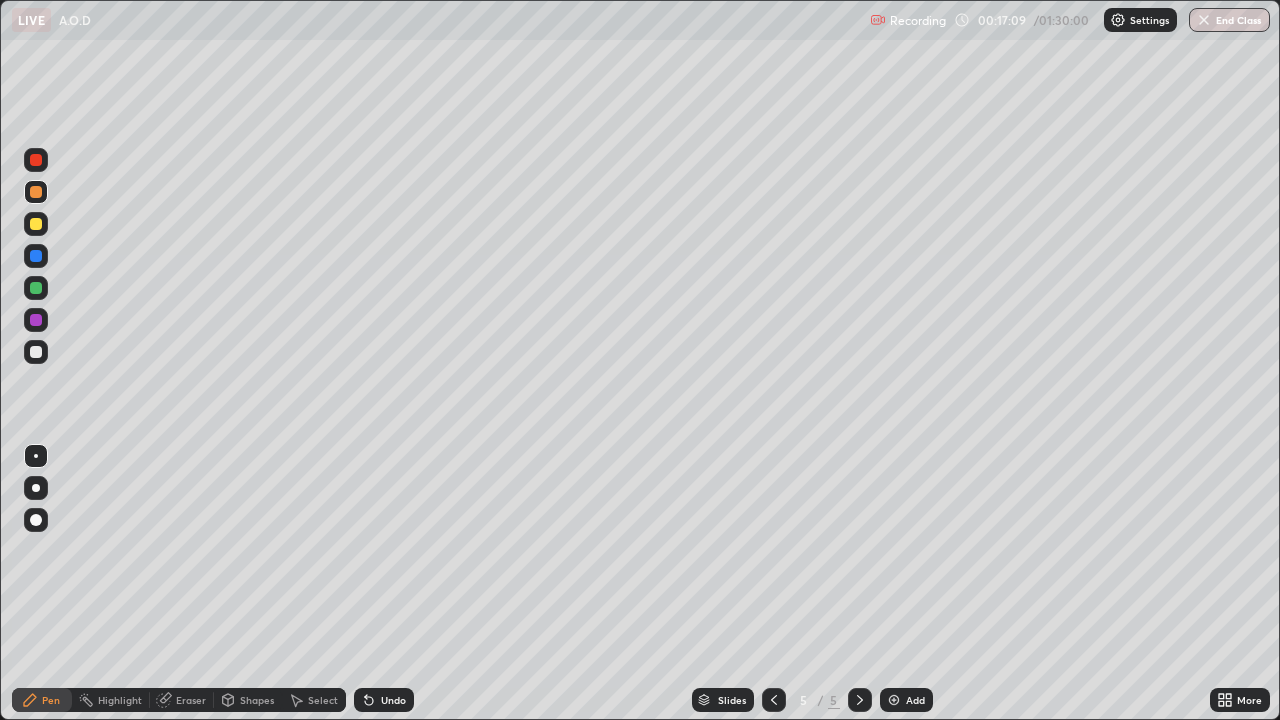 click at bounding box center [36, 352] 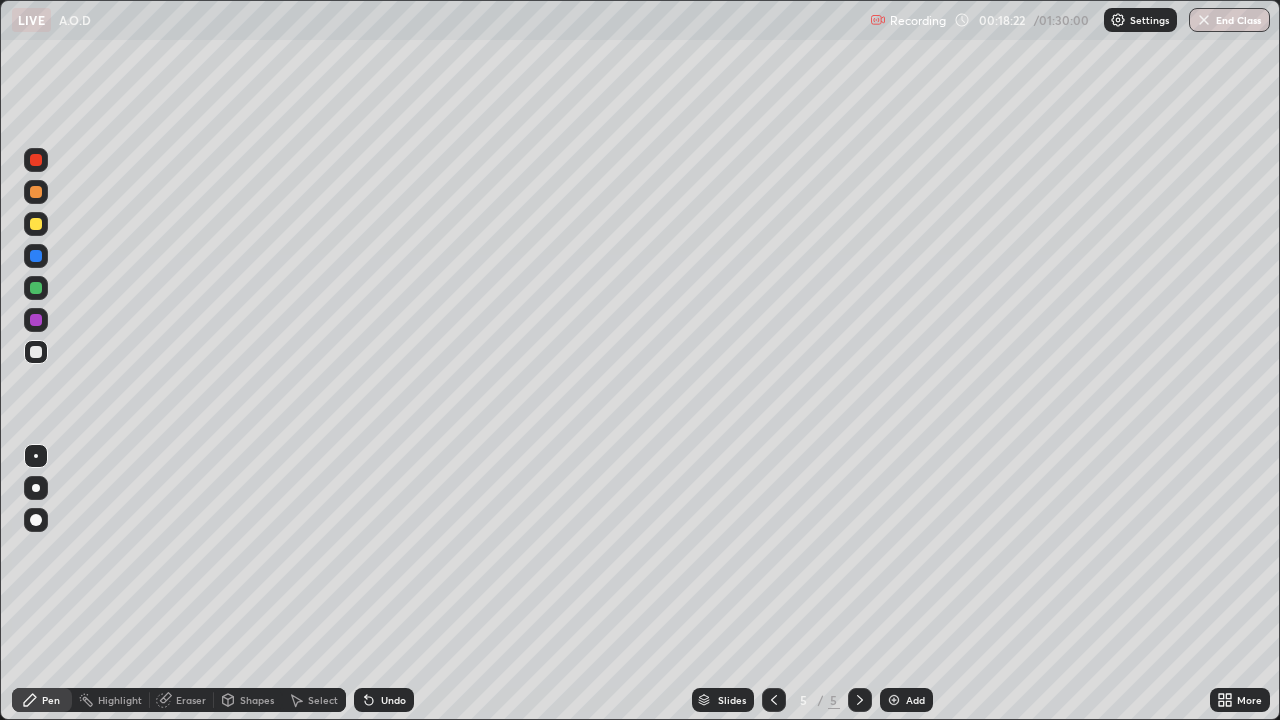 click at bounding box center (36, 288) 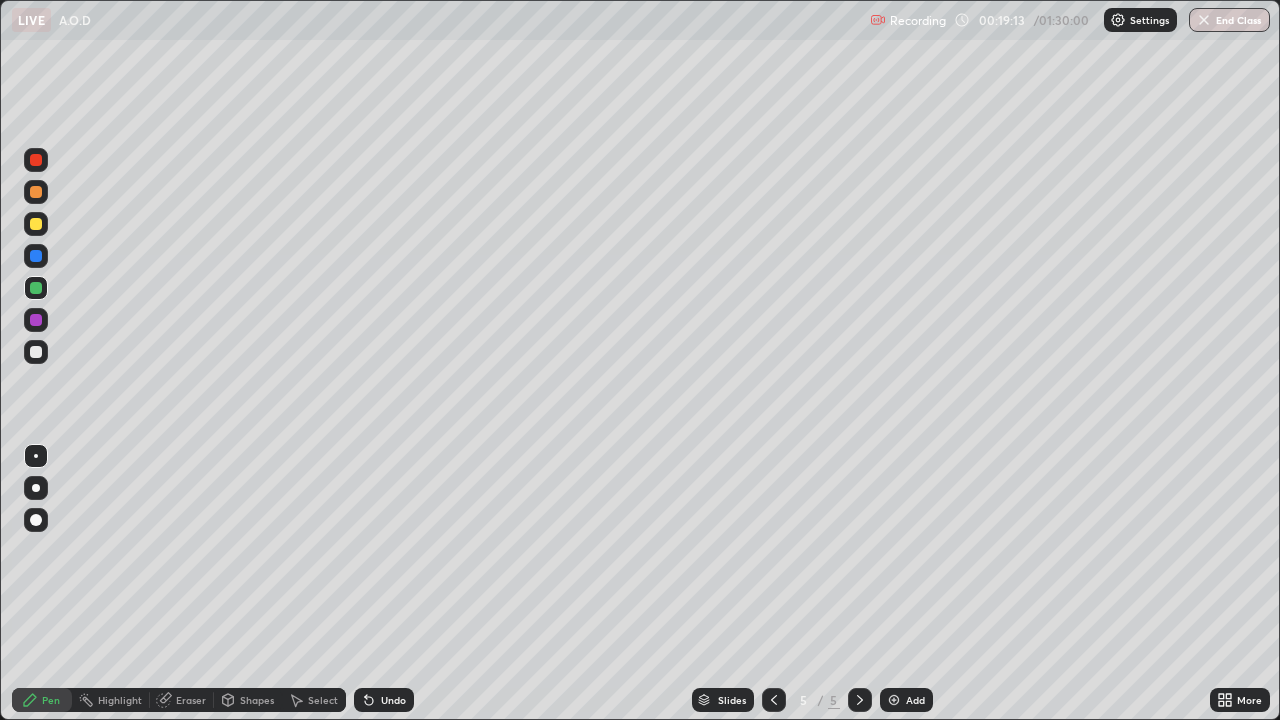 click at bounding box center [36, 192] 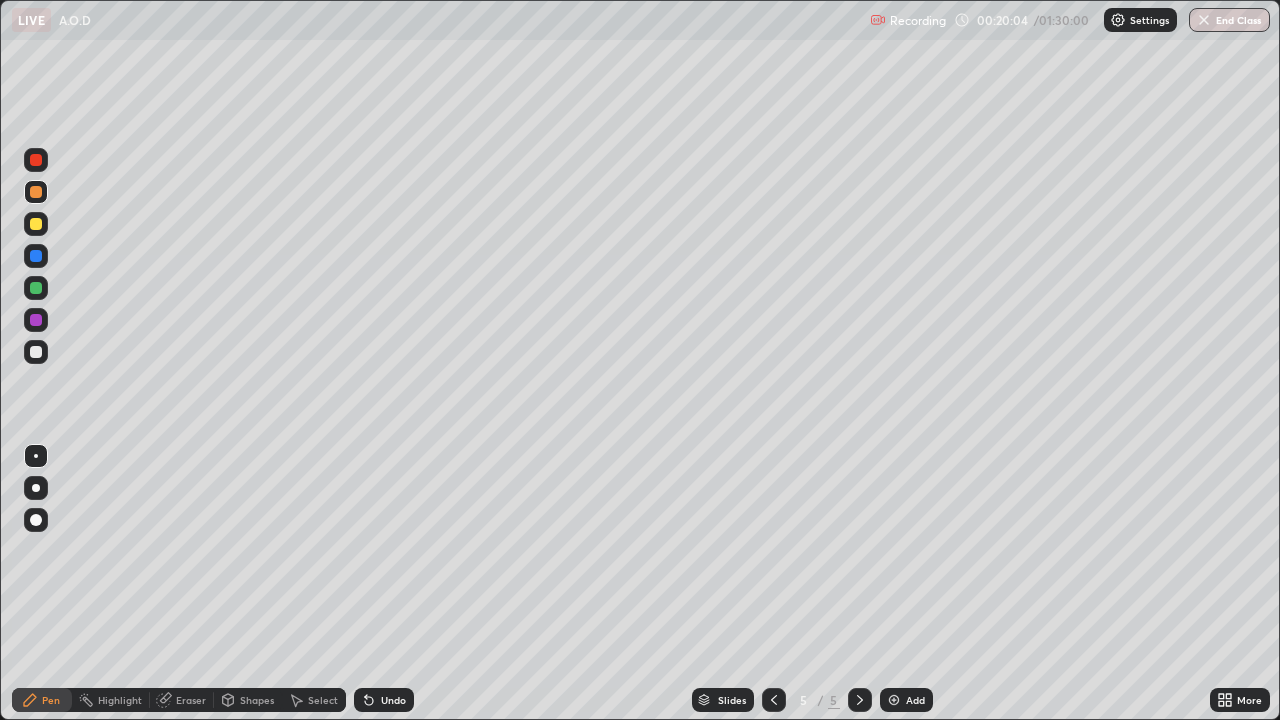 click on "Add" at bounding box center (915, 700) 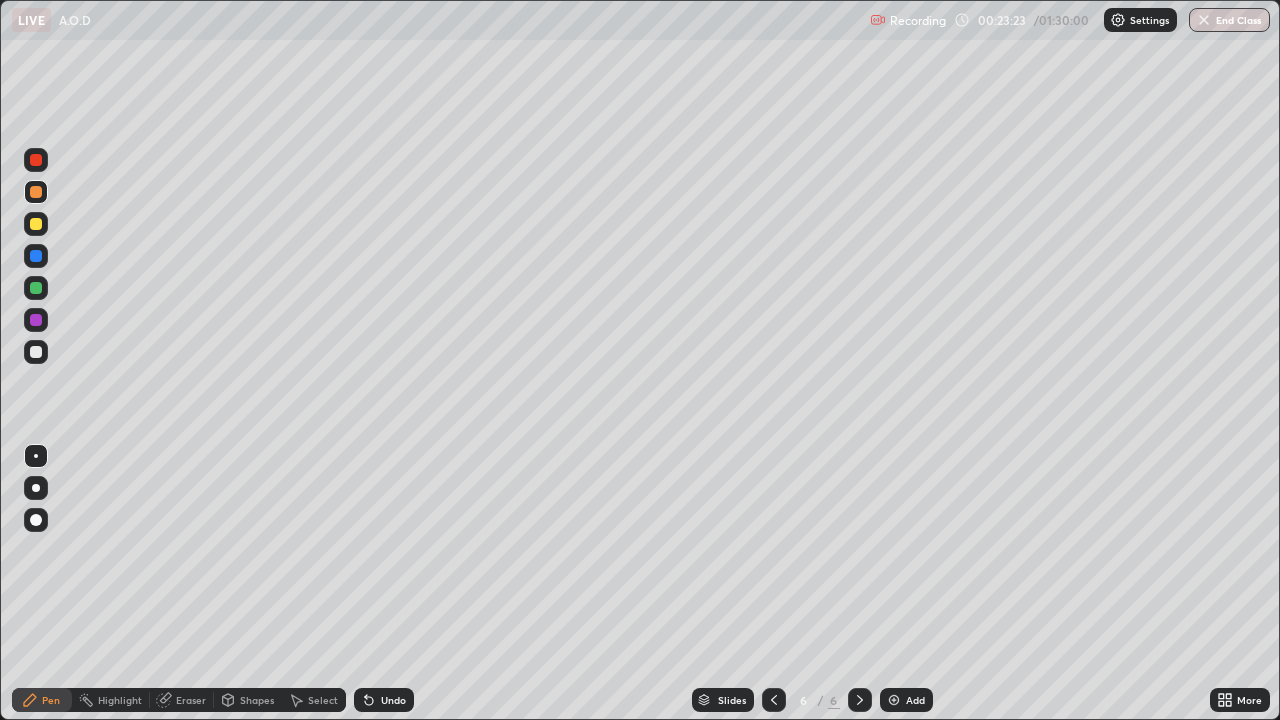 click at bounding box center [36, 352] 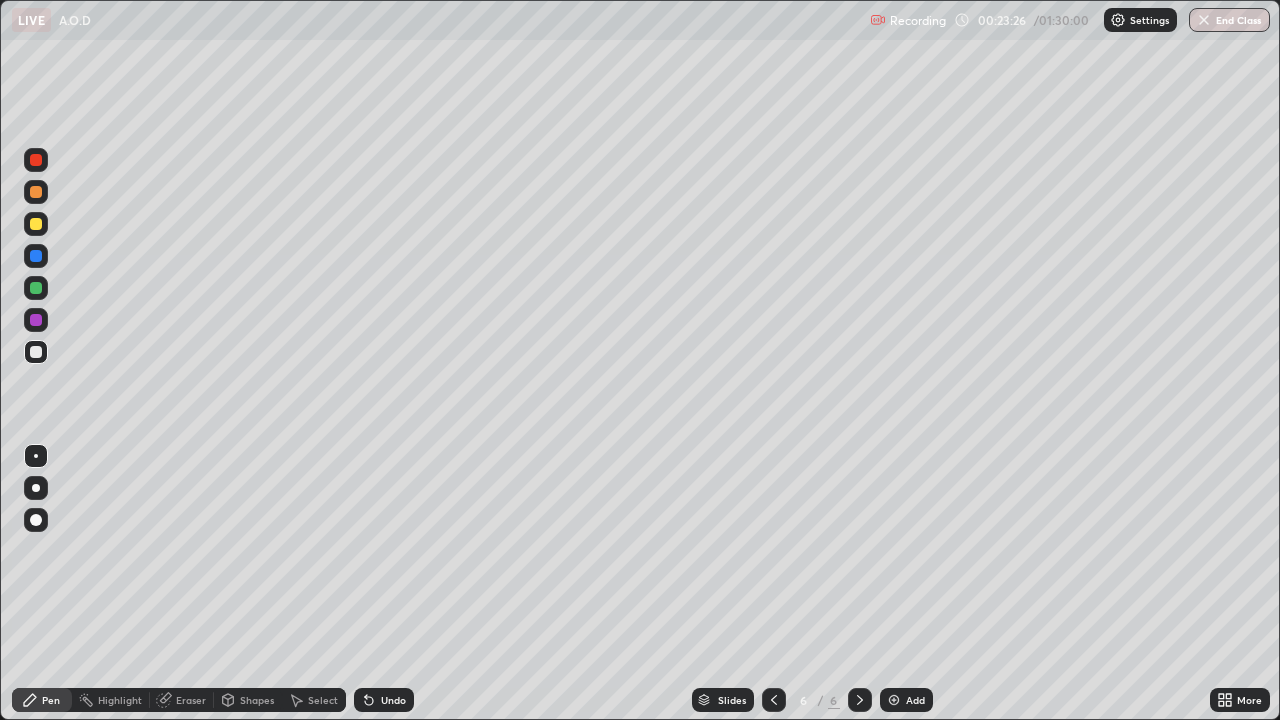 click on "Undo" at bounding box center [393, 700] 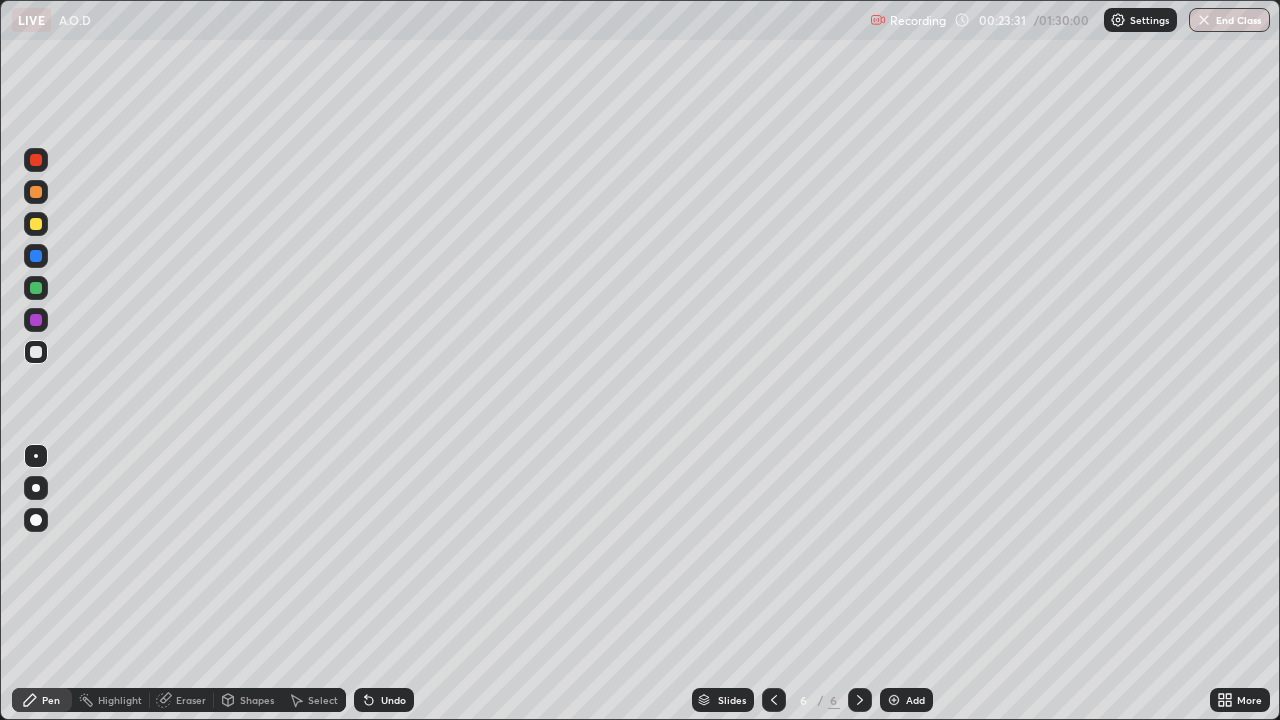 click on "Undo" at bounding box center [384, 700] 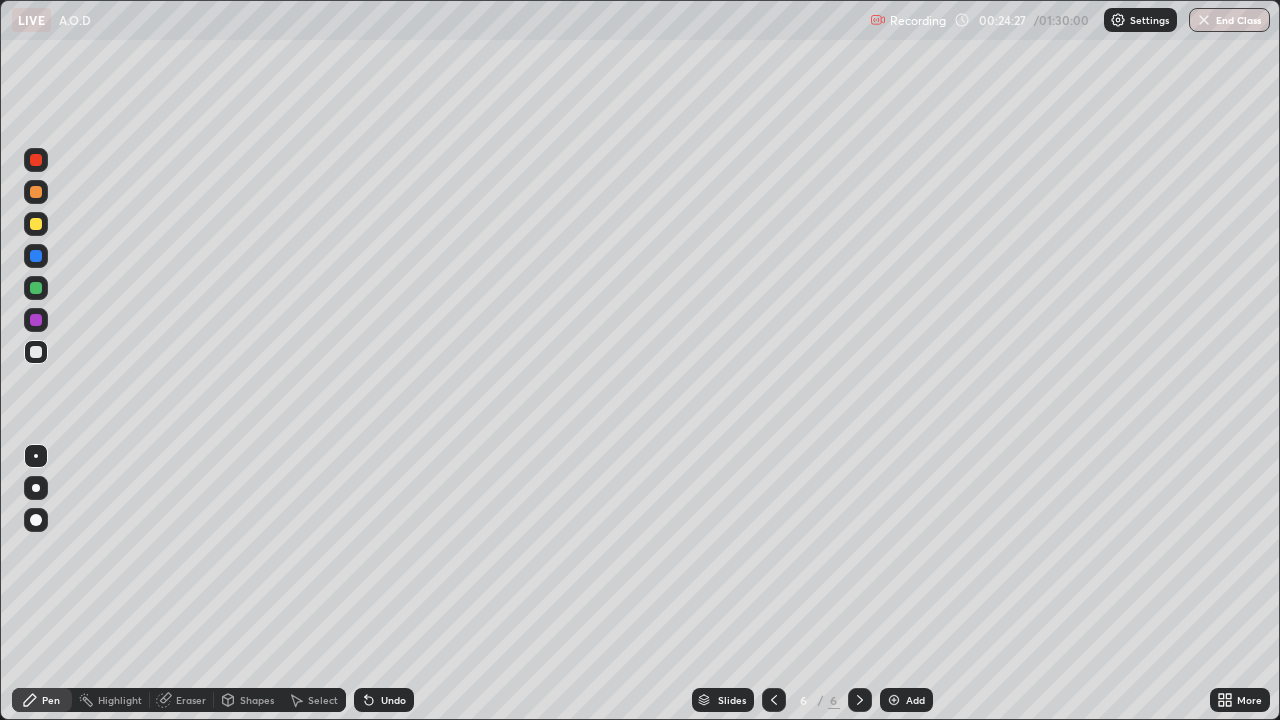 click on "Undo" at bounding box center (393, 700) 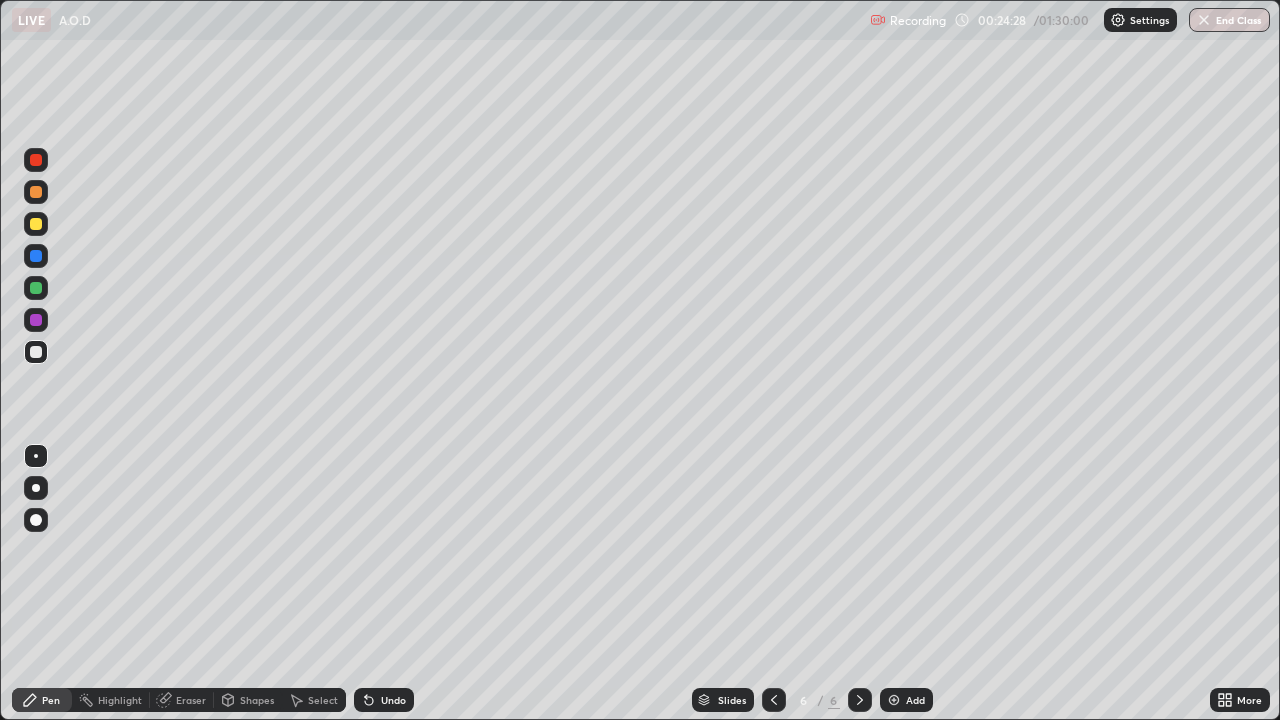 click on "Undo" at bounding box center [393, 700] 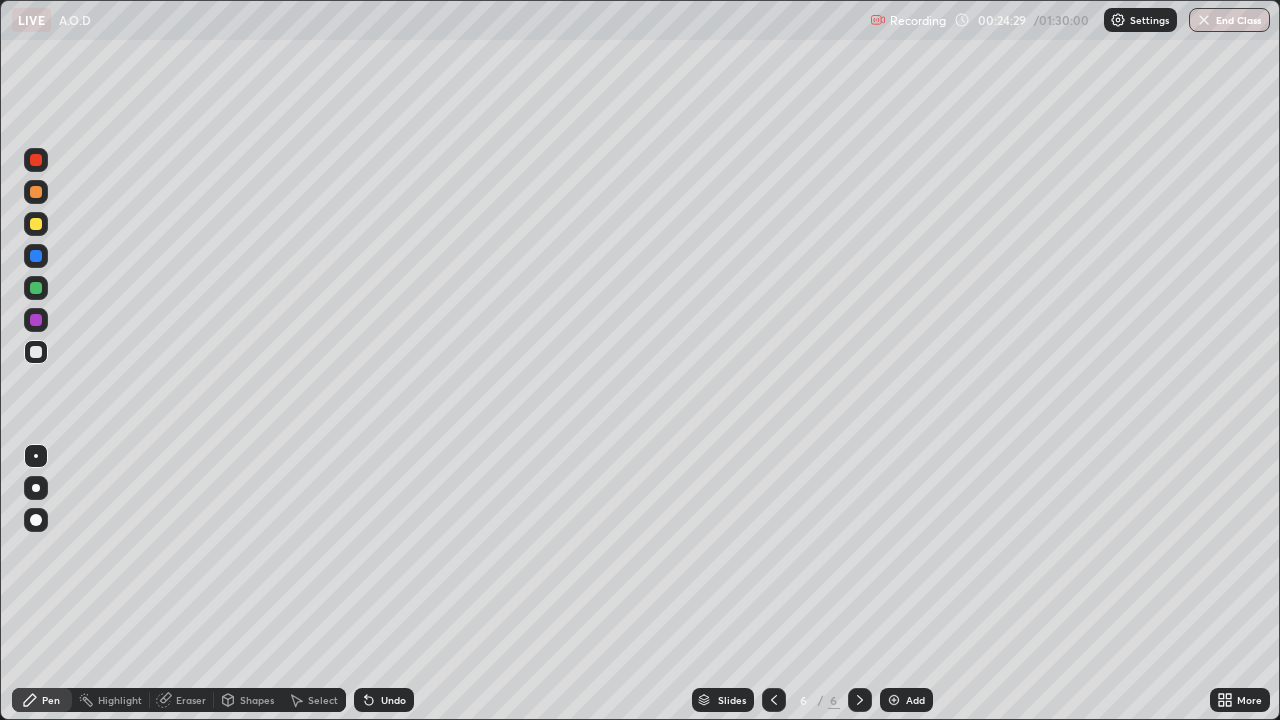 click on "Undo" at bounding box center (393, 700) 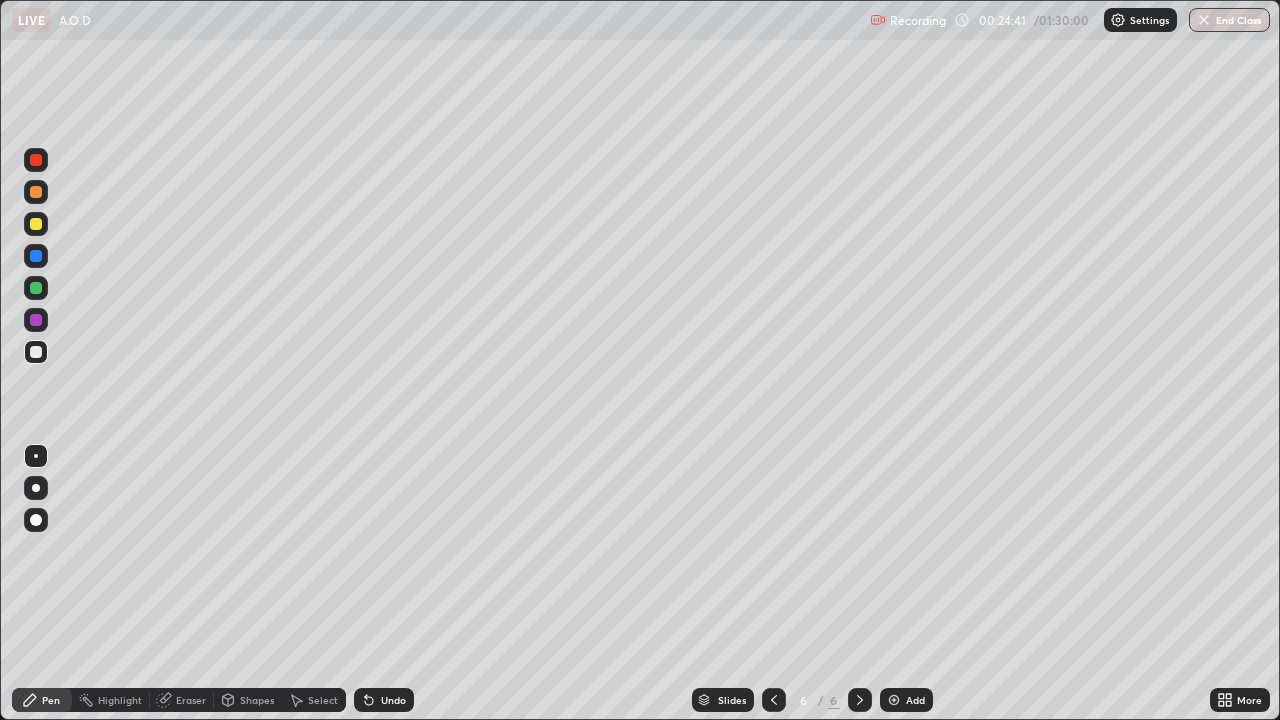 click on "Eraser" at bounding box center [182, 700] 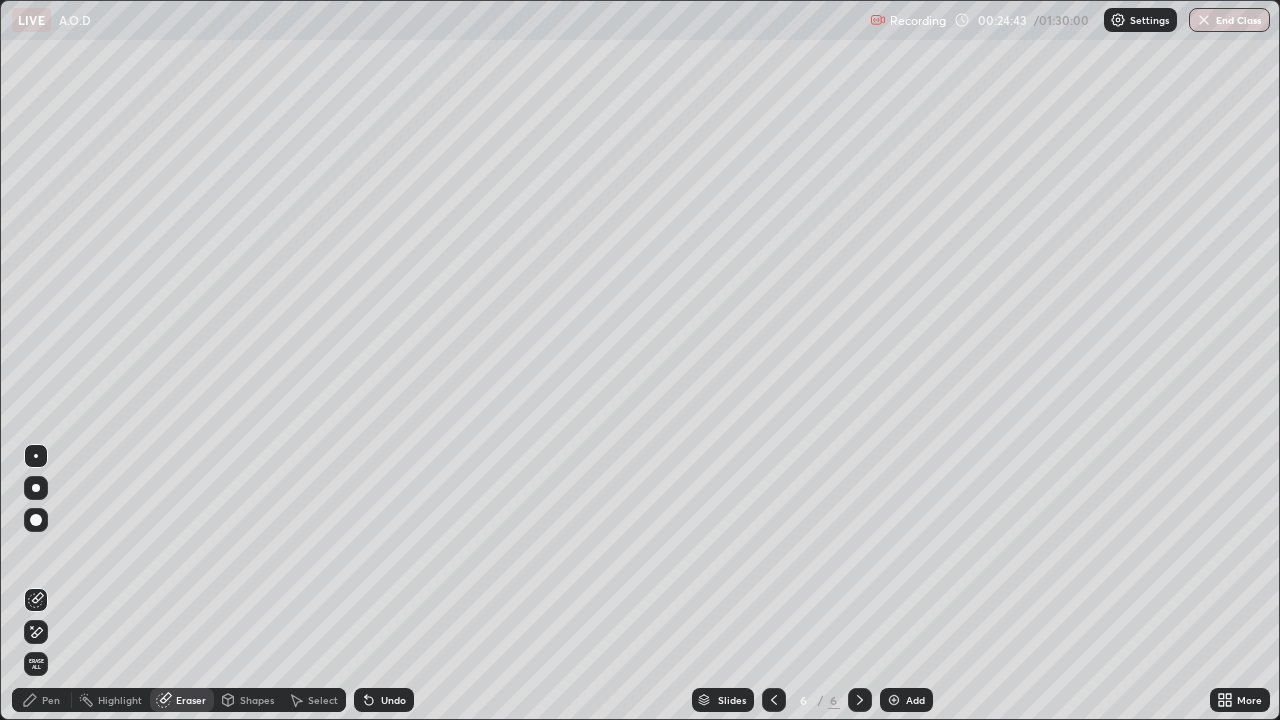 click on "Pen" at bounding box center (42, 700) 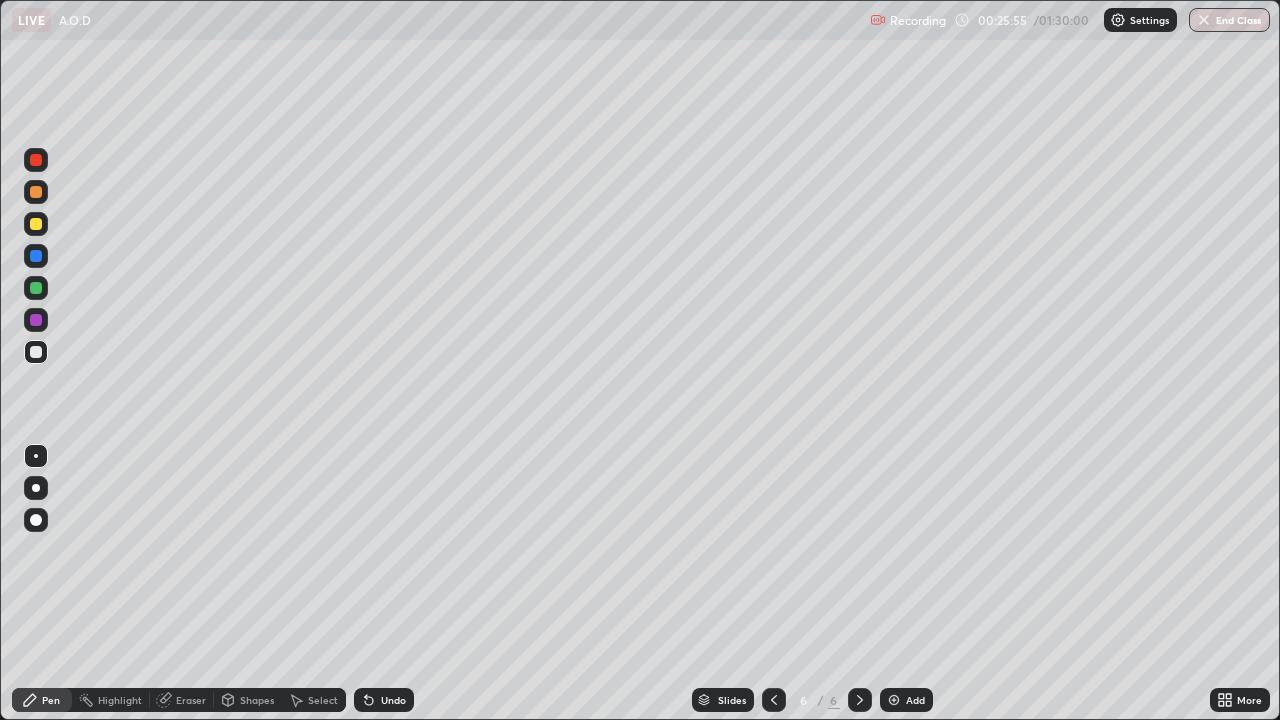click at bounding box center [36, 192] 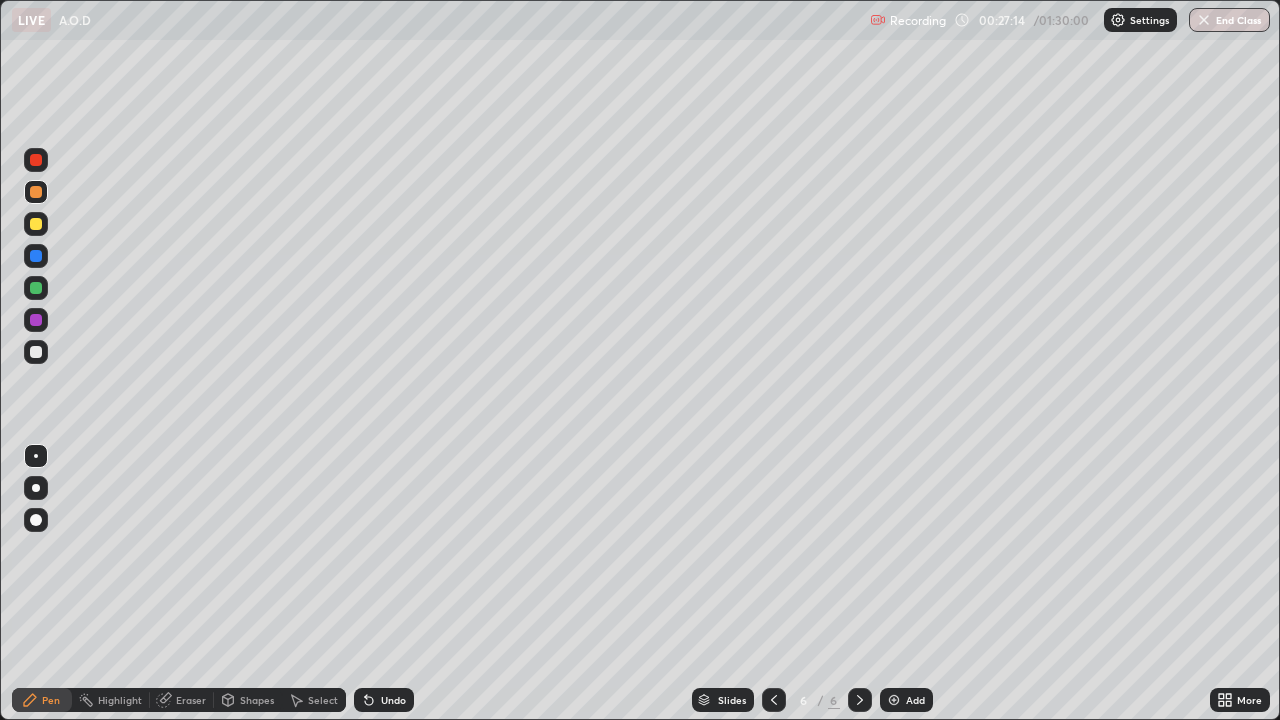 click at bounding box center (894, 700) 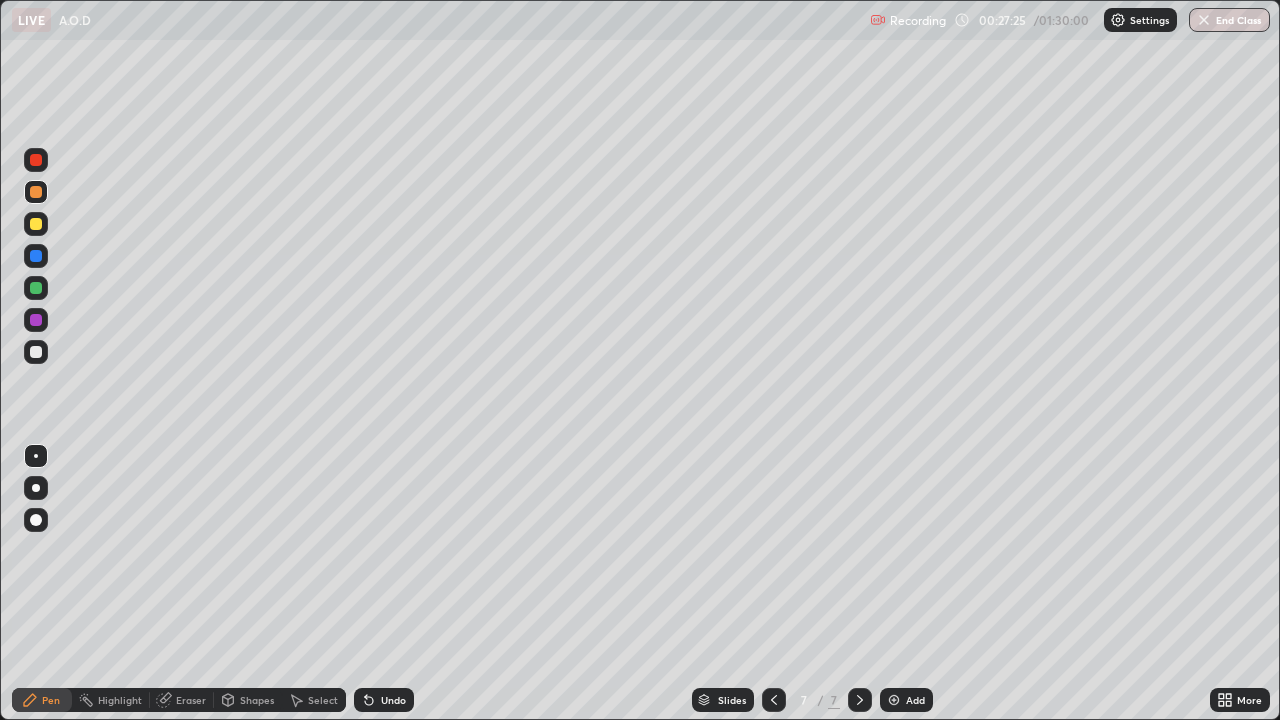click at bounding box center (36, 352) 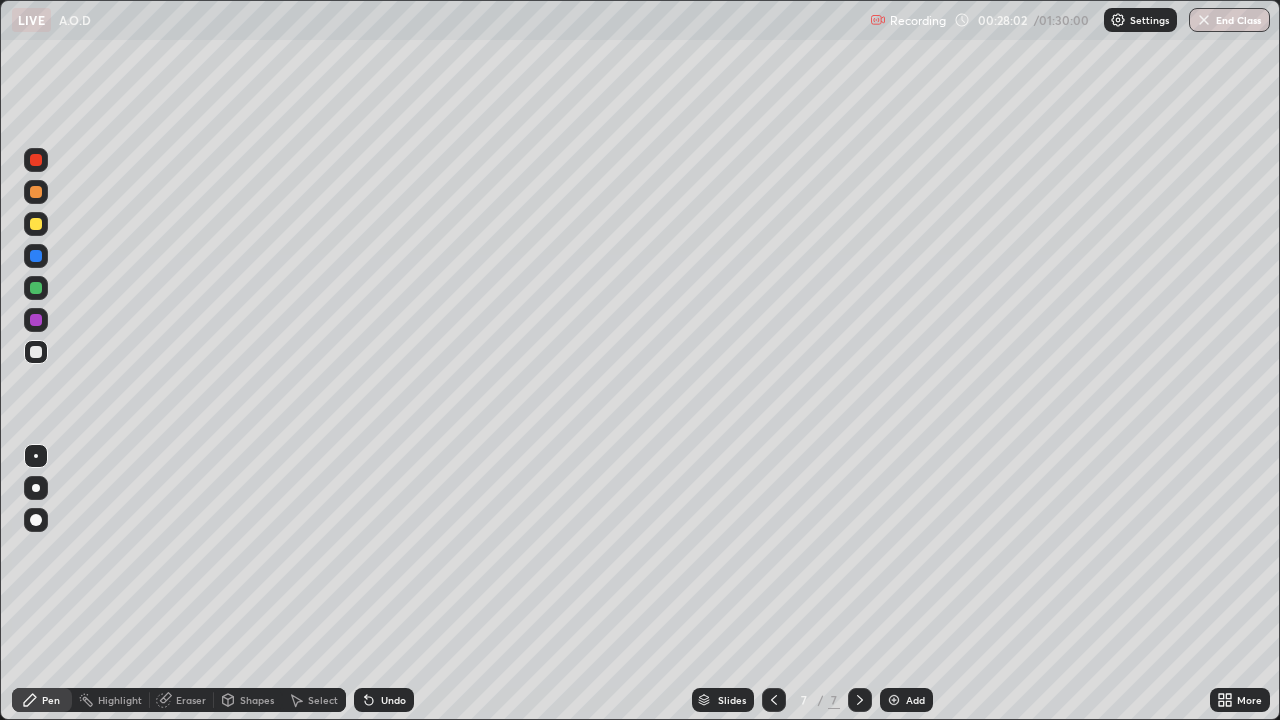 click on "Undo" at bounding box center [393, 700] 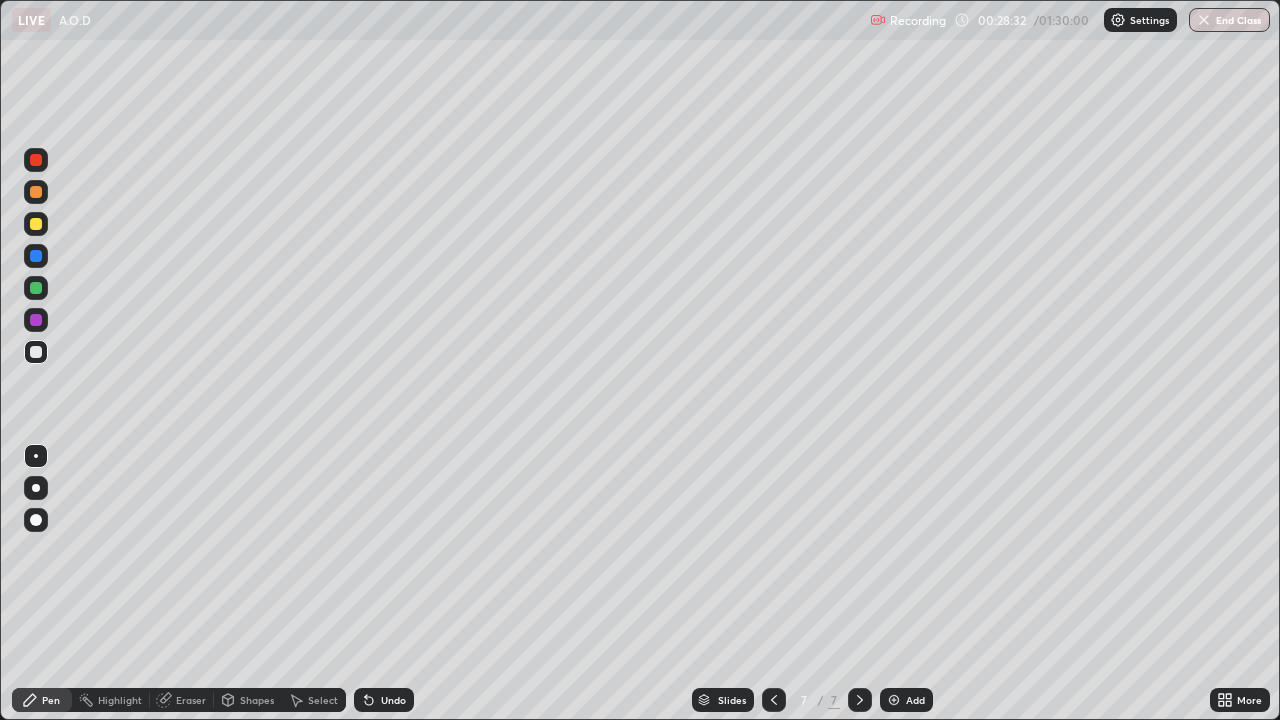 click on "Undo" at bounding box center [393, 700] 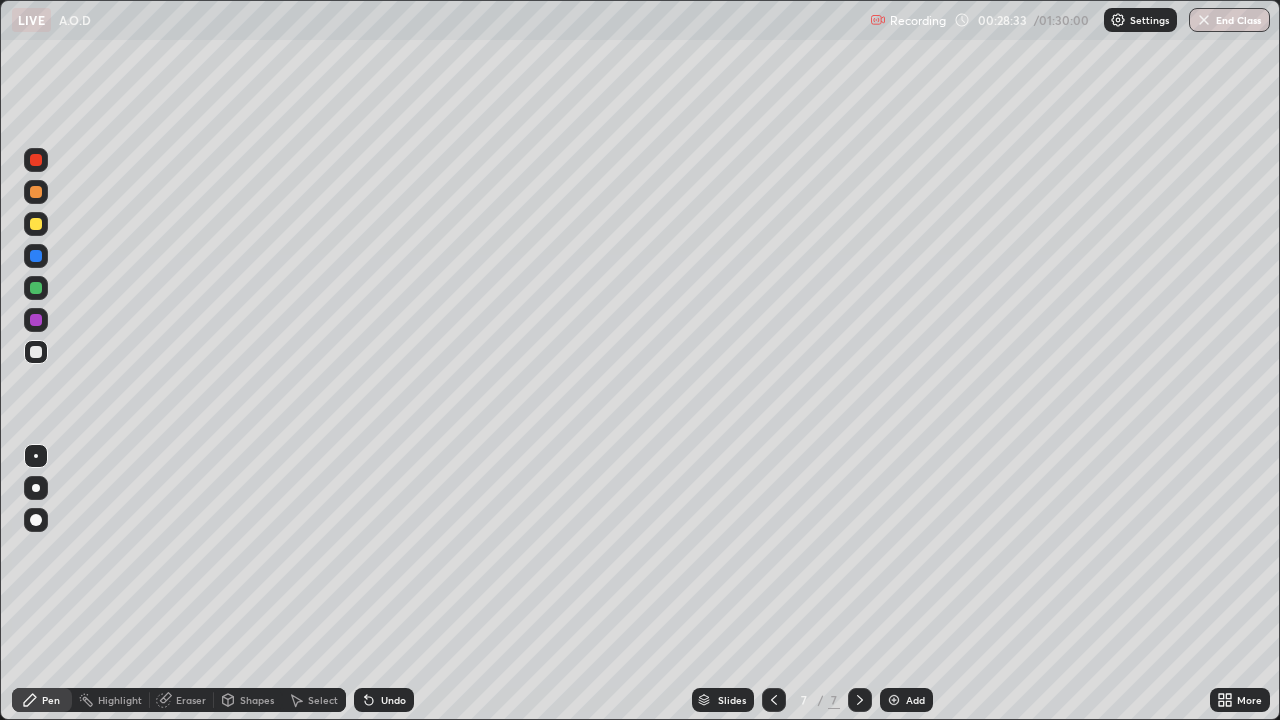 click on "Undo" at bounding box center [393, 700] 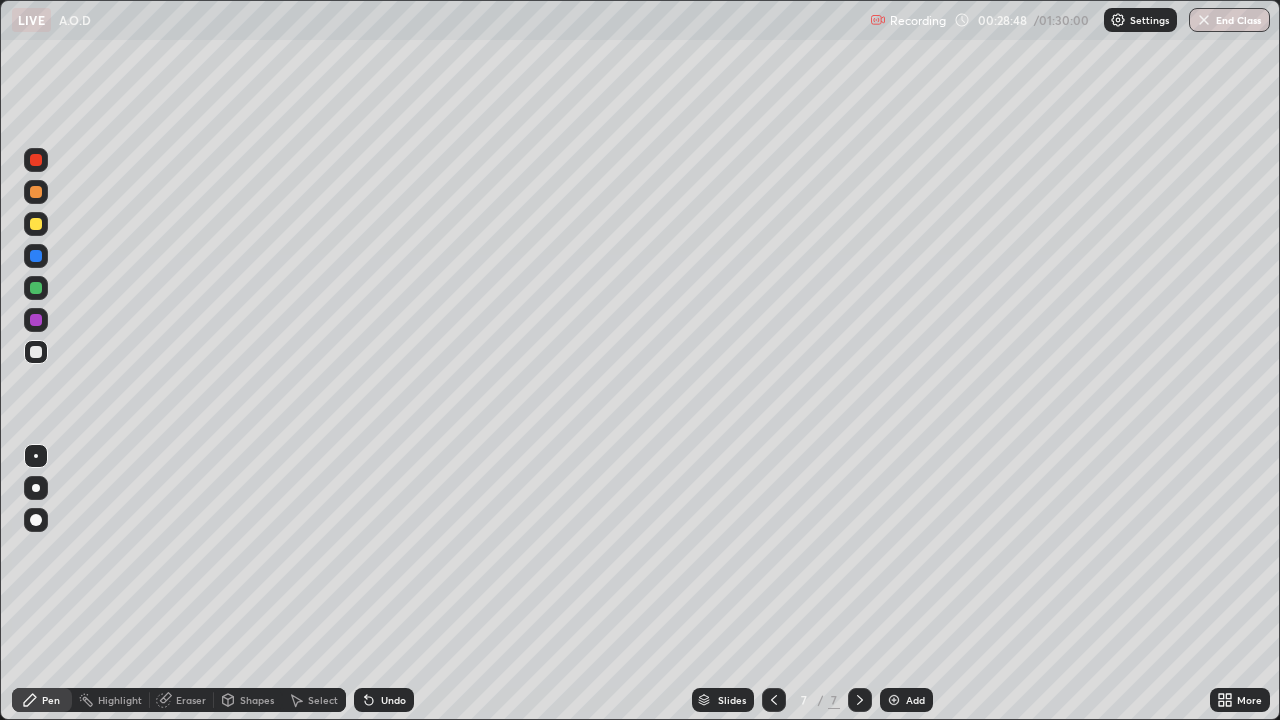click at bounding box center (36, 288) 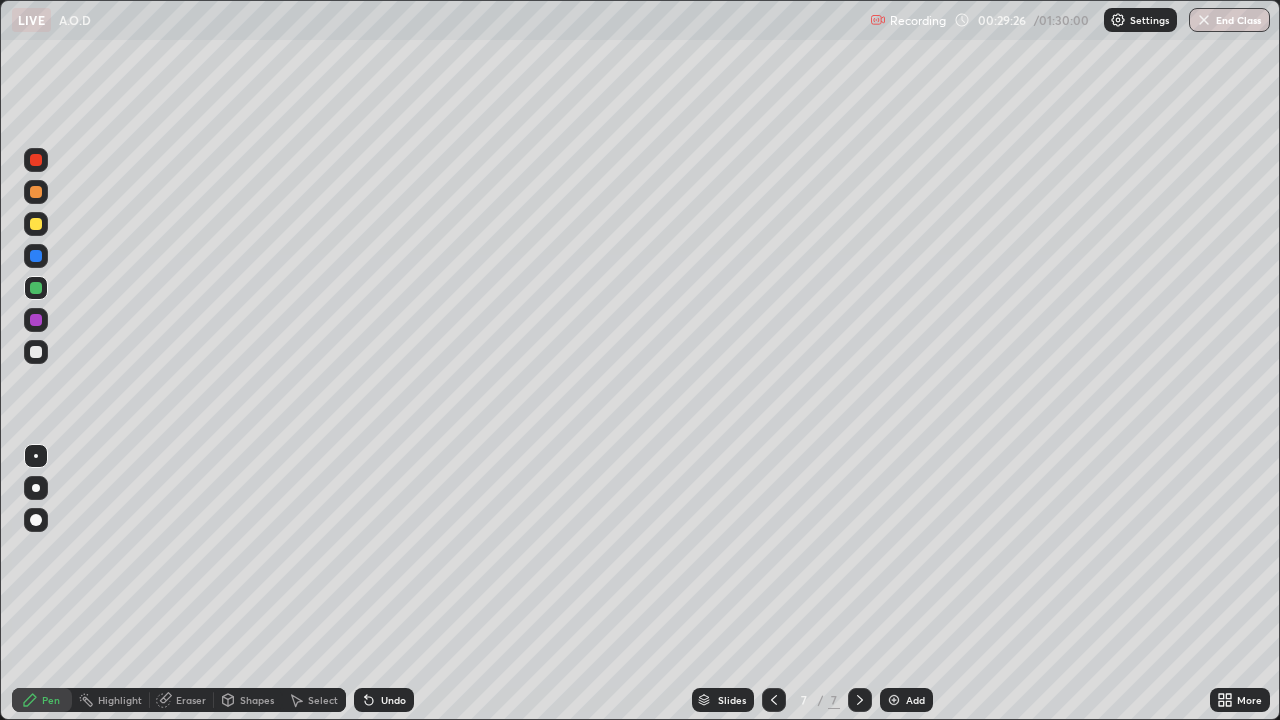 click on "Undo" at bounding box center (384, 700) 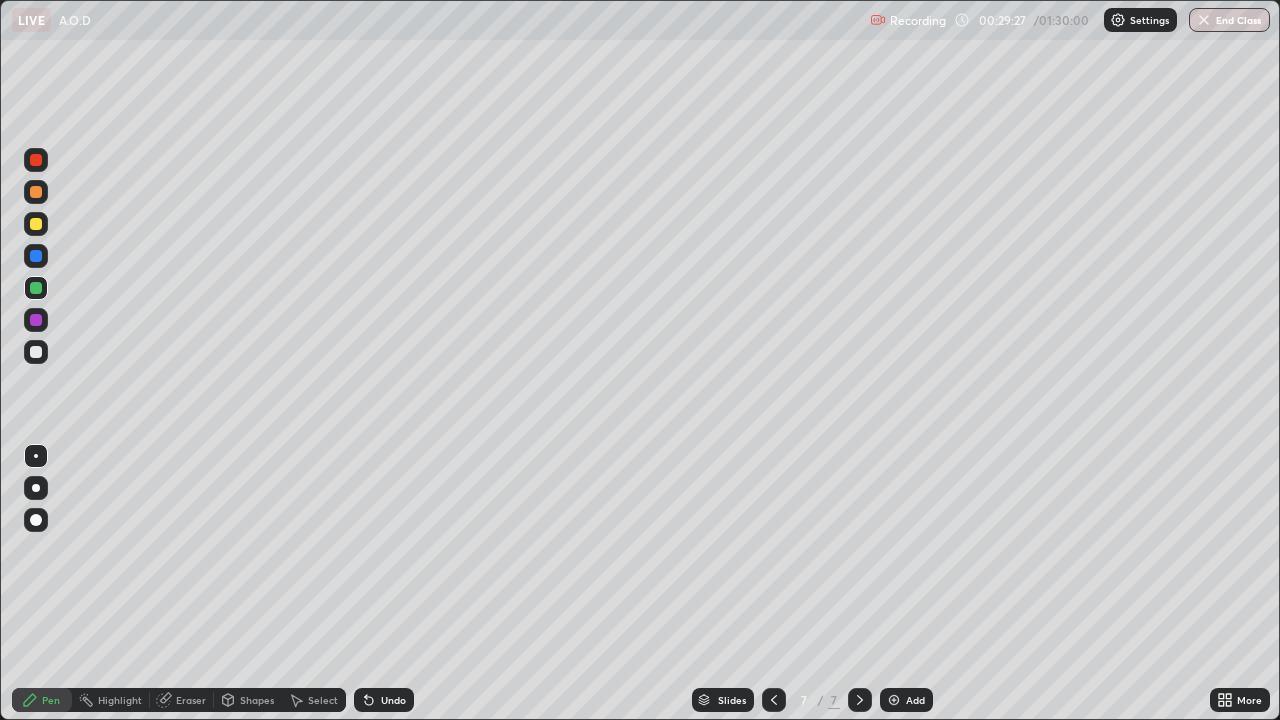 click on "Undo" at bounding box center [393, 700] 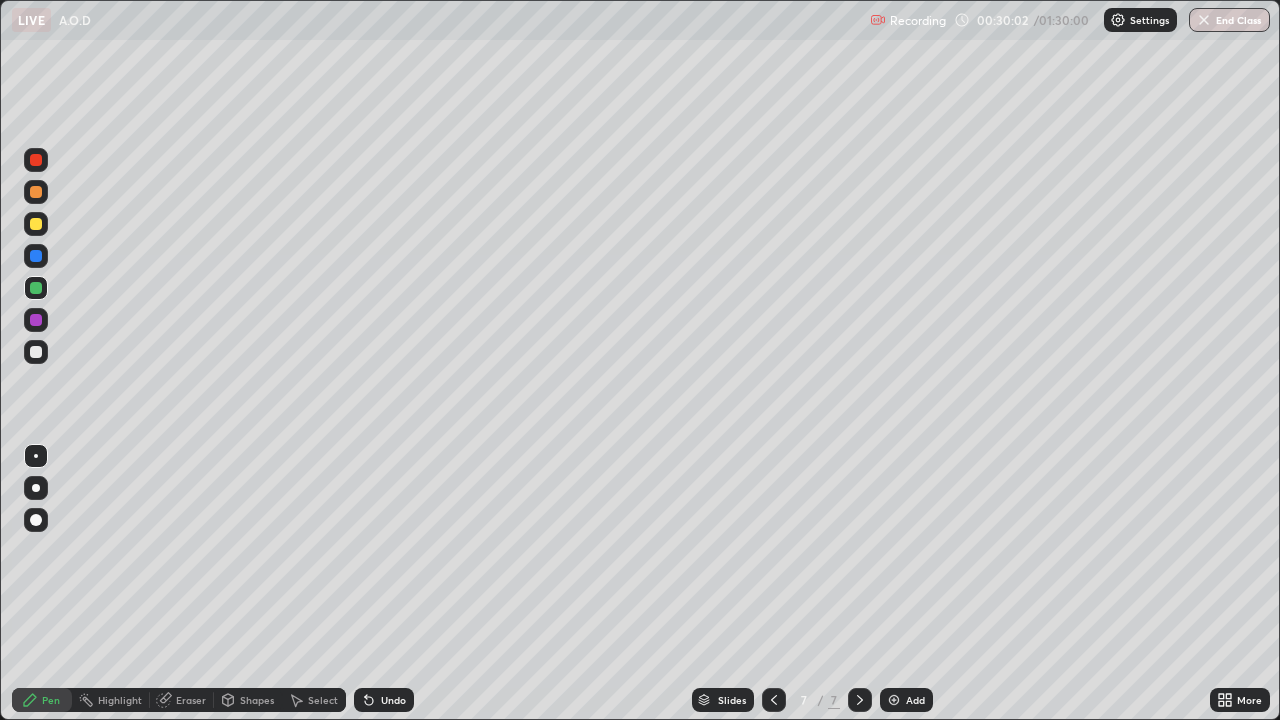 click on "Undo" at bounding box center [393, 700] 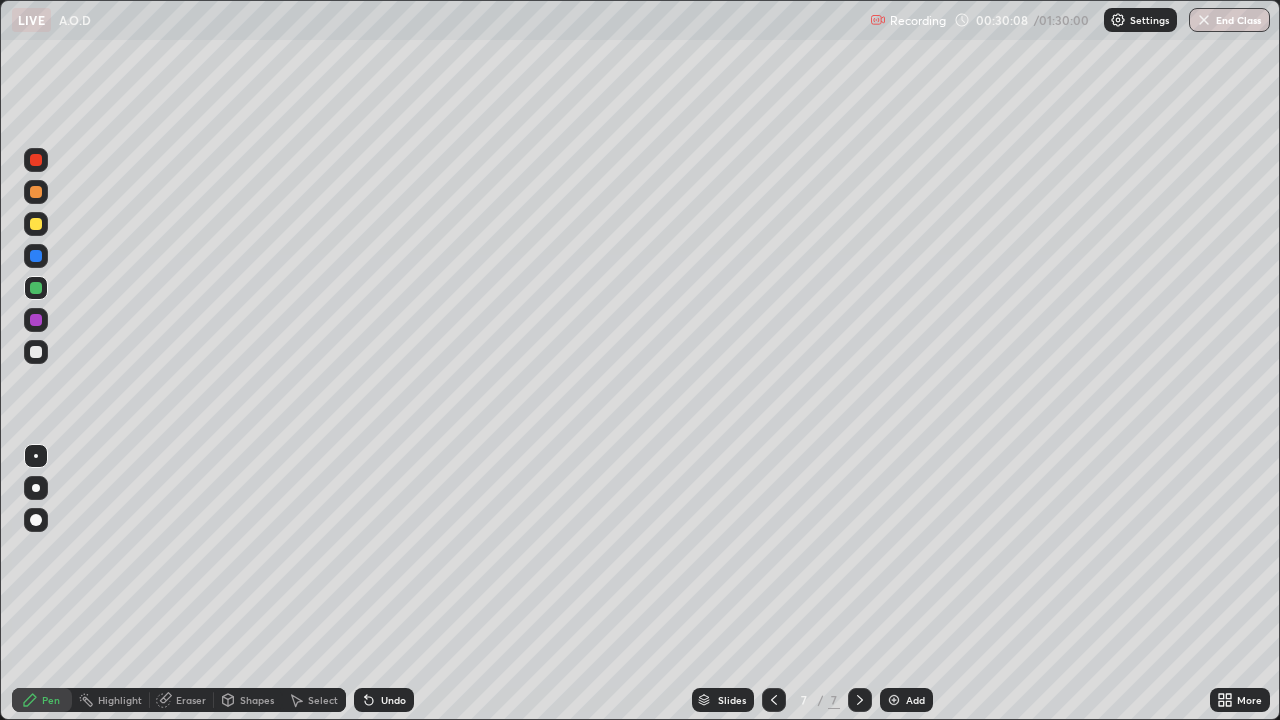 click on "Undo" at bounding box center (384, 700) 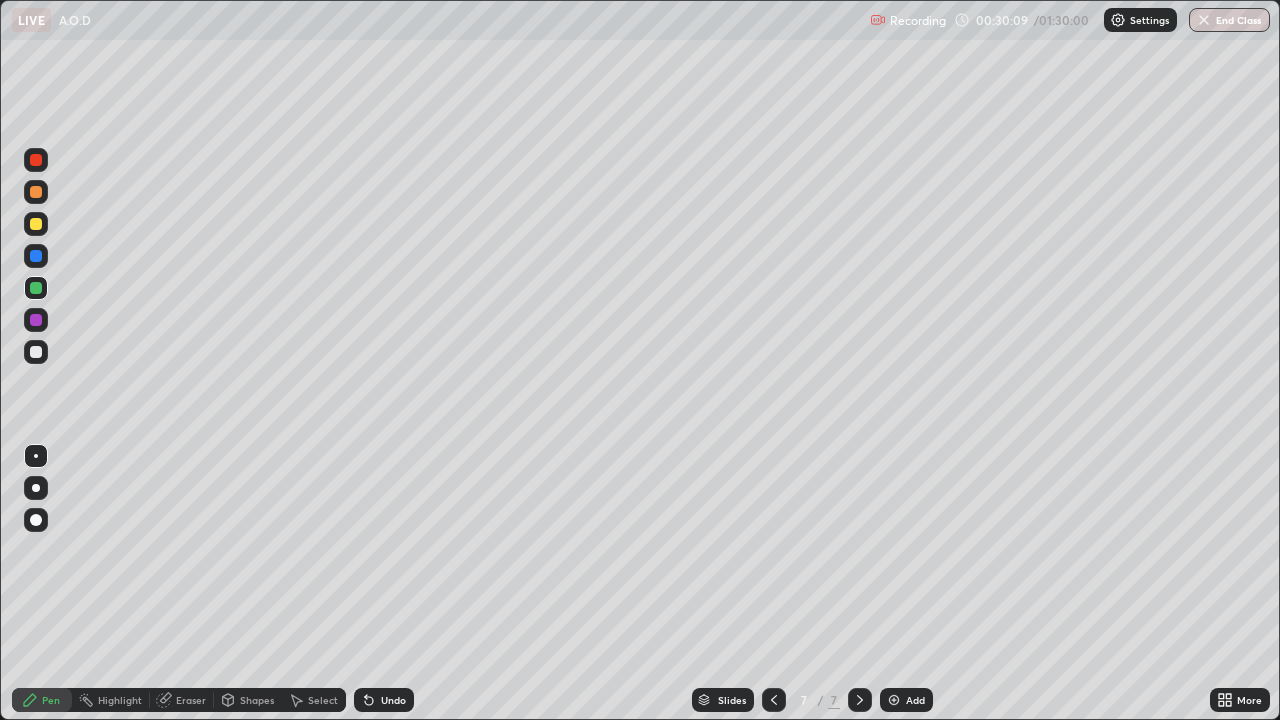 click on "Undo" at bounding box center [384, 700] 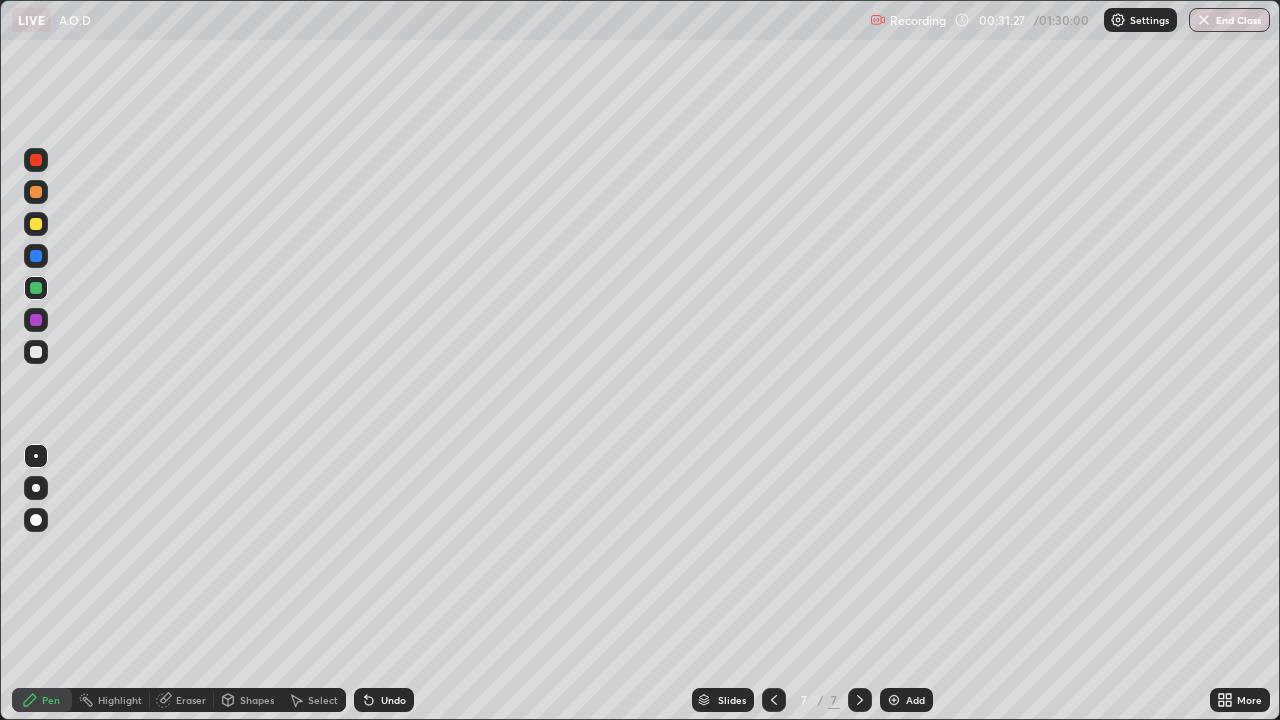 click at bounding box center (36, 192) 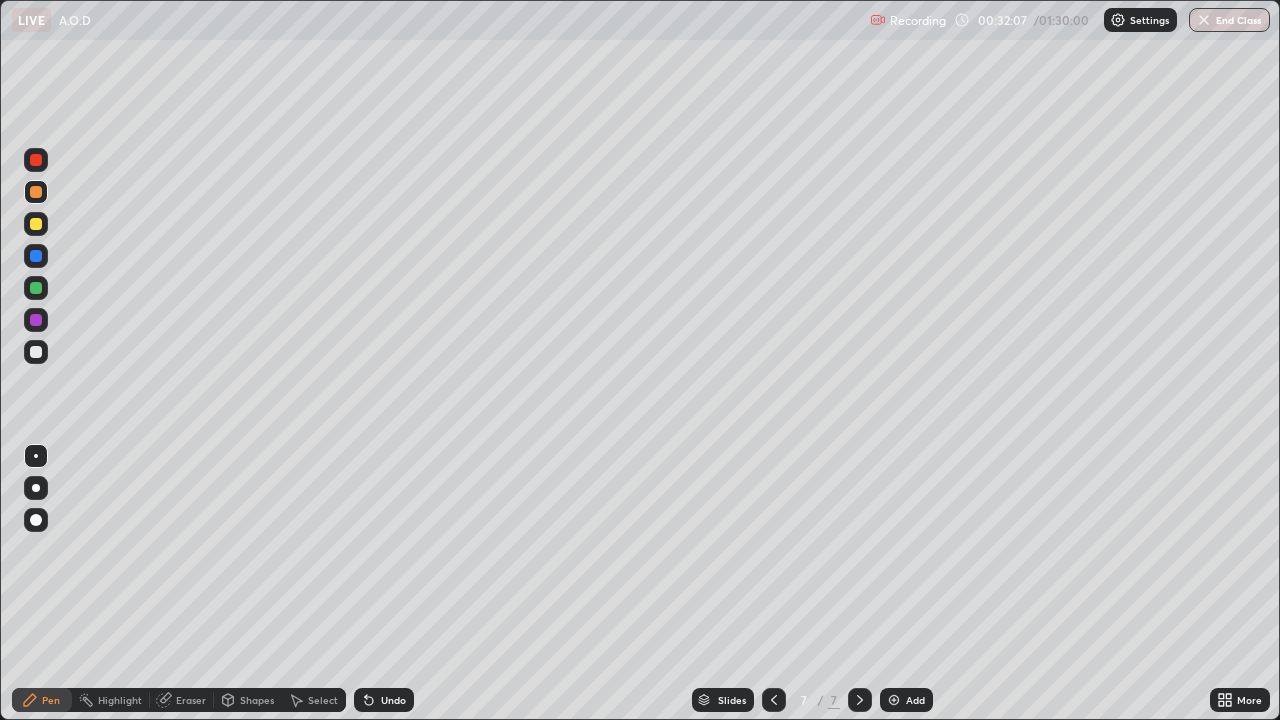 click at bounding box center [894, 700] 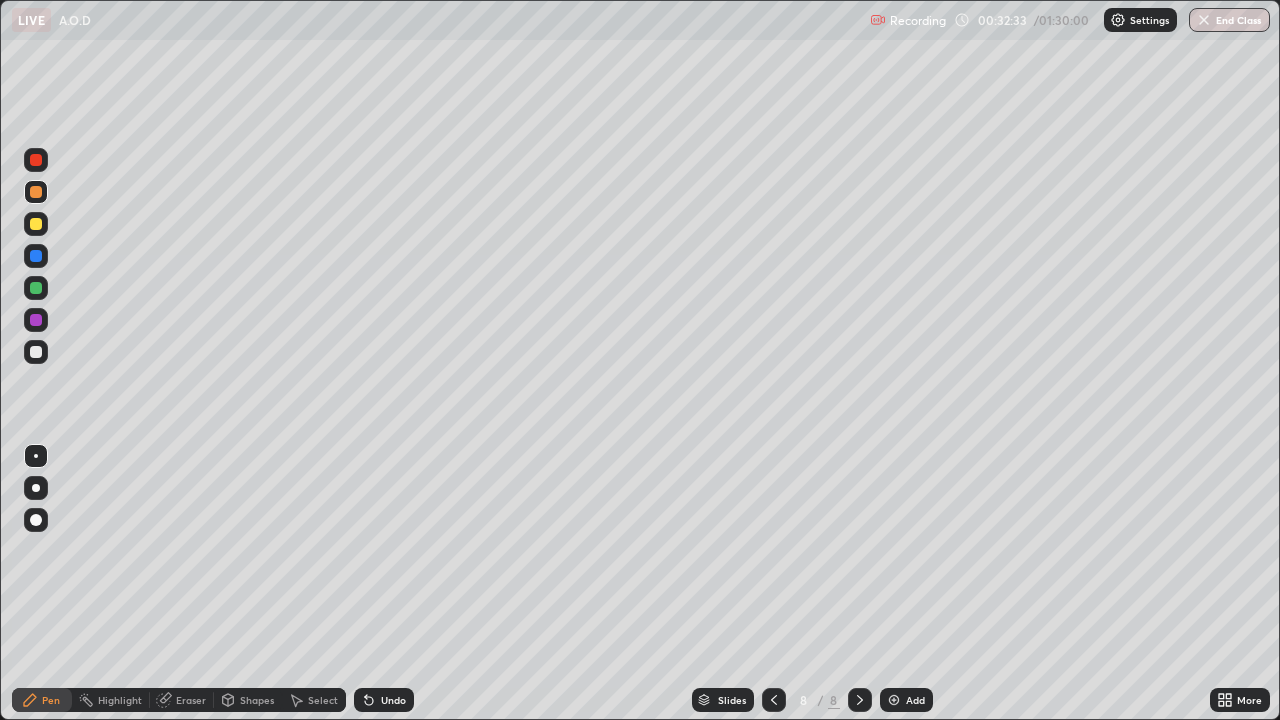 click on "Undo" at bounding box center (393, 700) 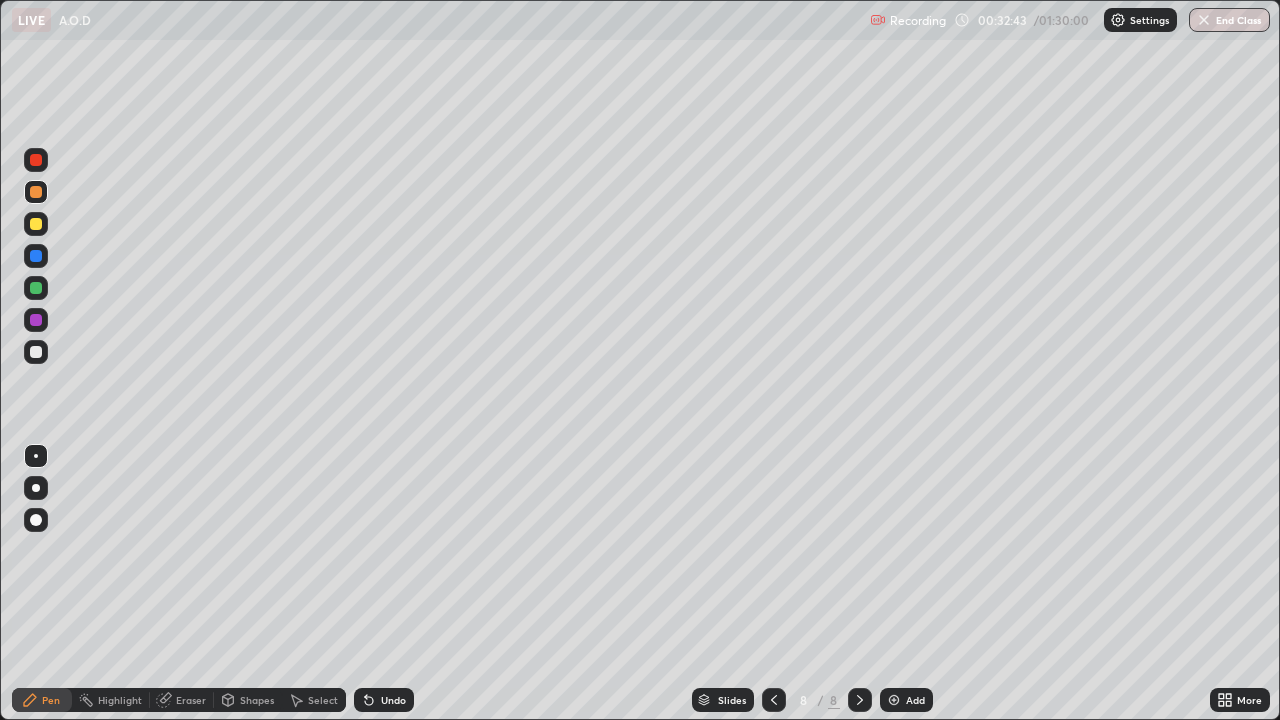 click on "Undo" at bounding box center [393, 700] 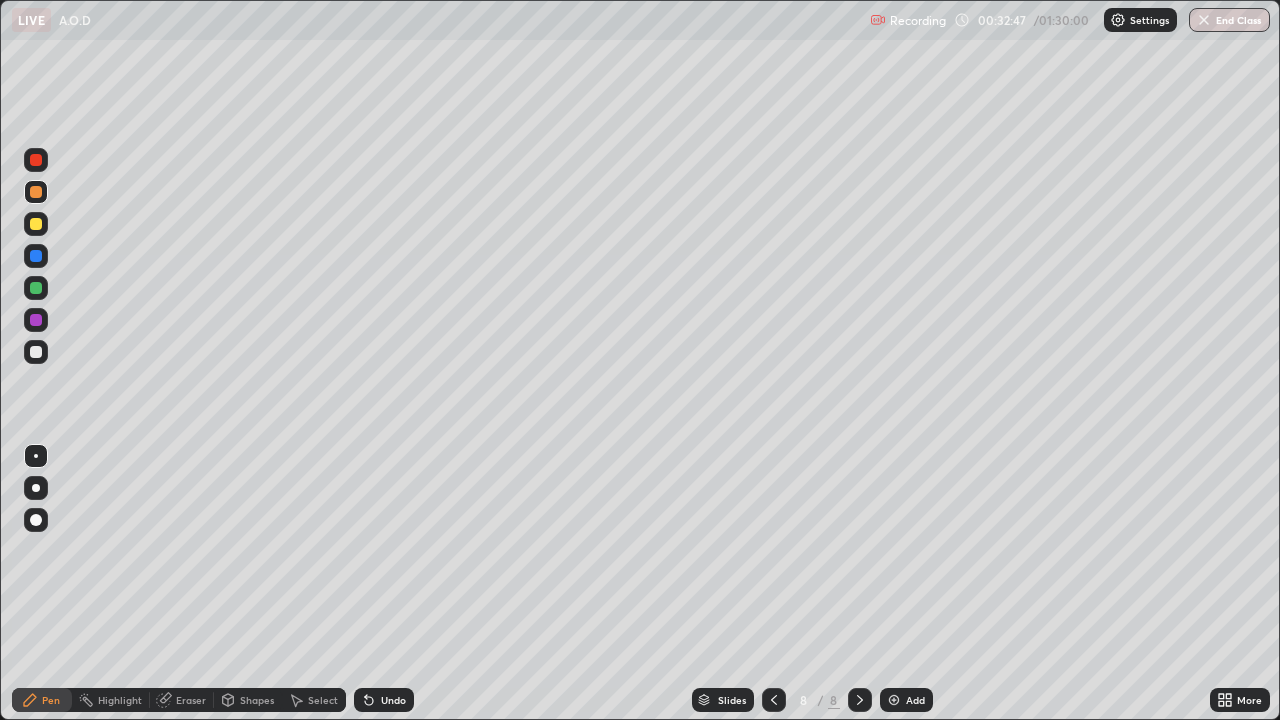 click at bounding box center [36, 352] 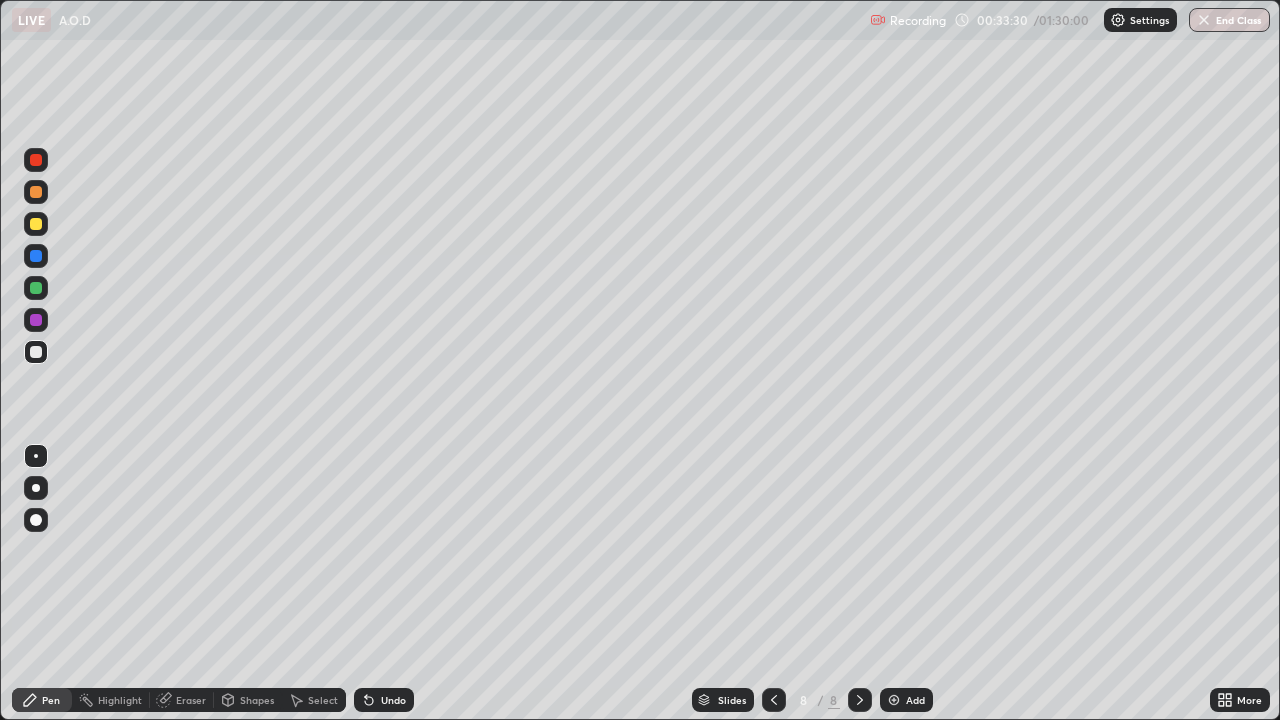 click at bounding box center [36, 192] 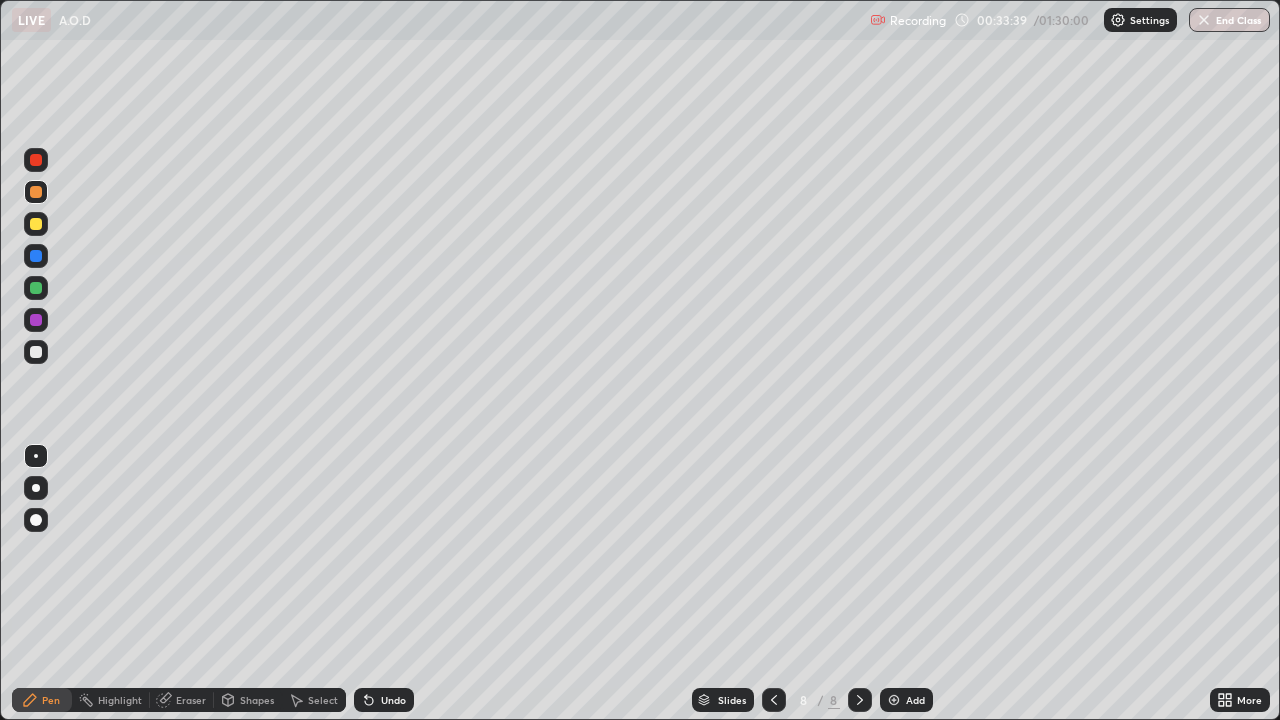 click on "Undo" at bounding box center [393, 700] 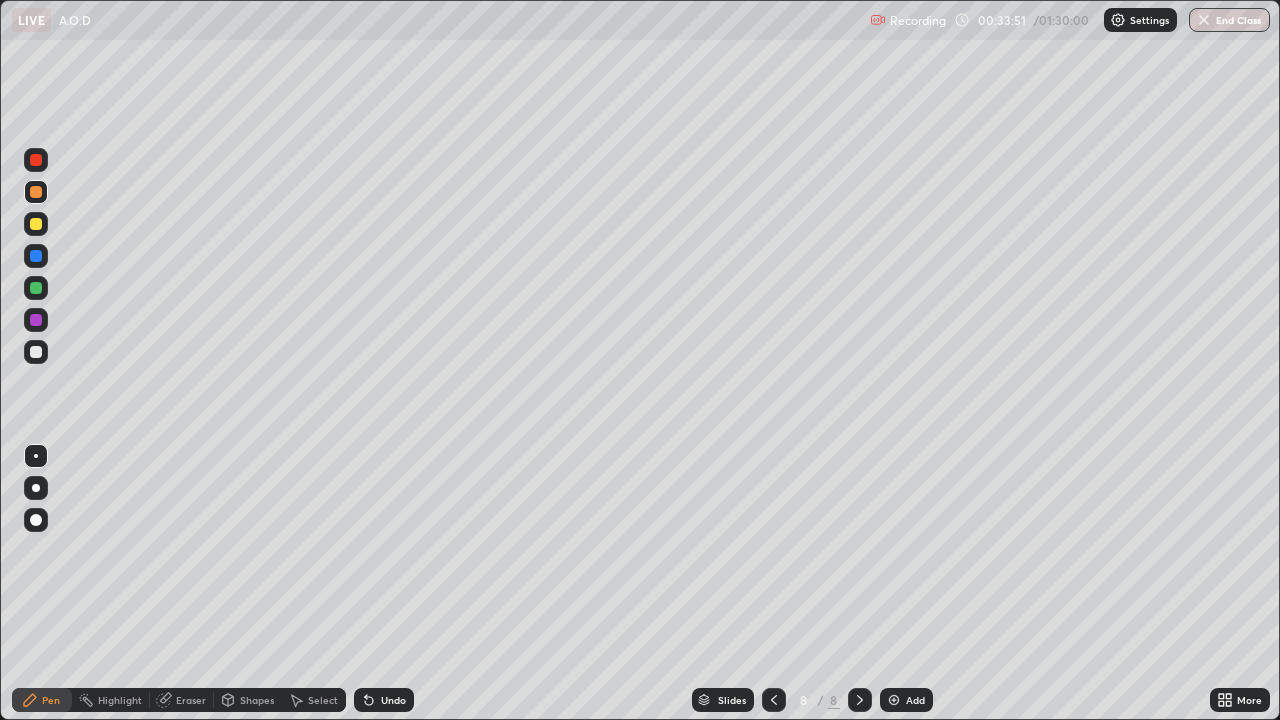 click at bounding box center (36, 352) 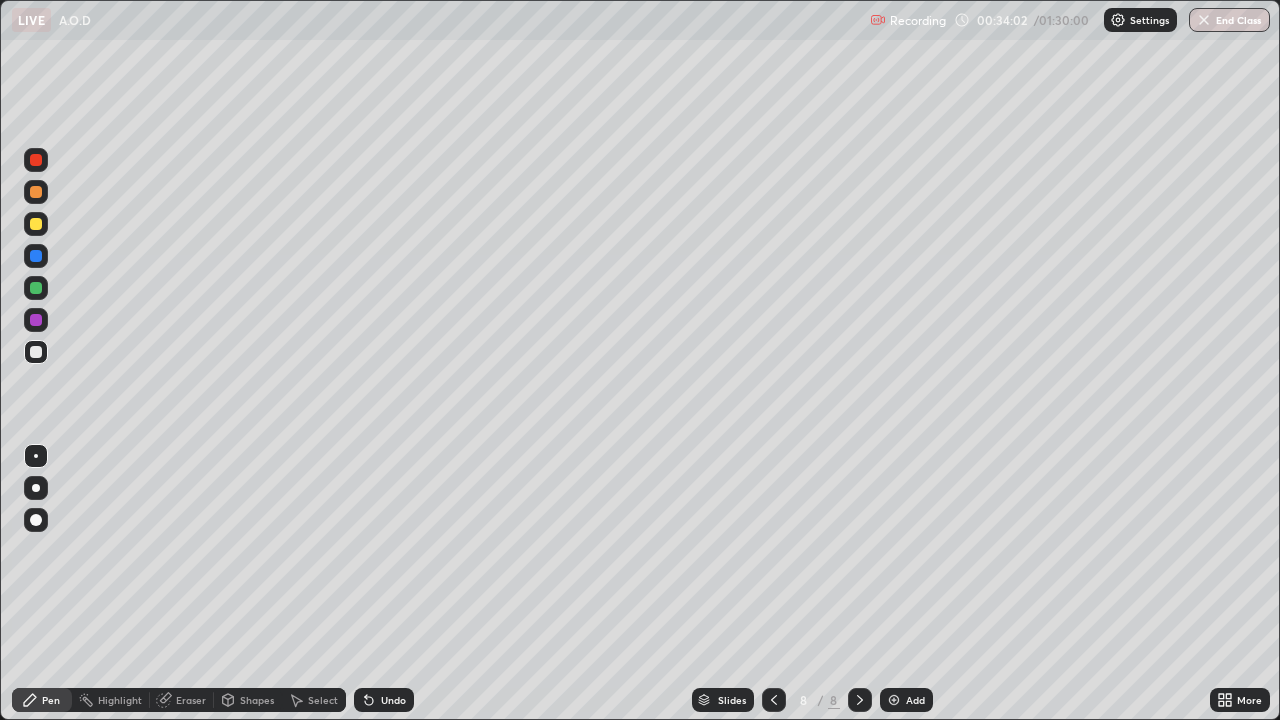 click on "Undo" at bounding box center (393, 700) 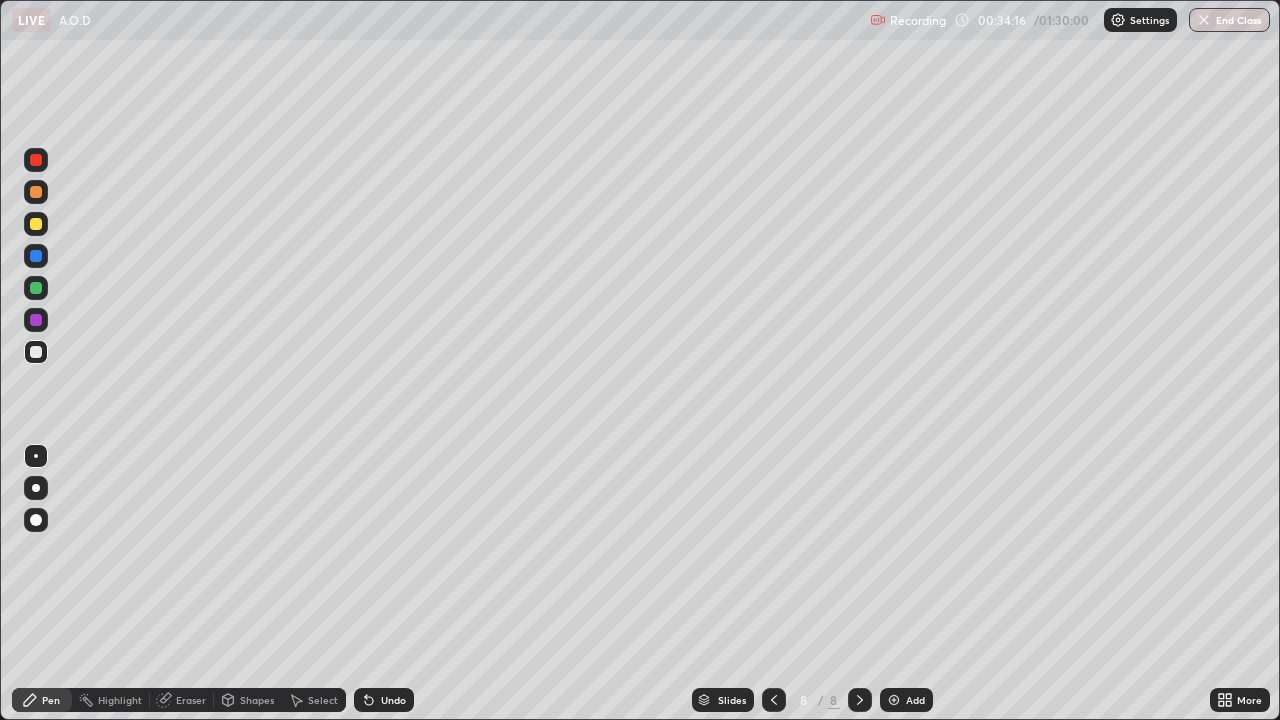 click at bounding box center [36, 288] 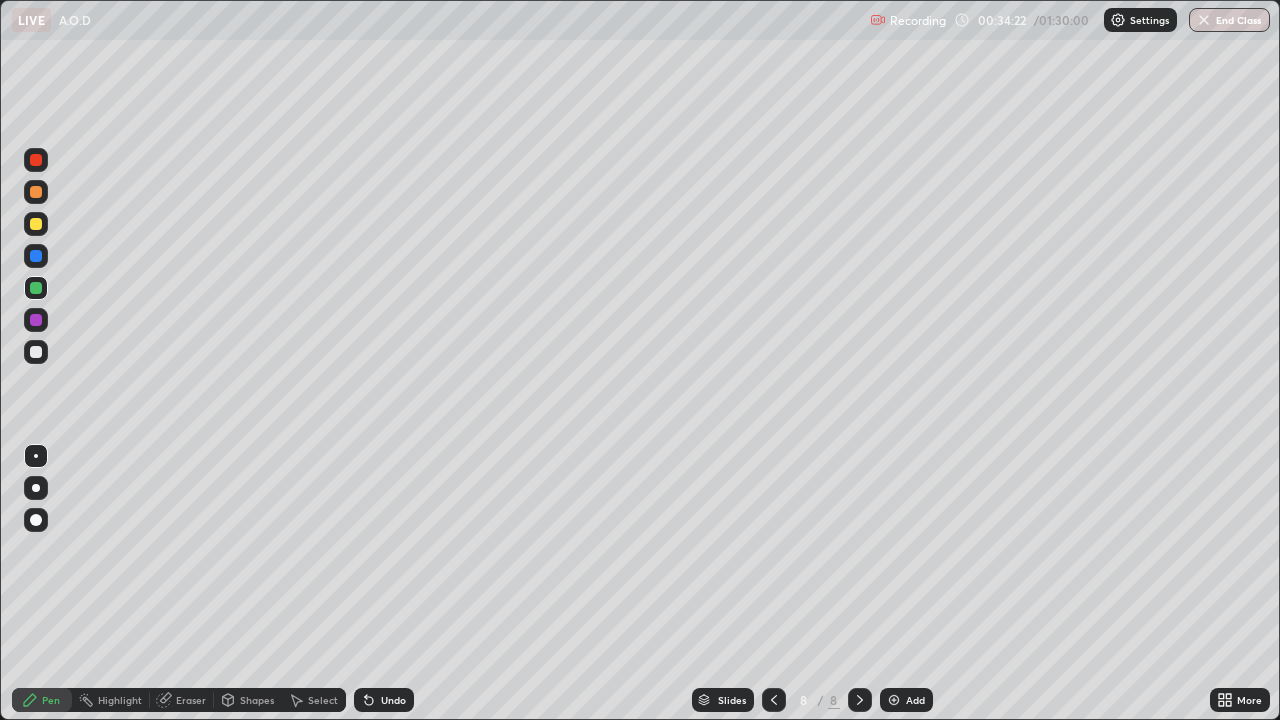 click on "Undo" at bounding box center (384, 700) 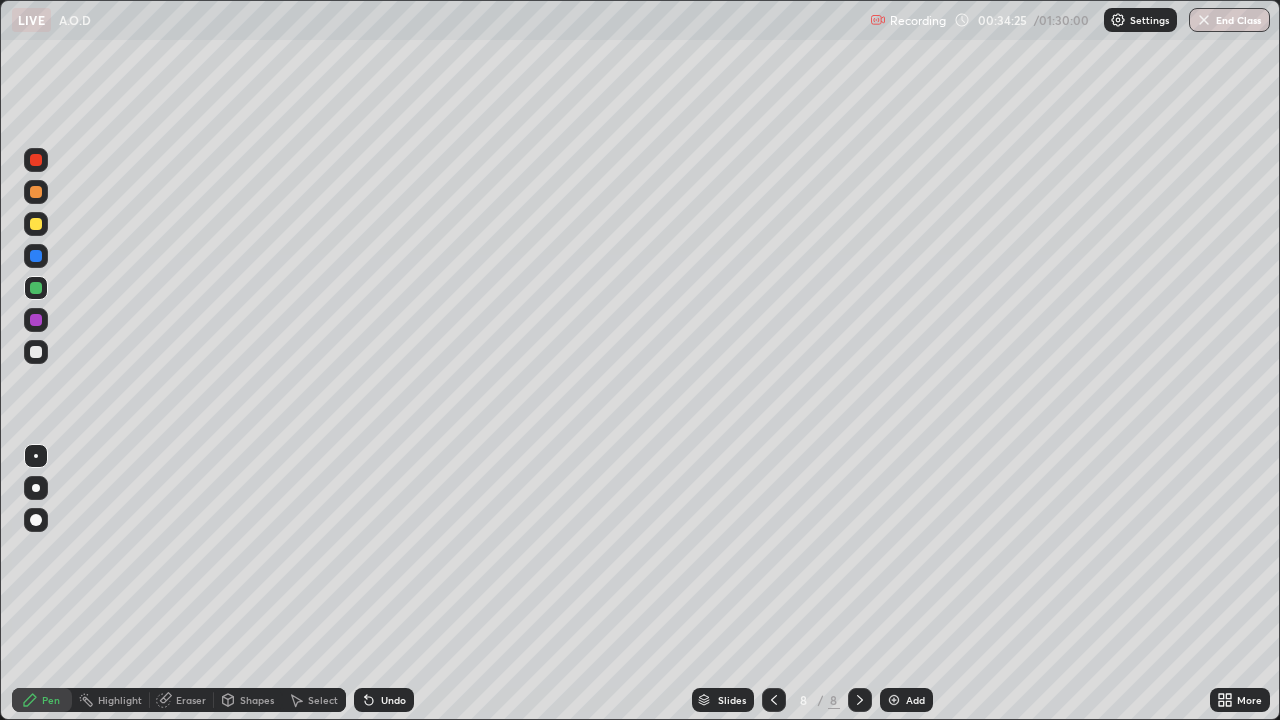 click on "Undo" at bounding box center [393, 700] 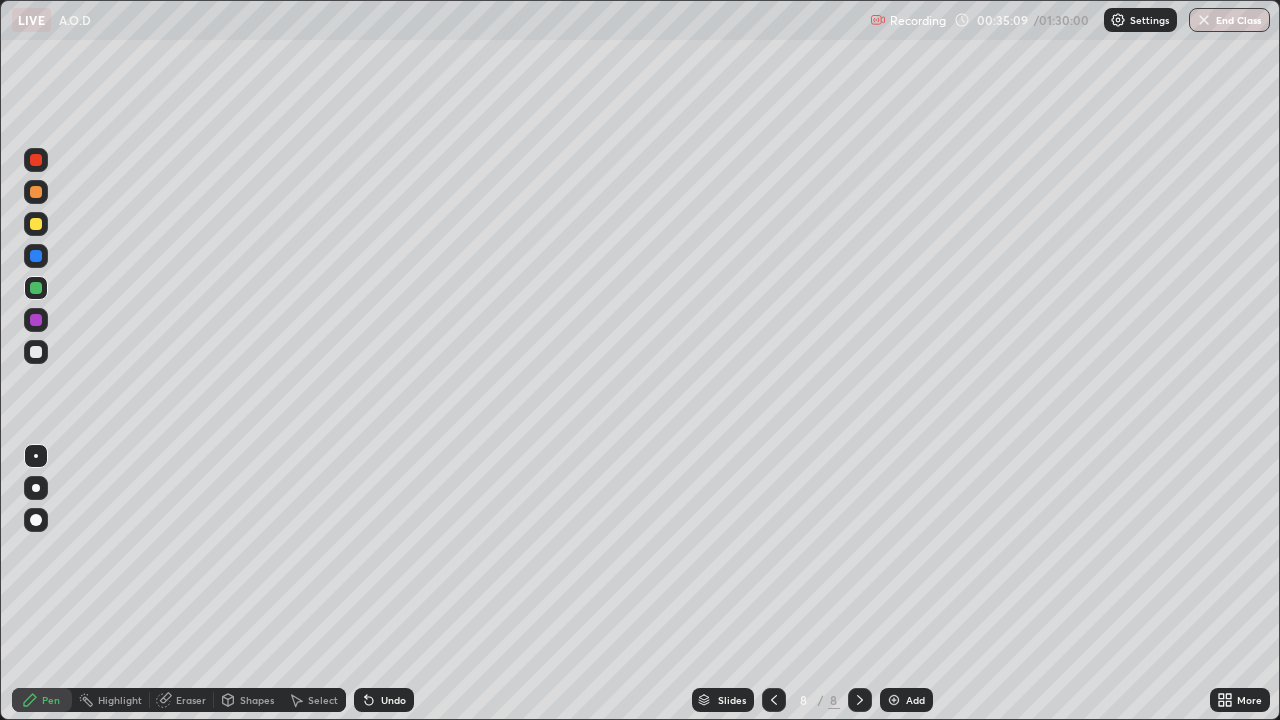 click at bounding box center (36, 192) 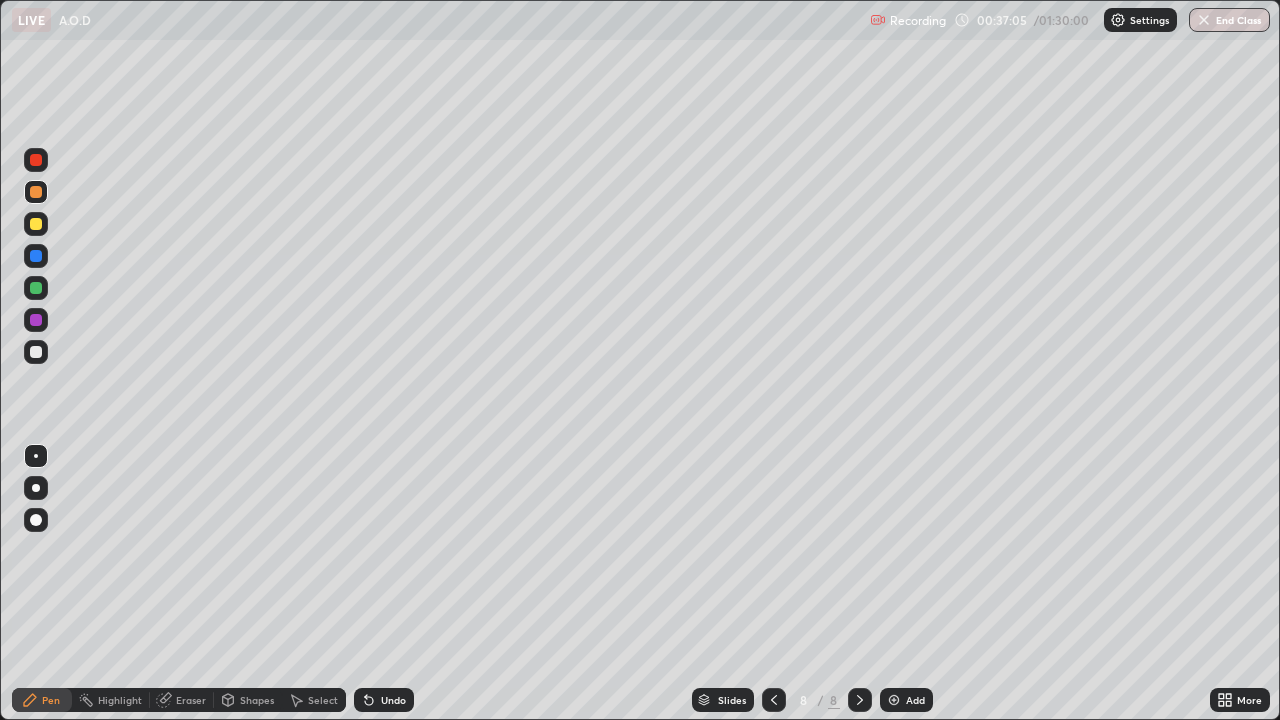 click at bounding box center (894, 700) 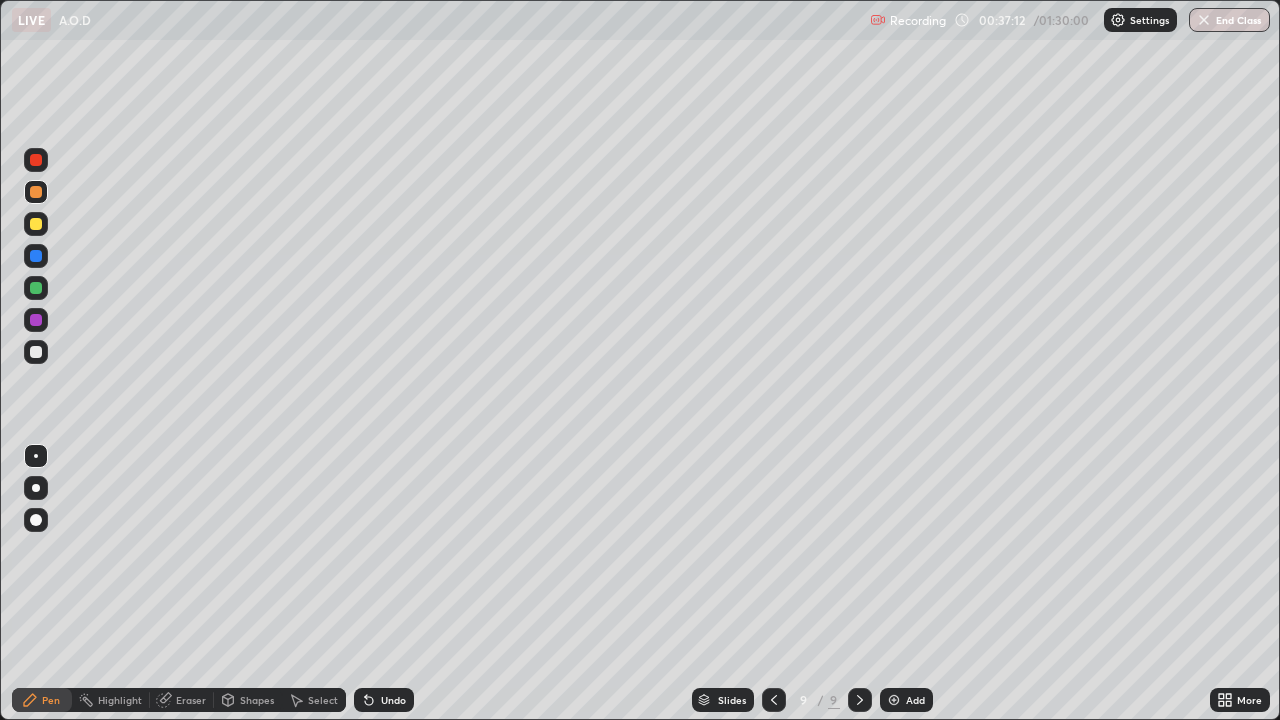 click on "Undo" at bounding box center (384, 700) 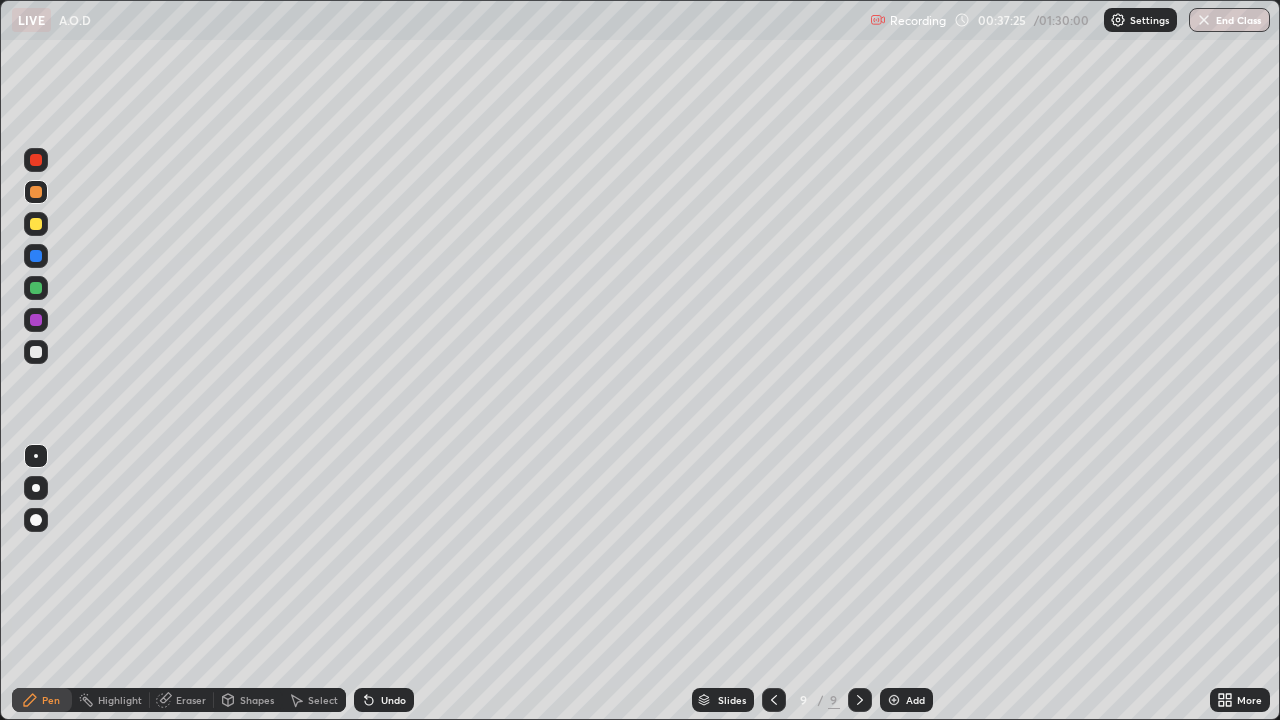 click at bounding box center (36, 352) 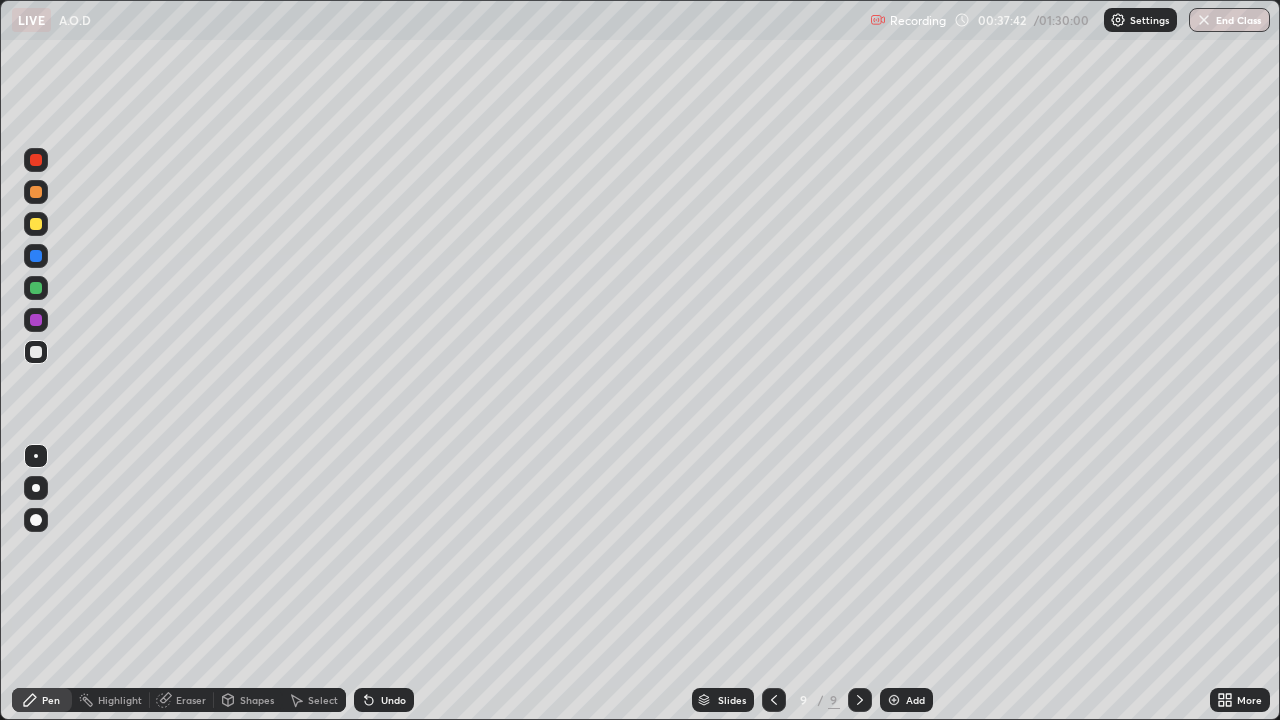 click at bounding box center [36, 320] 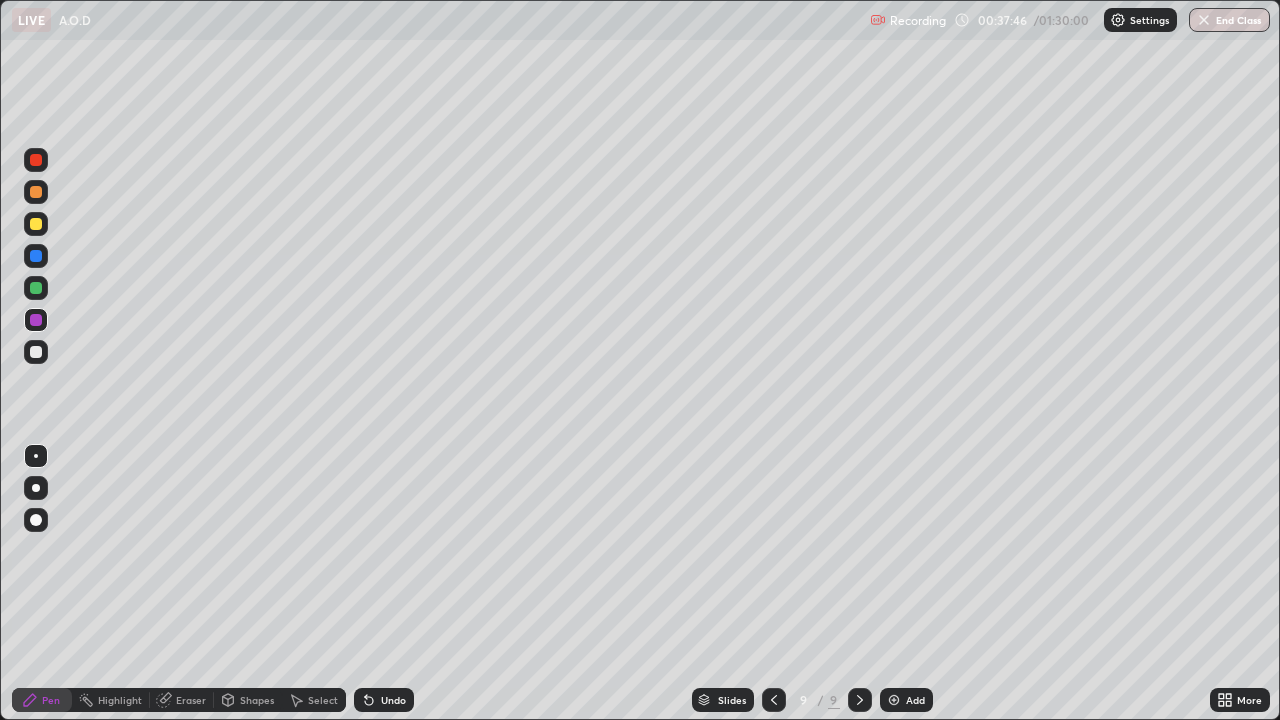 click at bounding box center [36, 352] 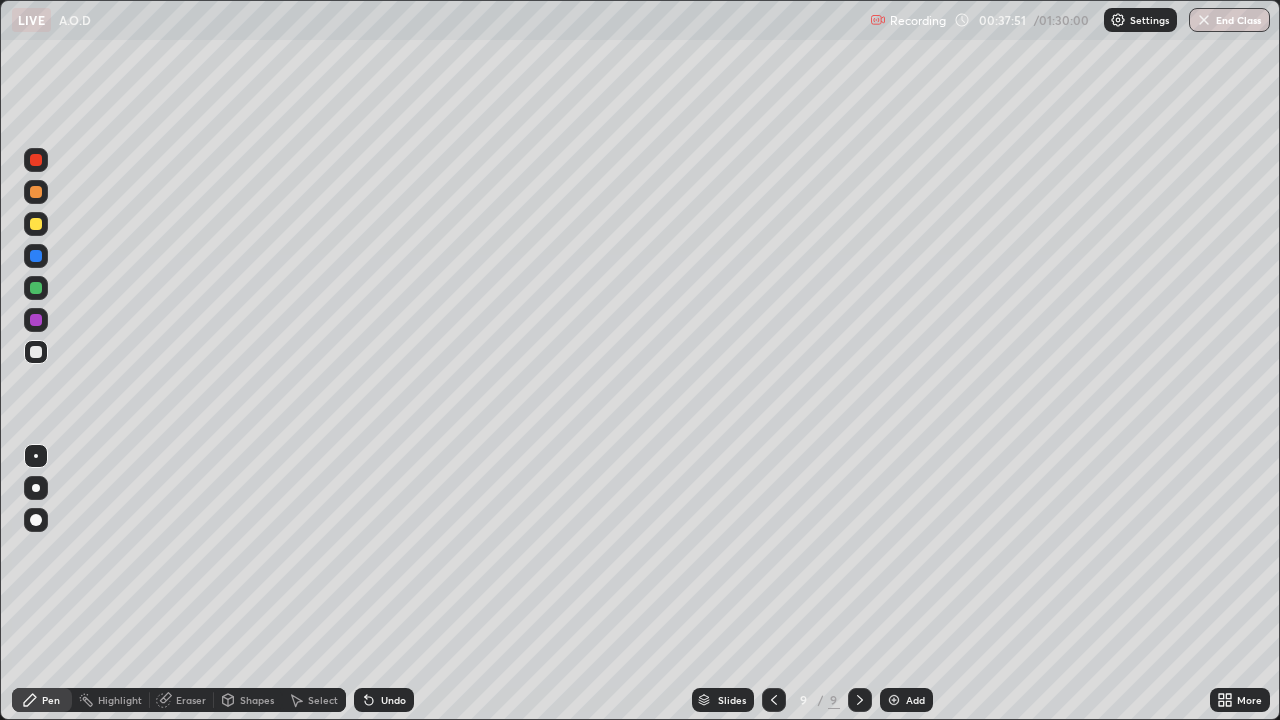 click at bounding box center [36, 288] 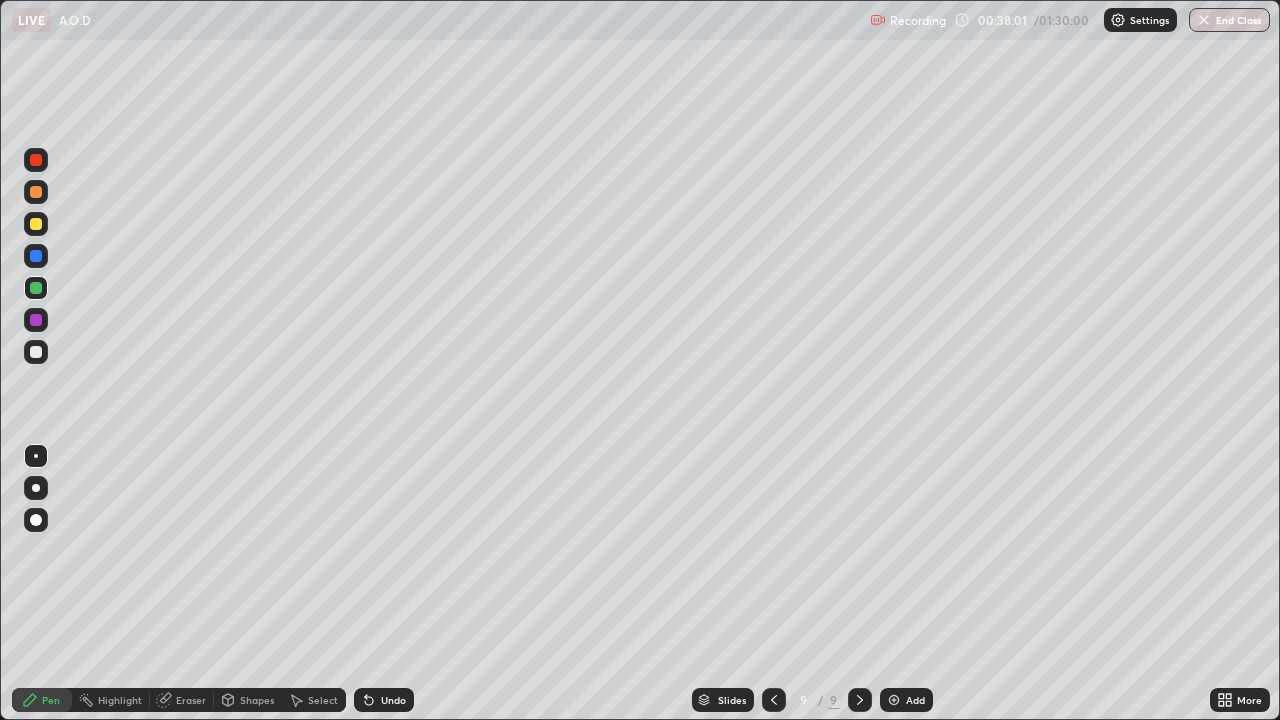 click at bounding box center [36, 320] 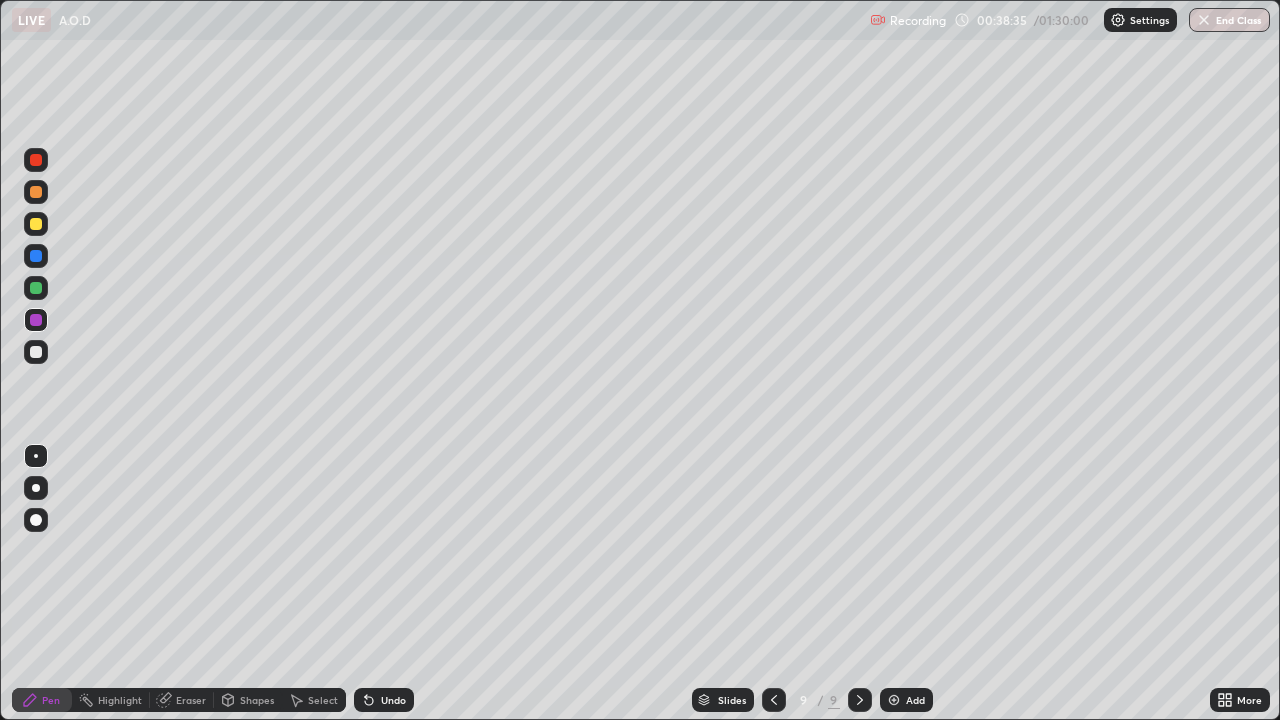 click at bounding box center (36, 256) 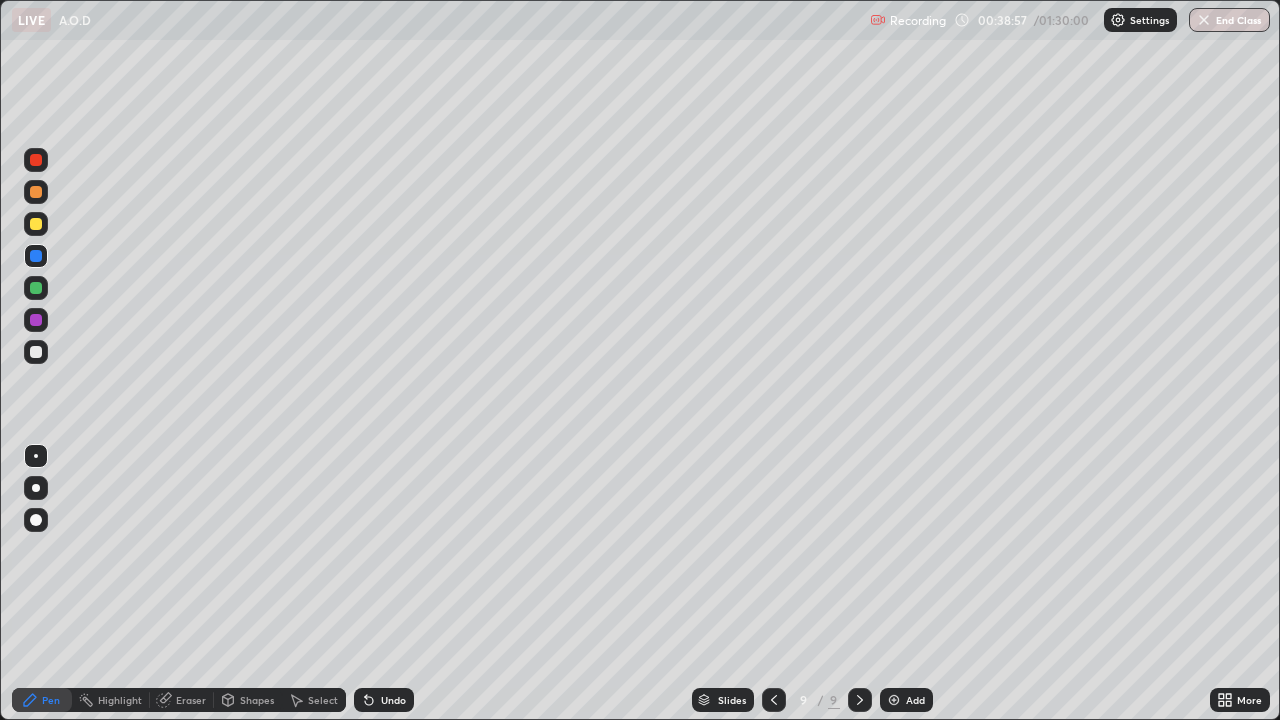 click at bounding box center (36, 192) 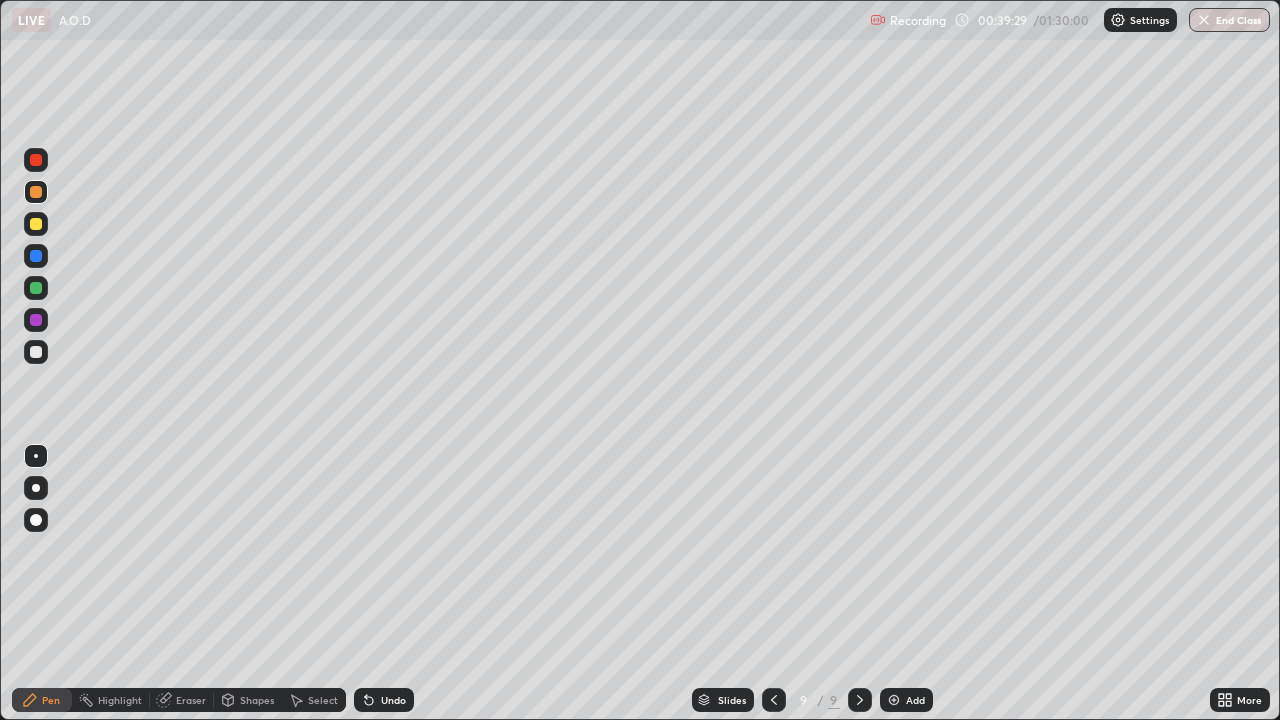 click on "Undo" at bounding box center [384, 700] 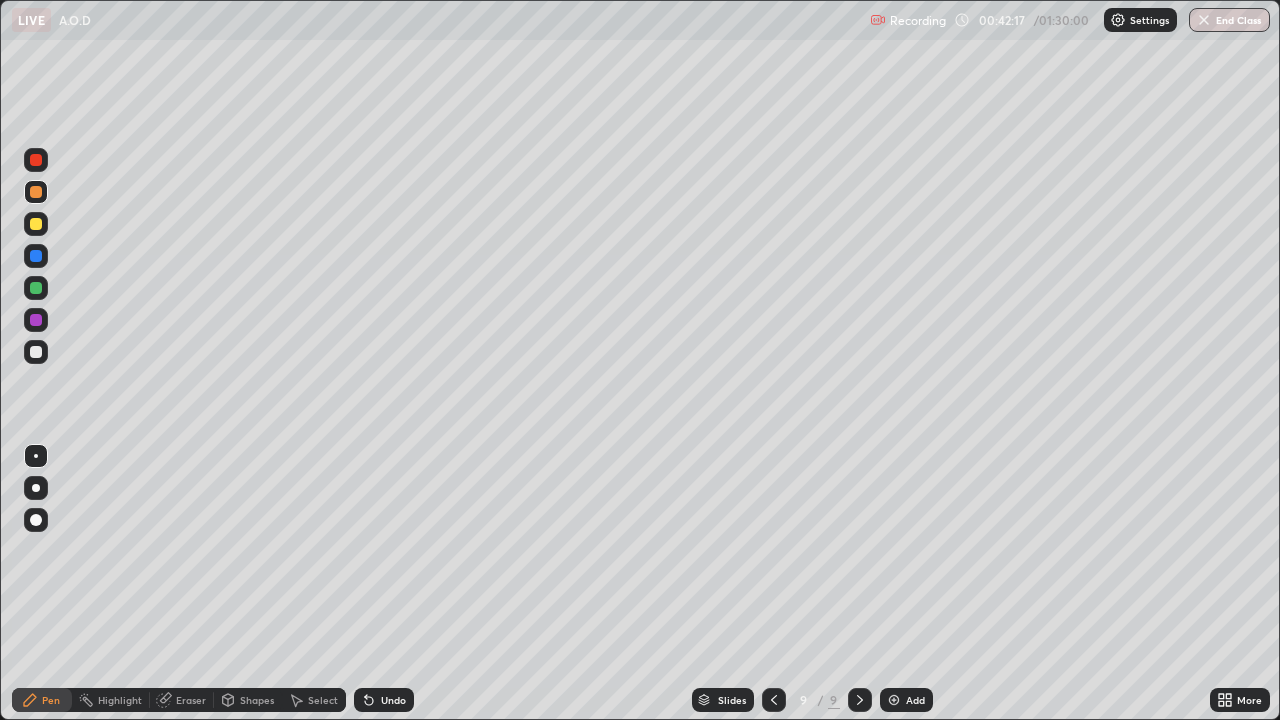 click at bounding box center (36, 352) 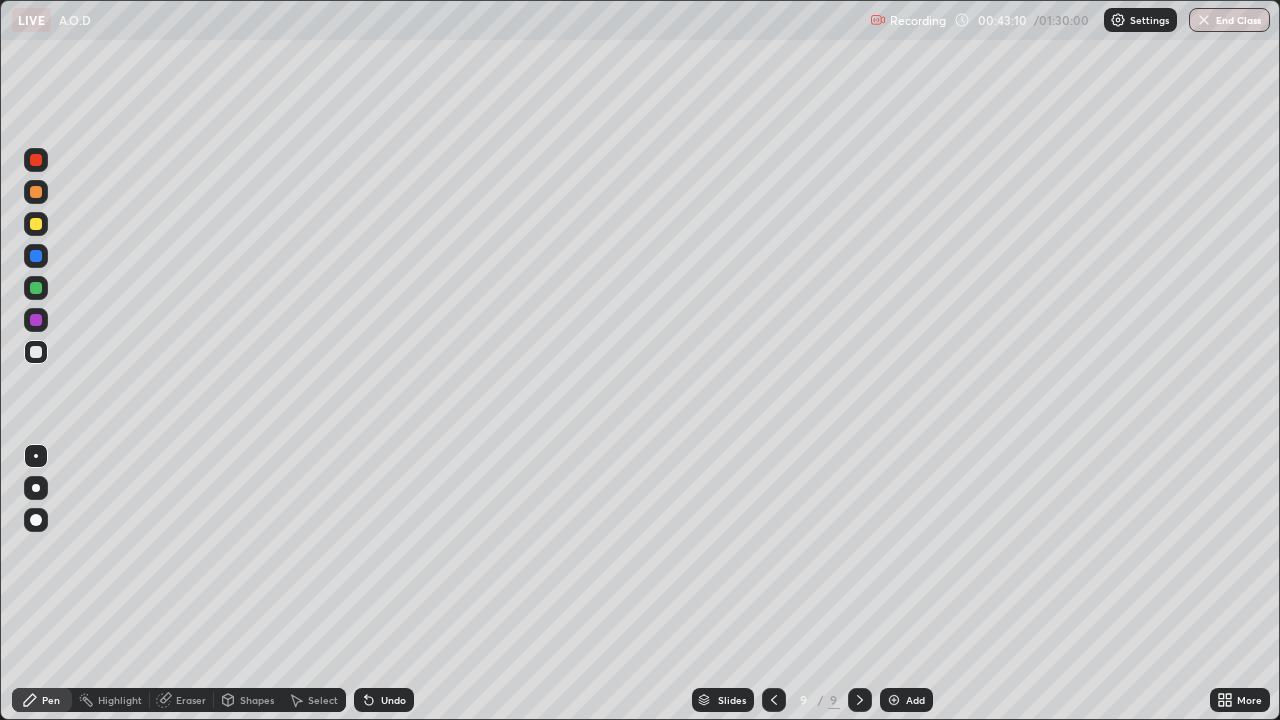 click on "Eraser" at bounding box center [191, 700] 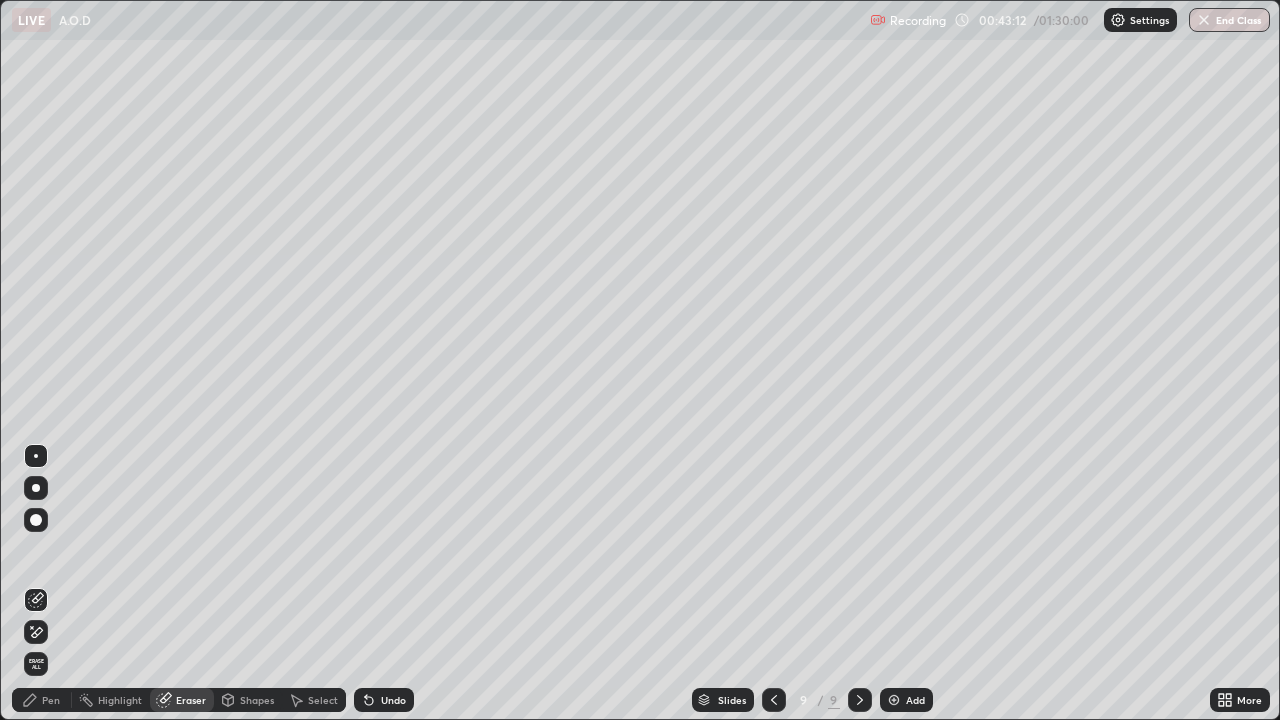 click on "Pen" at bounding box center [51, 700] 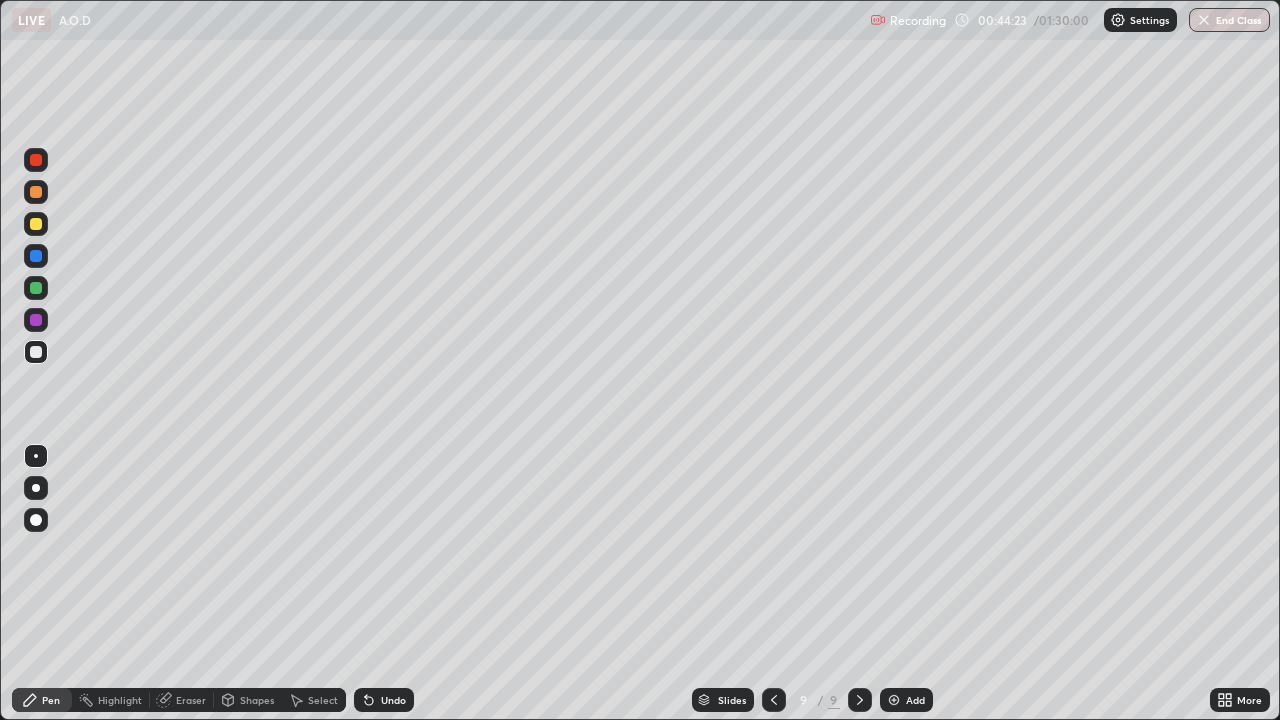 click at bounding box center [36, 288] 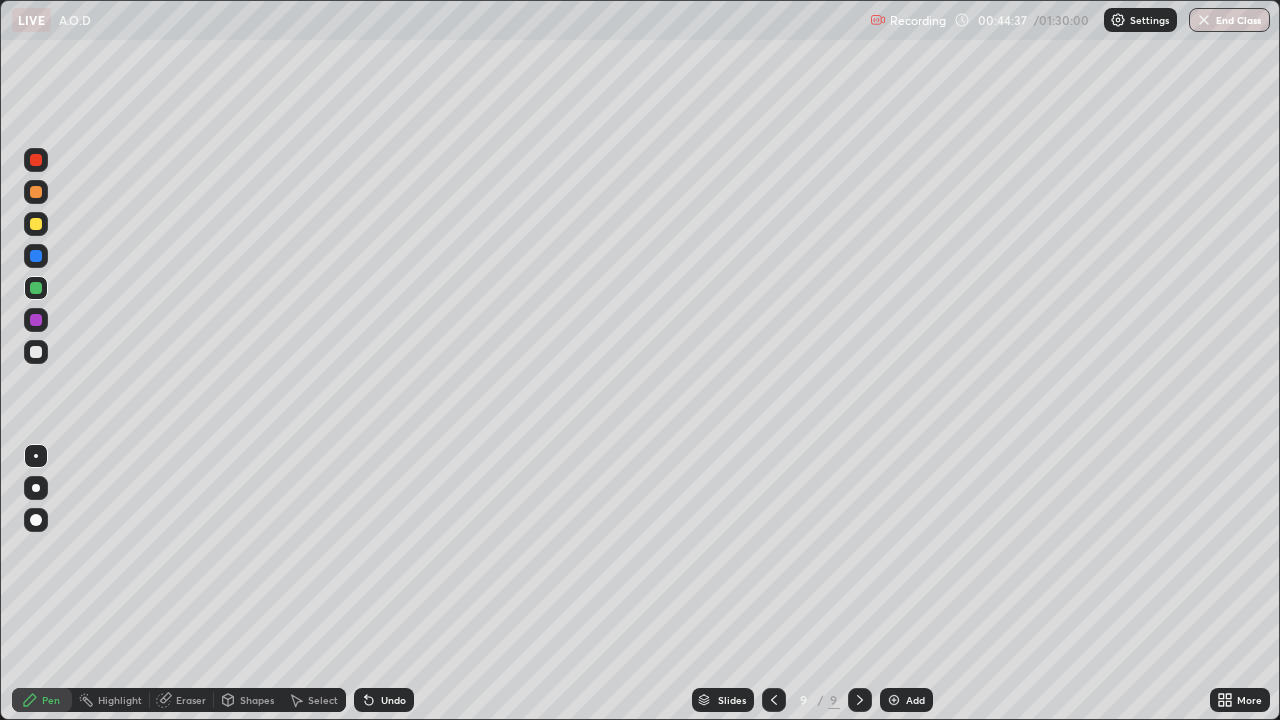 click at bounding box center [894, 700] 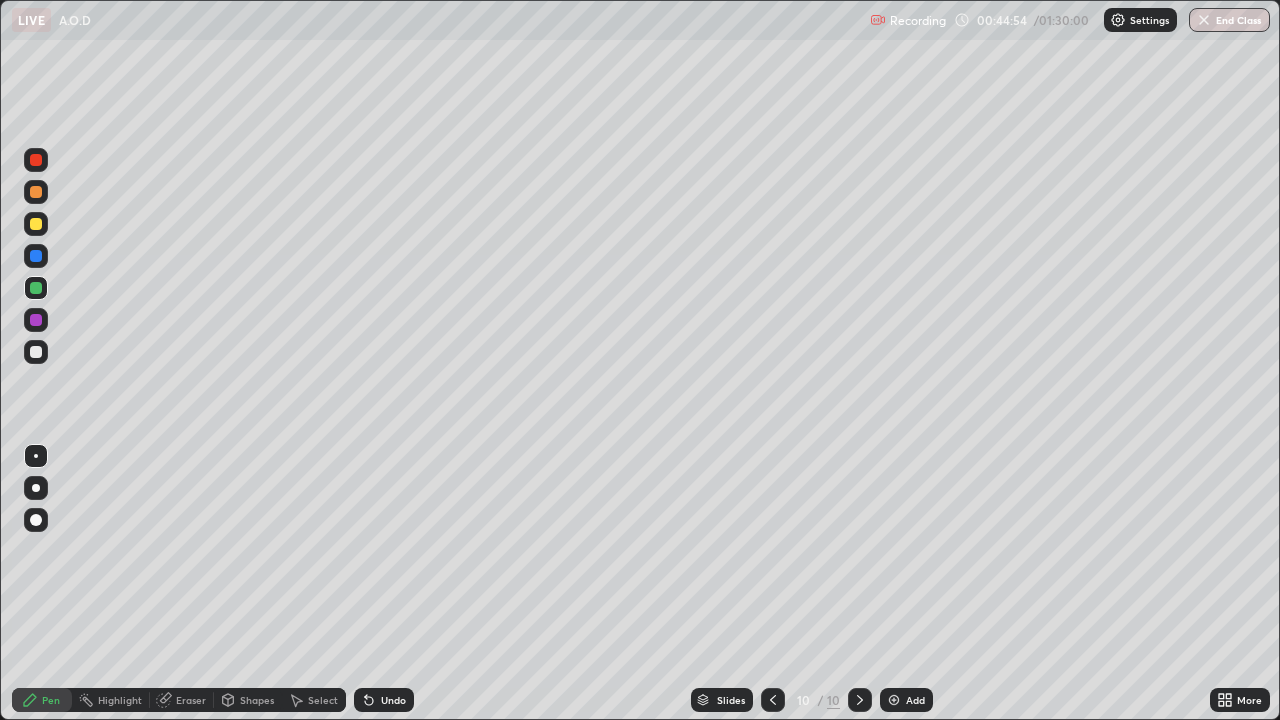 click on "Undo" at bounding box center [393, 700] 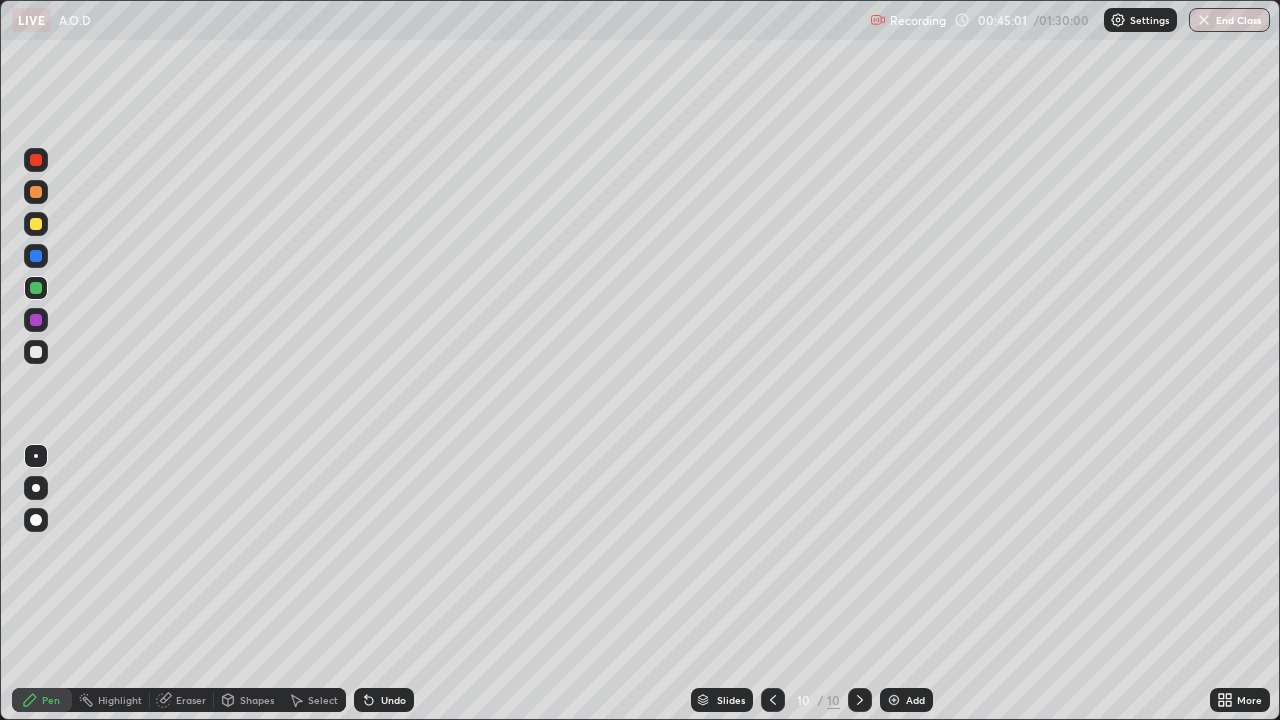 click at bounding box center (36, 352) 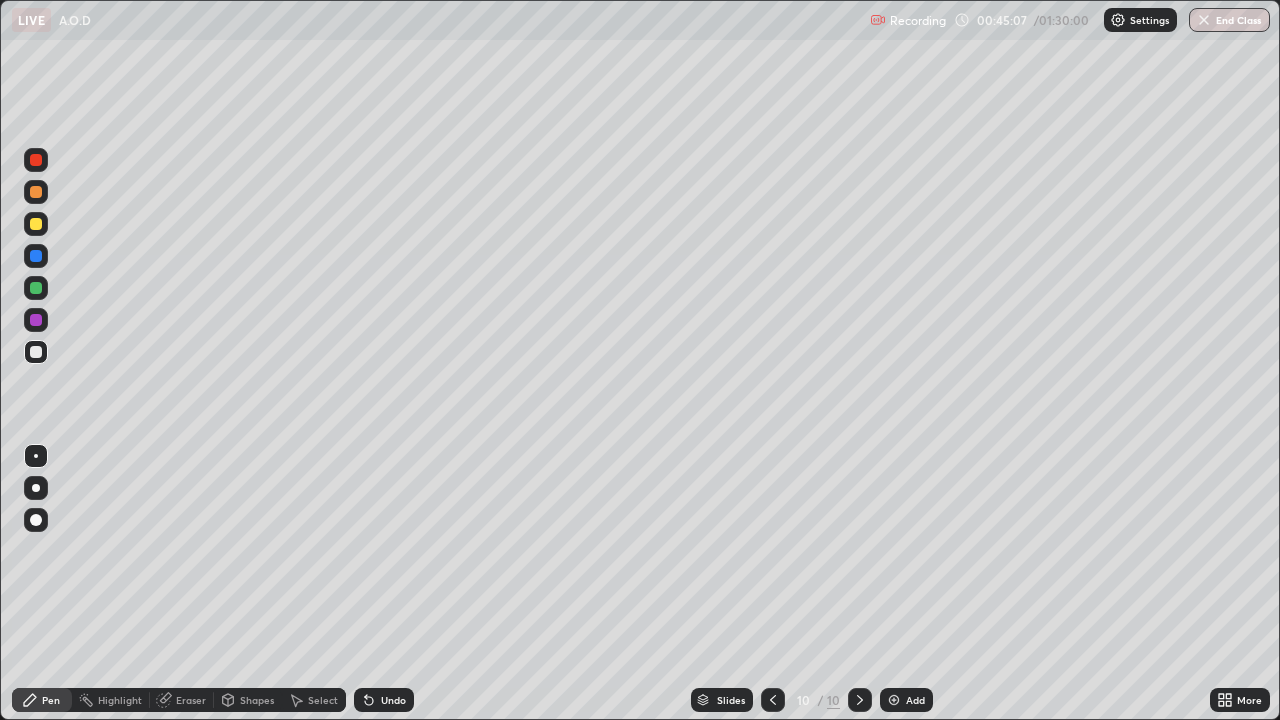 click on "Undo" at bounding box center (393, 700) 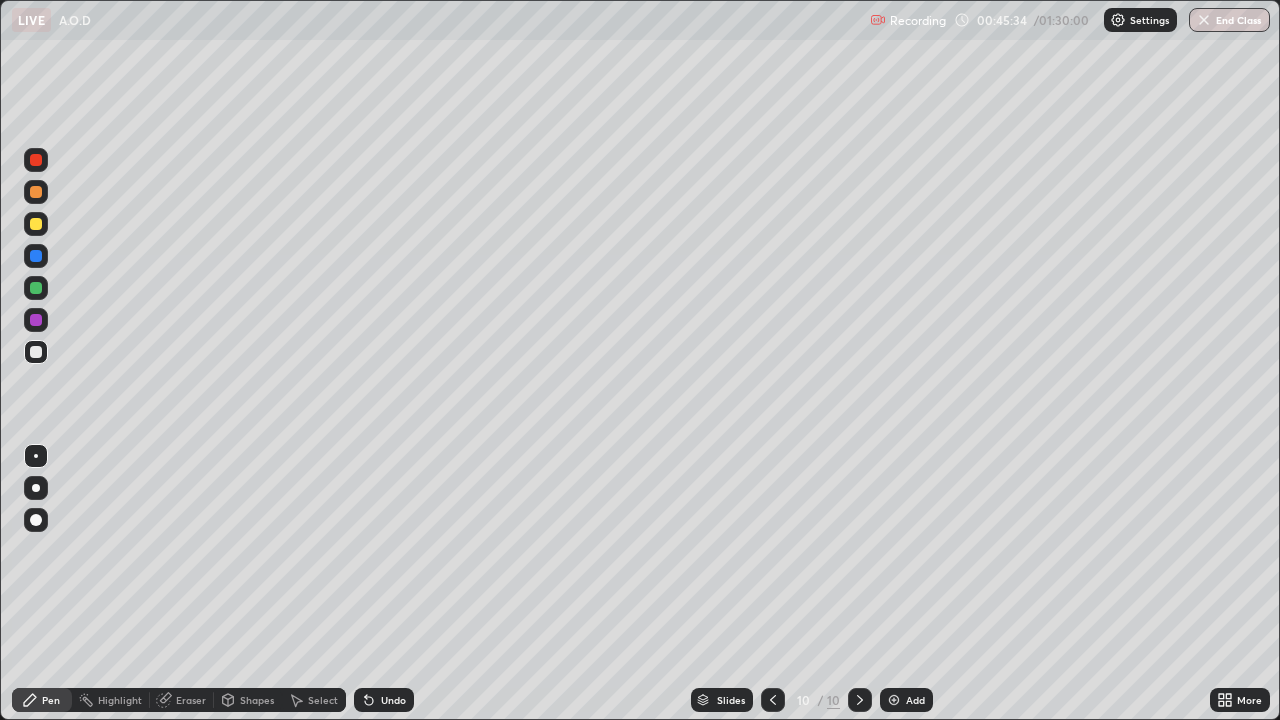 click on "Eraser" at bounding box center (191, 700) 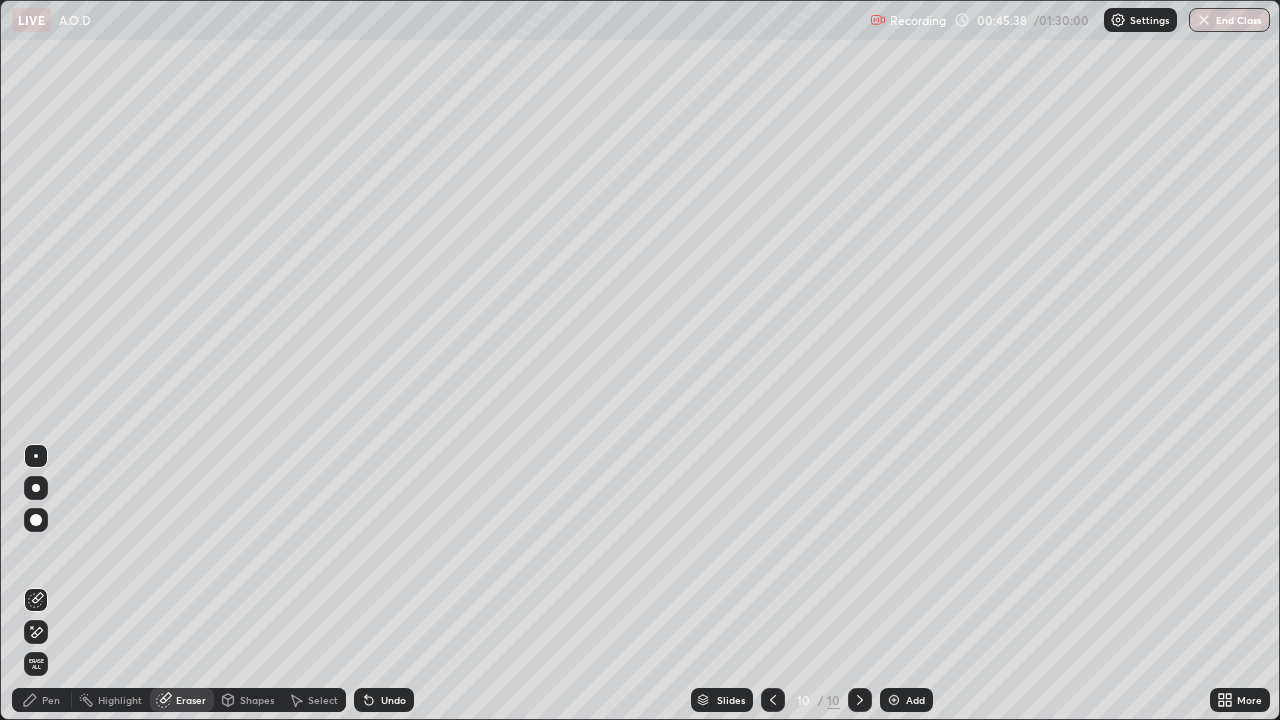 click on "Pen" at bounding box center [42, 700] 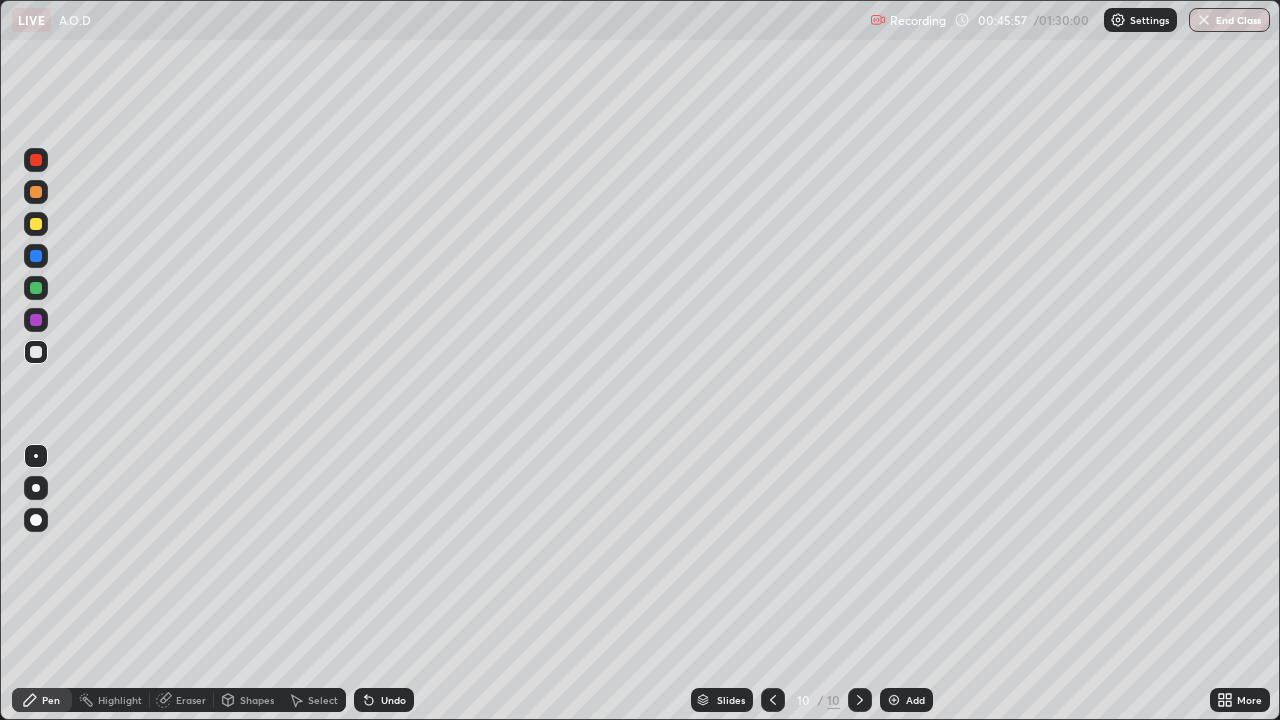 click at bounding box center (36, 288) 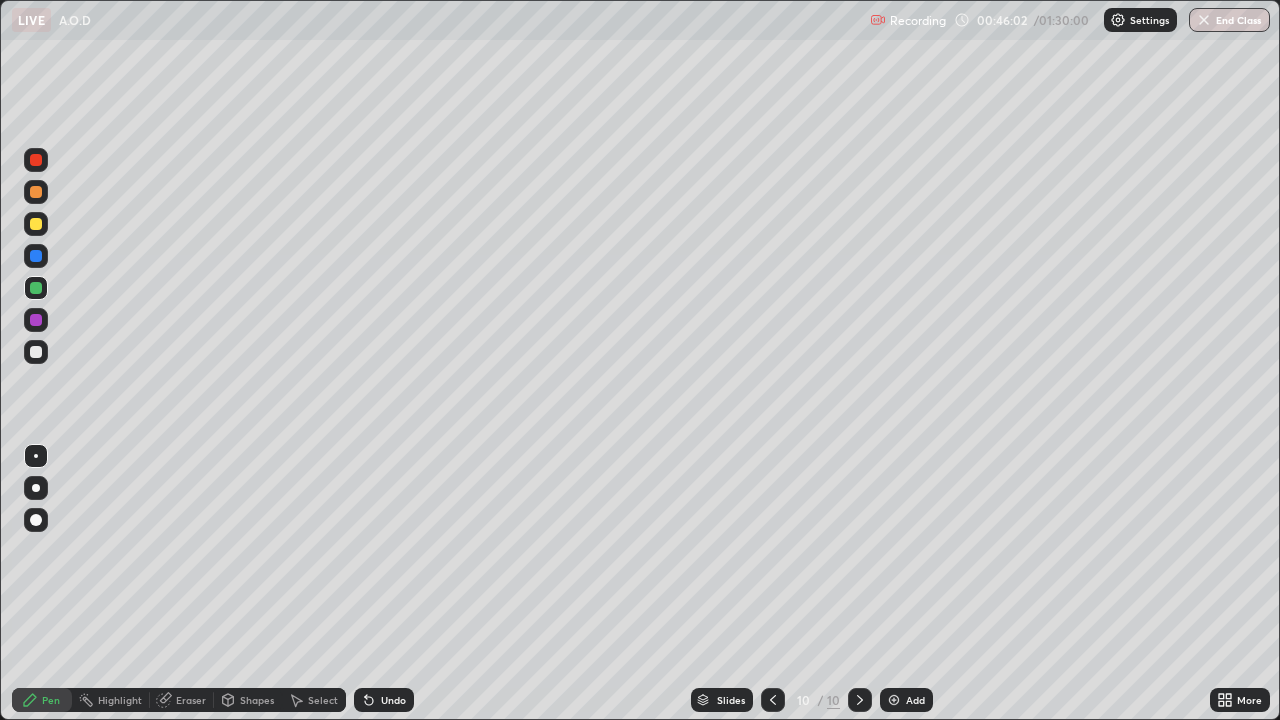 click on "Undo" at bounding box center [393, 700] 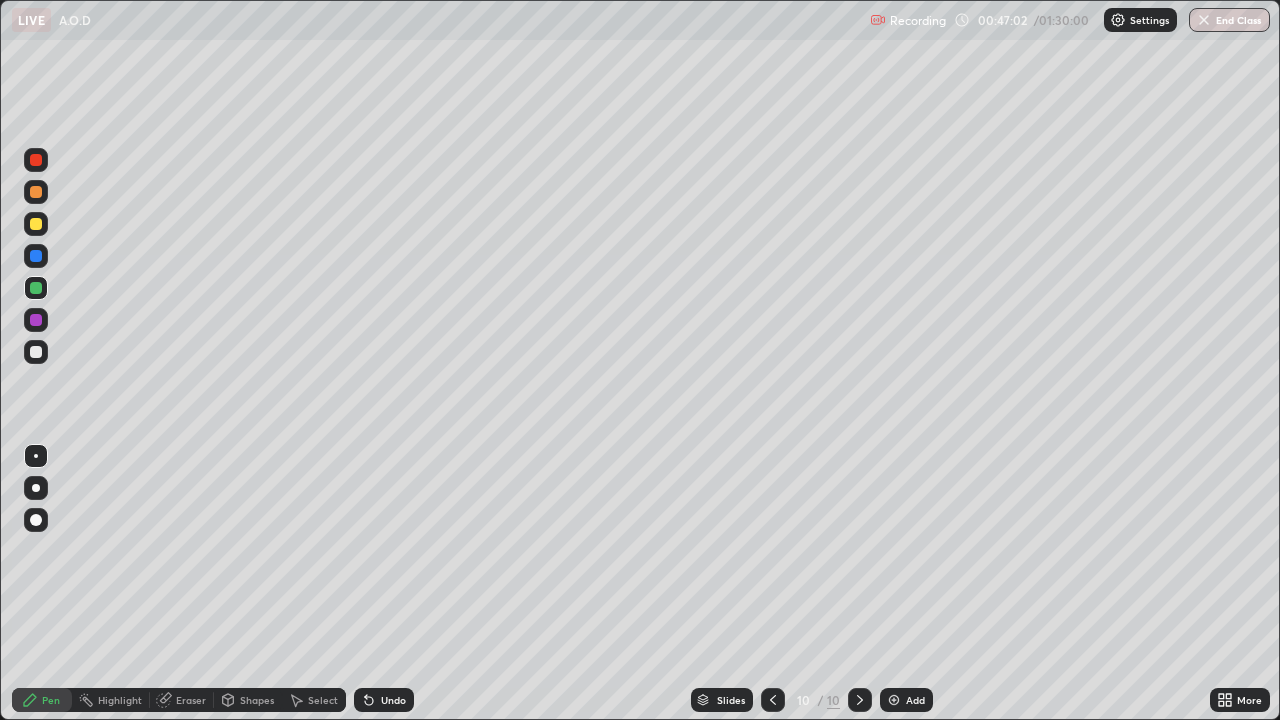 click at bounding box center [36, 352] 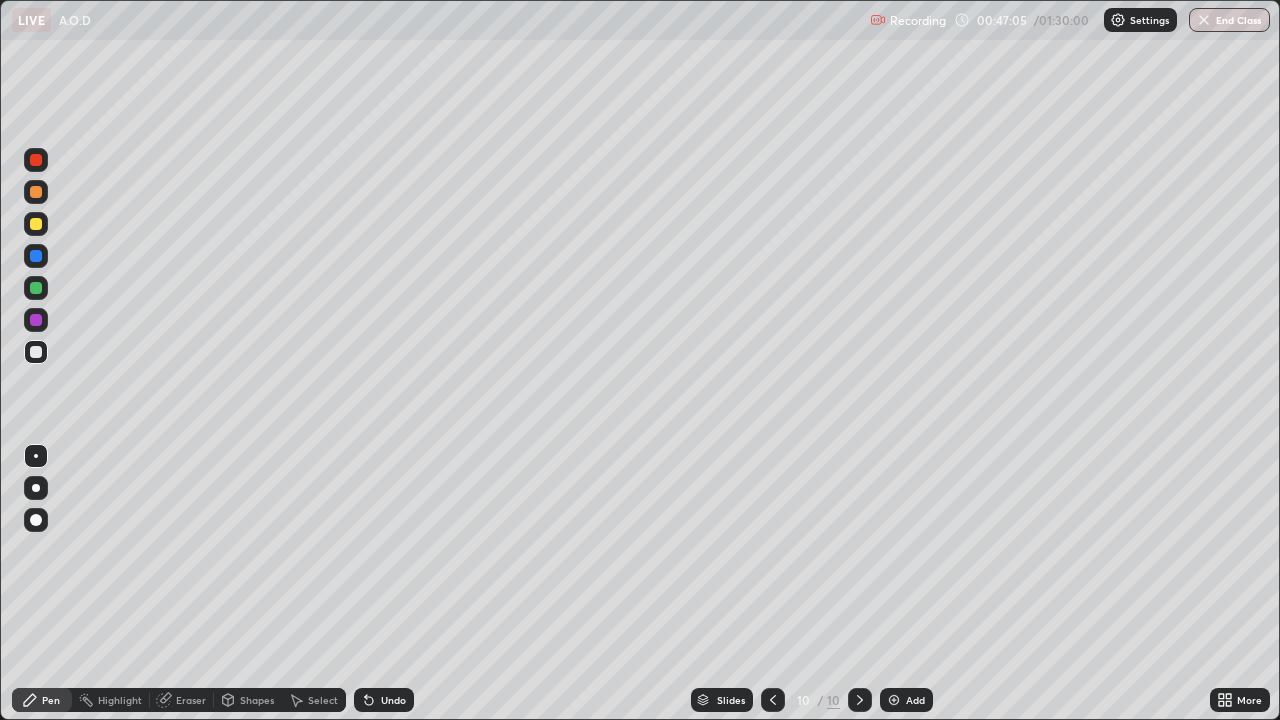click at bounding box center [36, 288] 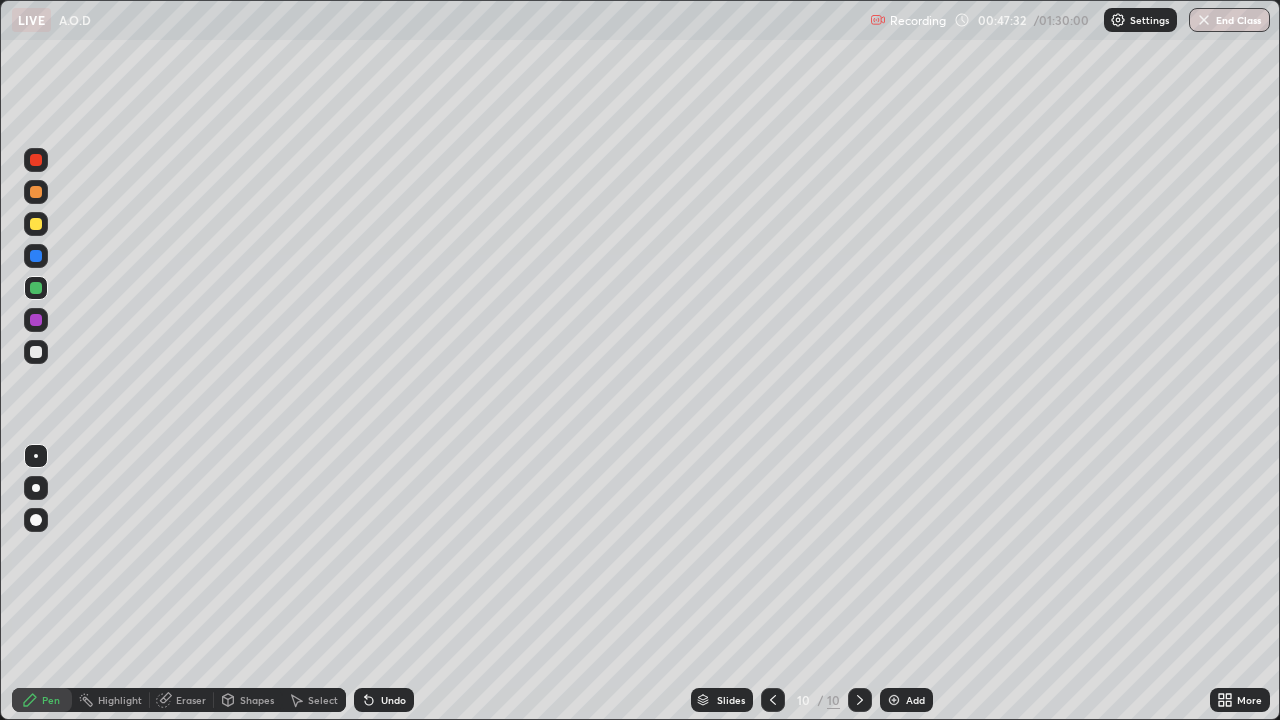 click on "Undo" at bounding box center (384, 700) 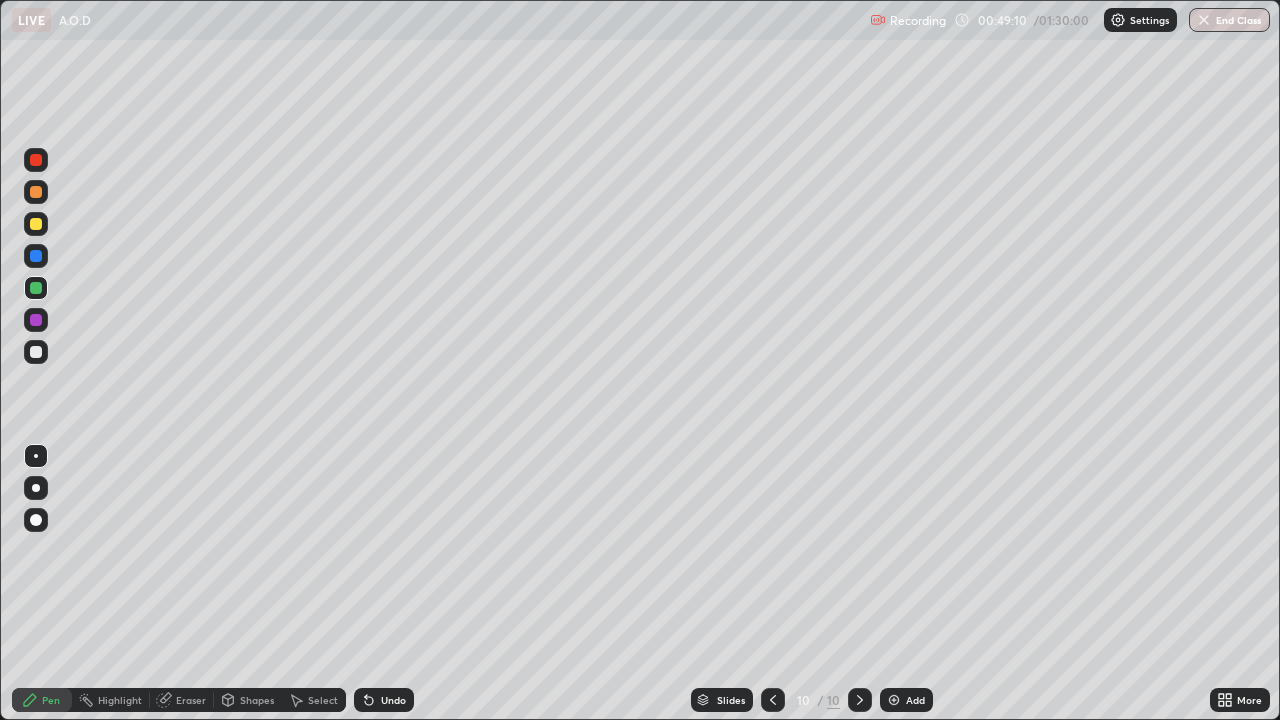 click at bounding box center [36, 192] 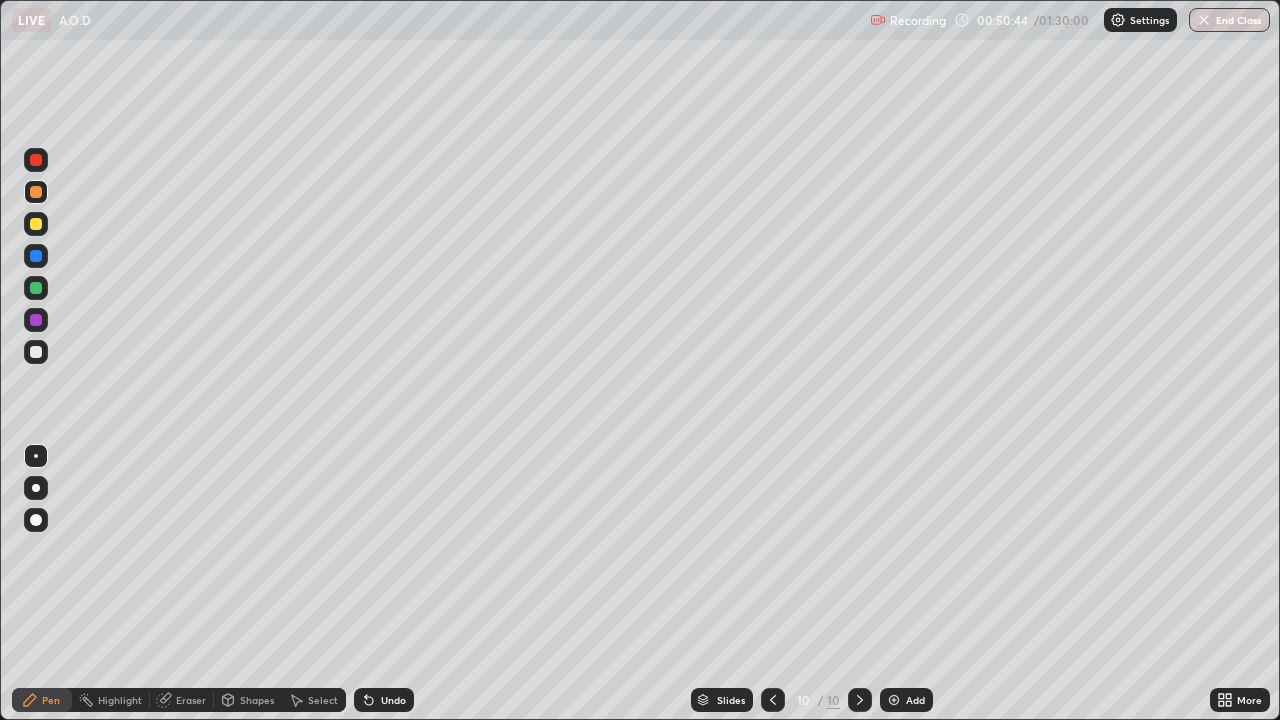 click on "Add" at bounding box center (906, 700) 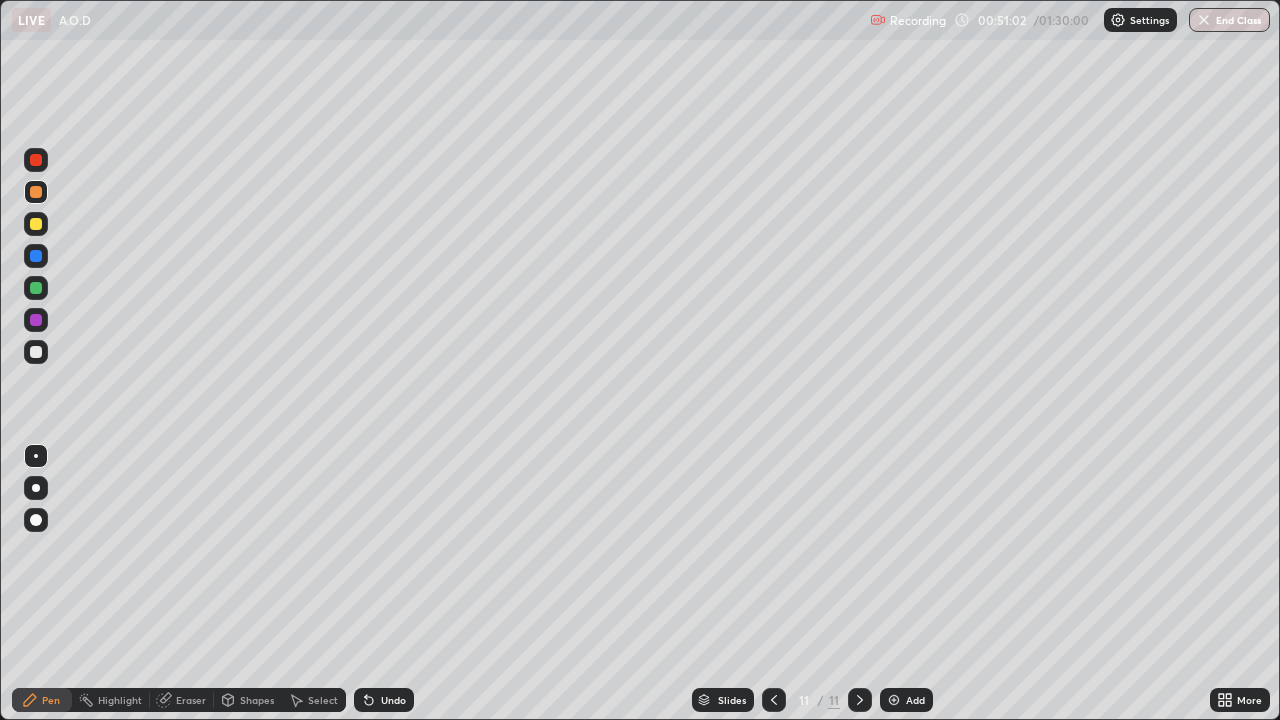 click on "Undo" at bounding box center (393, 700) 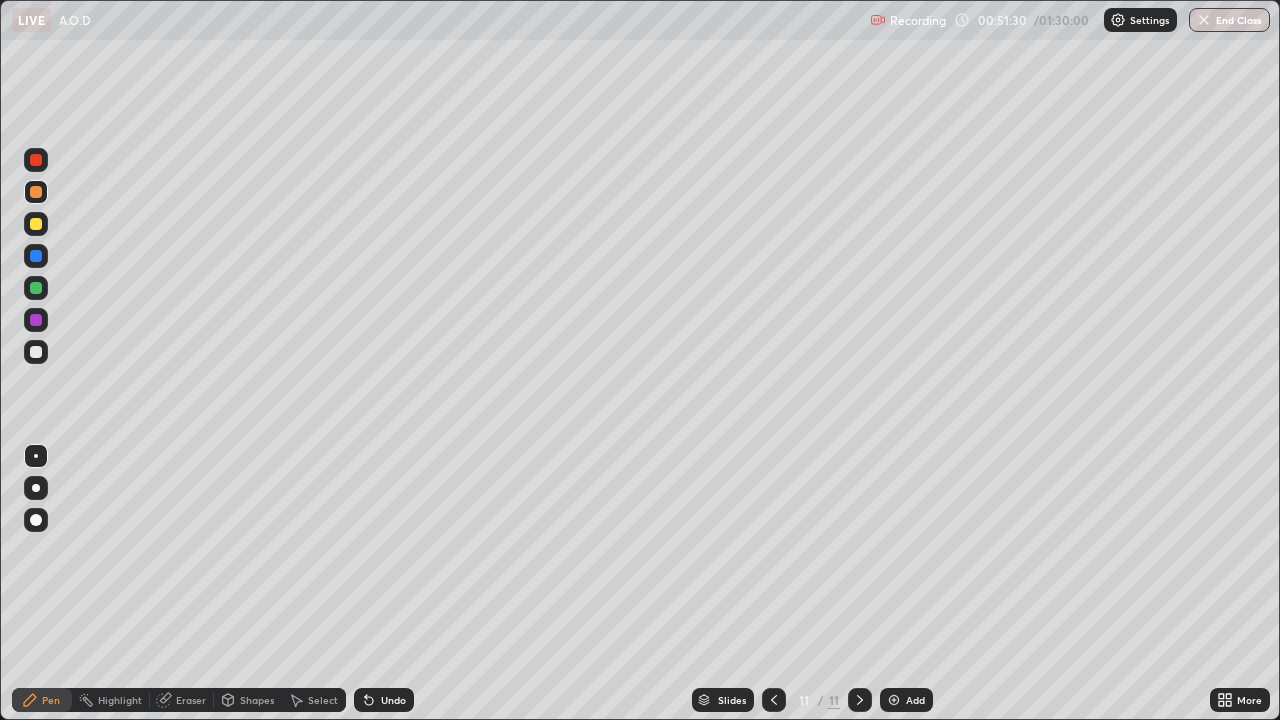 click on "Undo" at bounding box center (393, 700) 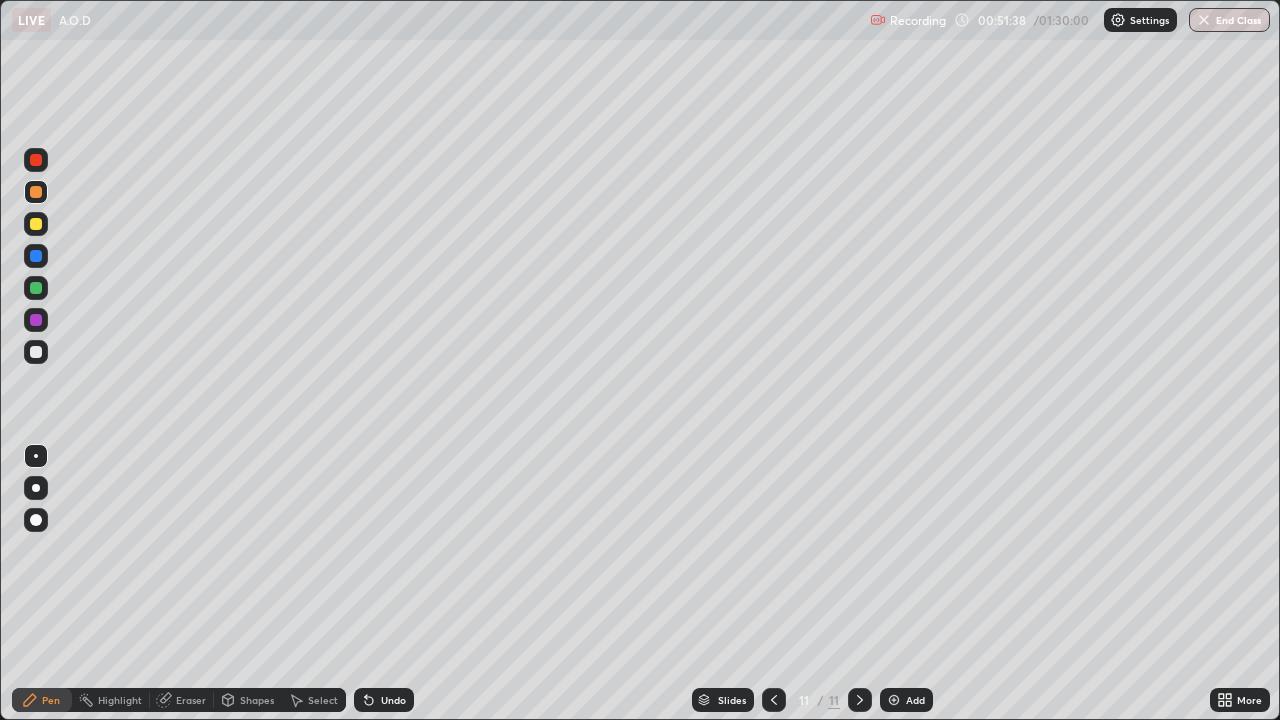 click on "Undo" at bounding box center (393, 700) 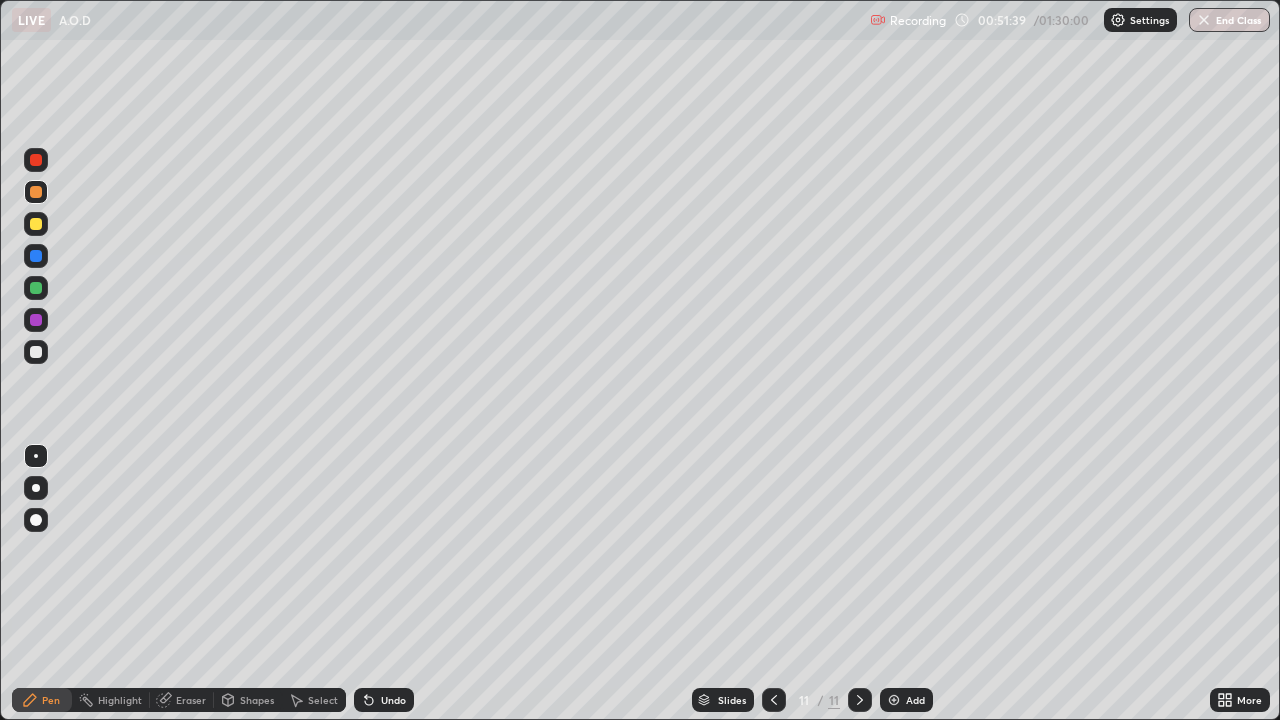 click on "Undo" at bounding box center [393, 700] 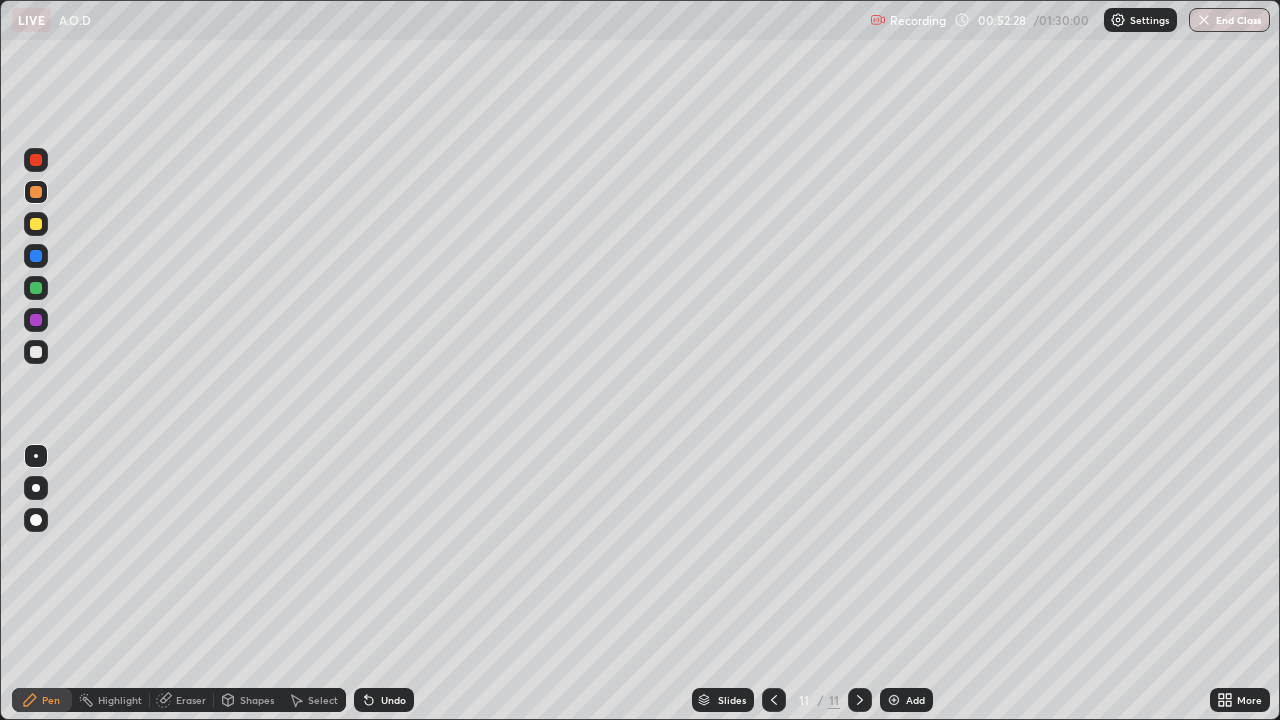 click on "Undo" at bounding box center (393, 700) 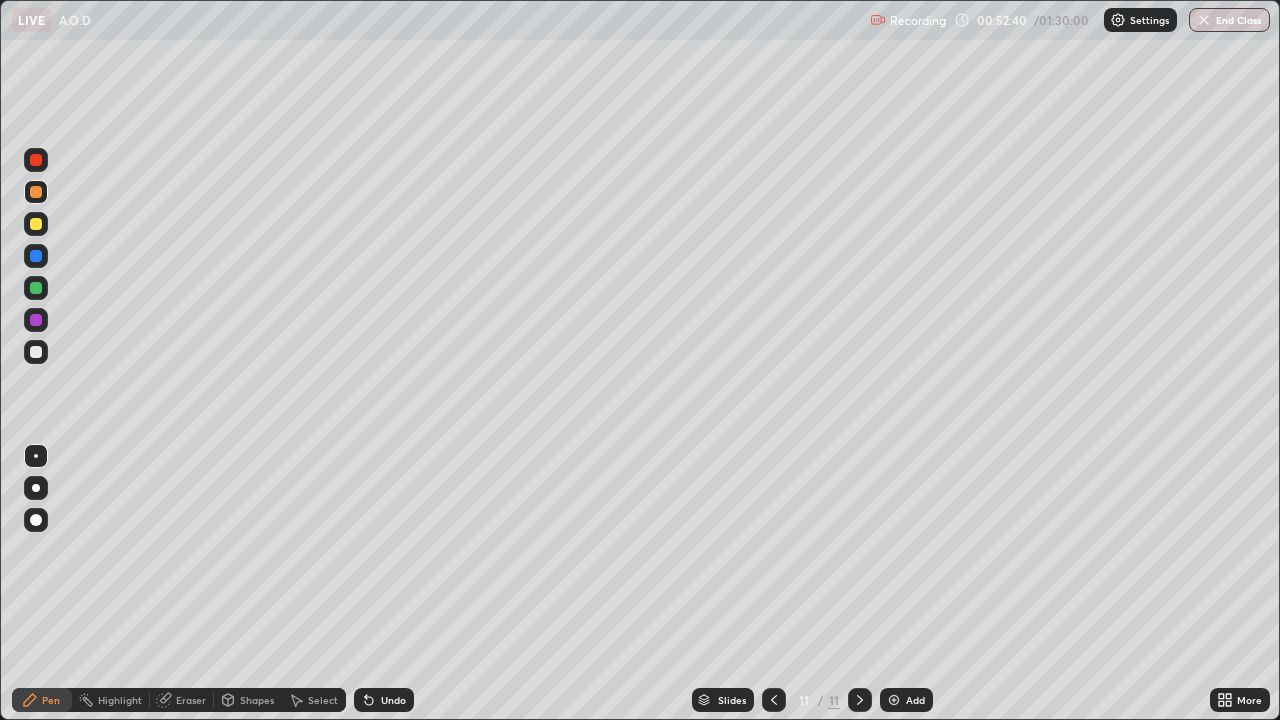 click at bounding box center (36, 352) 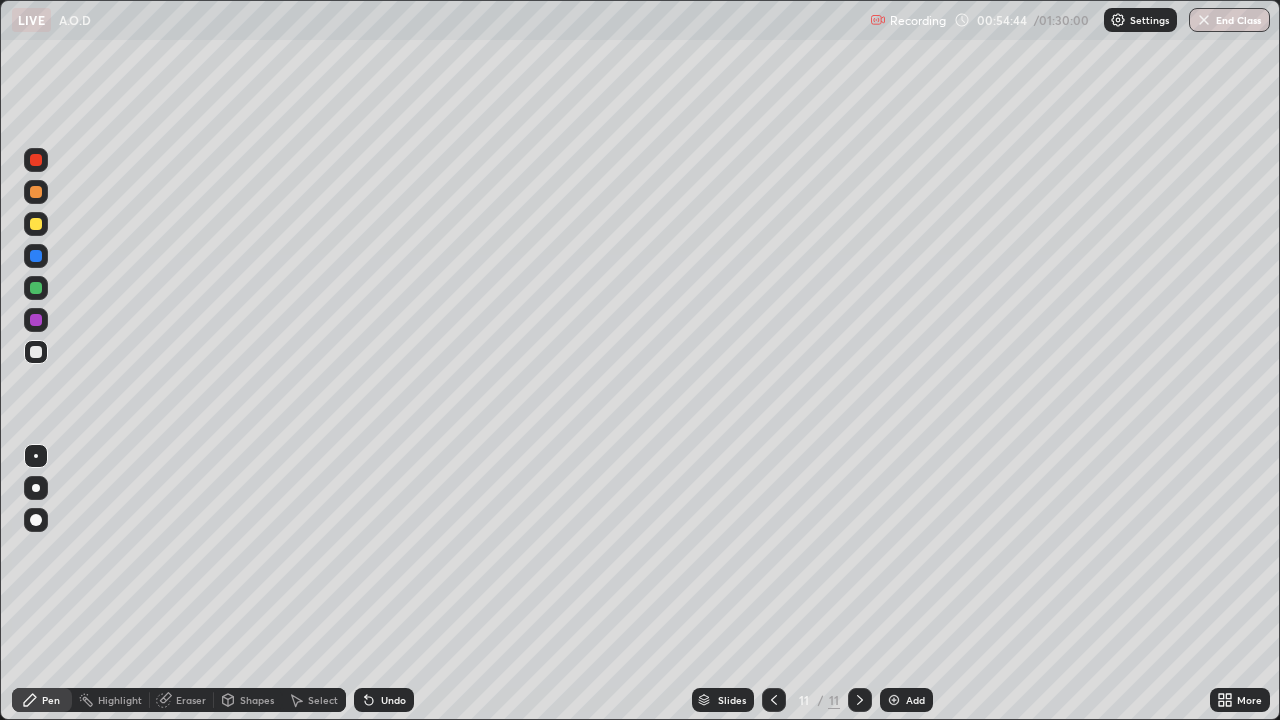 click on "Undo" at bounding box center [384, 700] 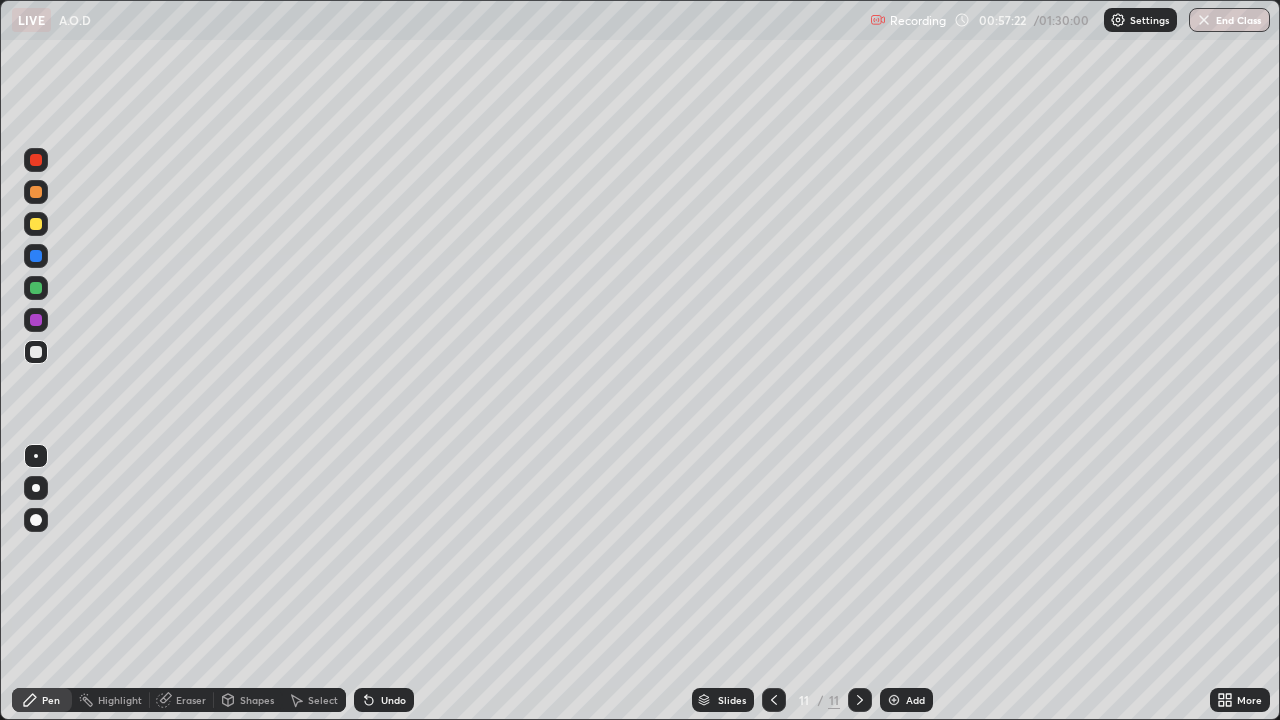 click at bounding box center [36, 288] 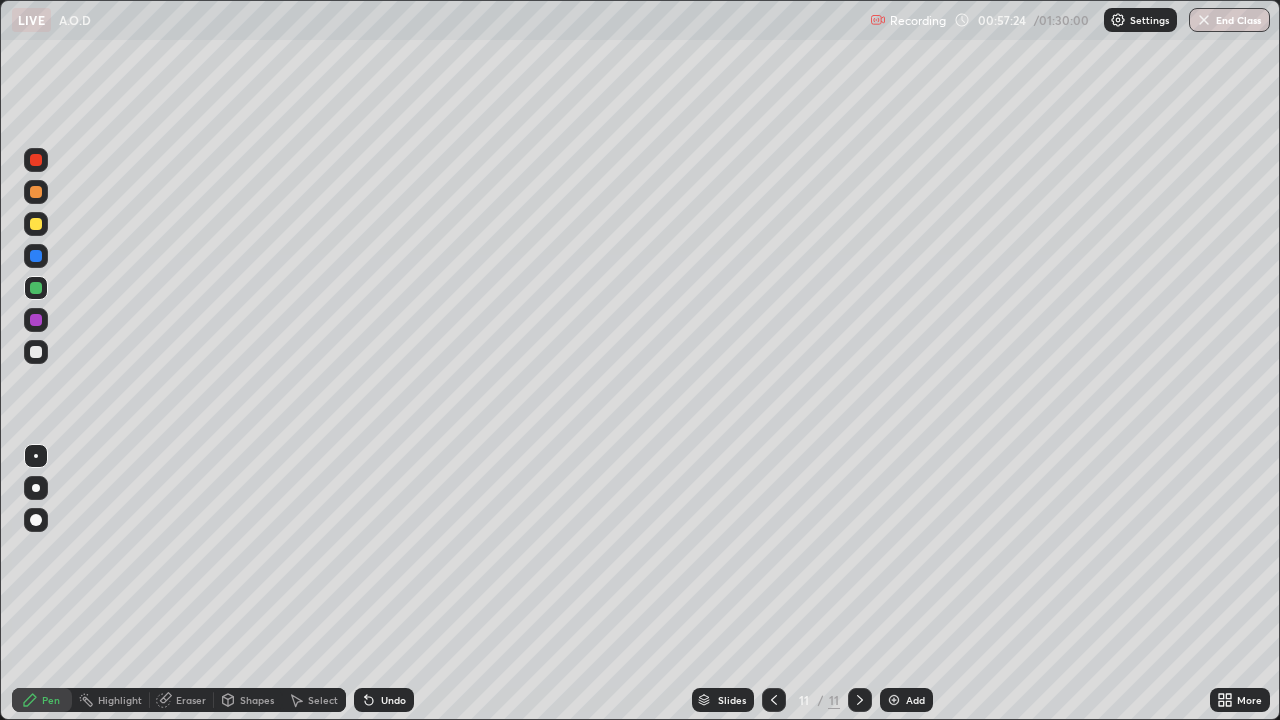 click at bounding box center (894, 700) 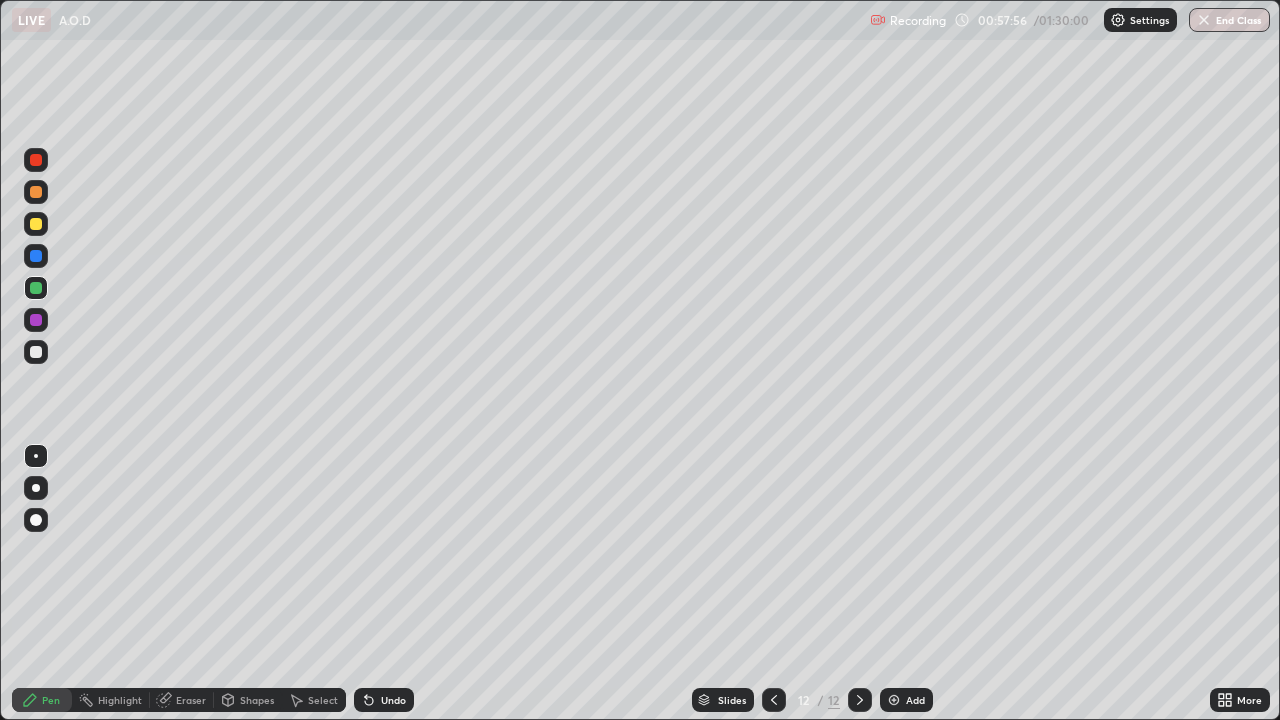 click on "Undo" at bounding box center (393, 700) 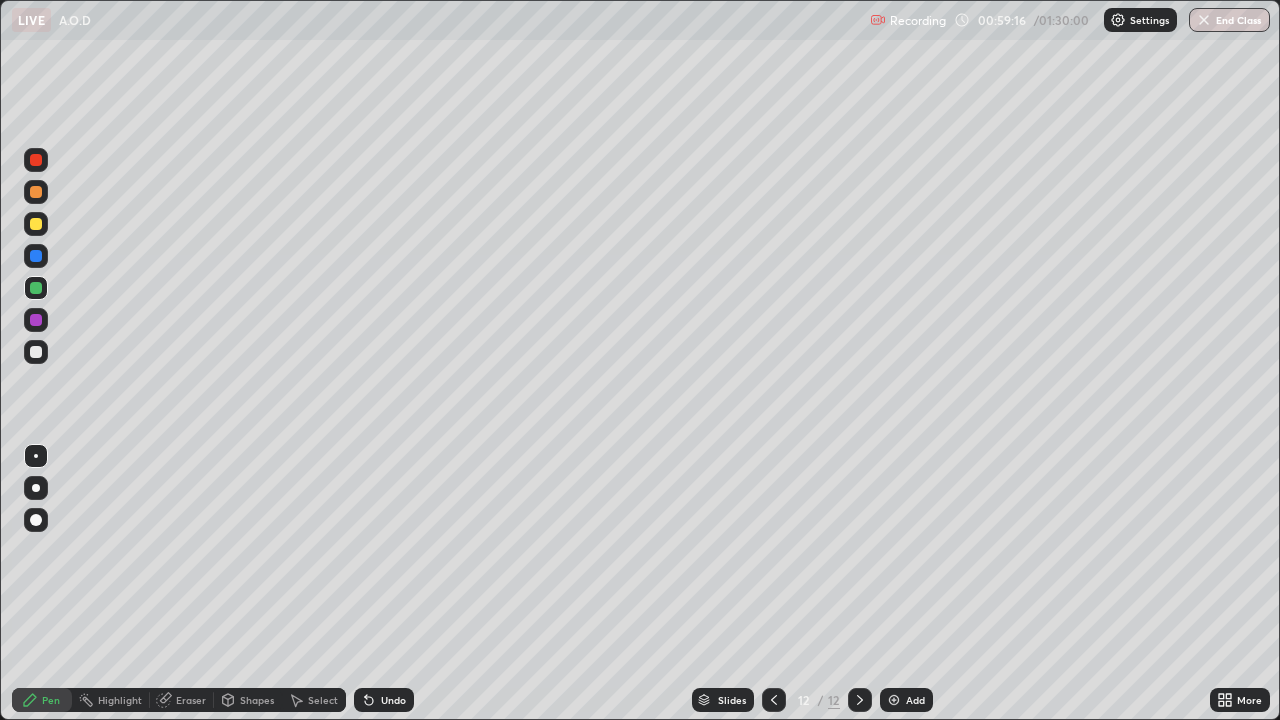 click at bounding box center (36, 320) 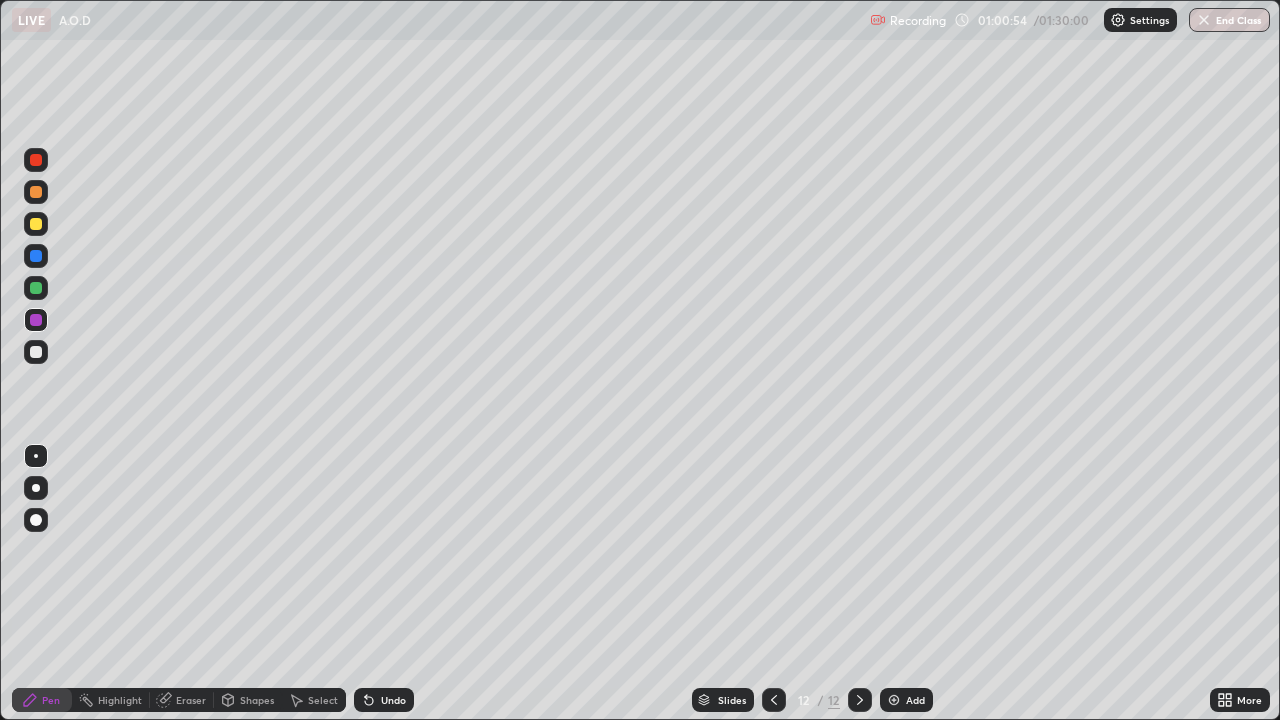 click at bounding box center [36, 224] 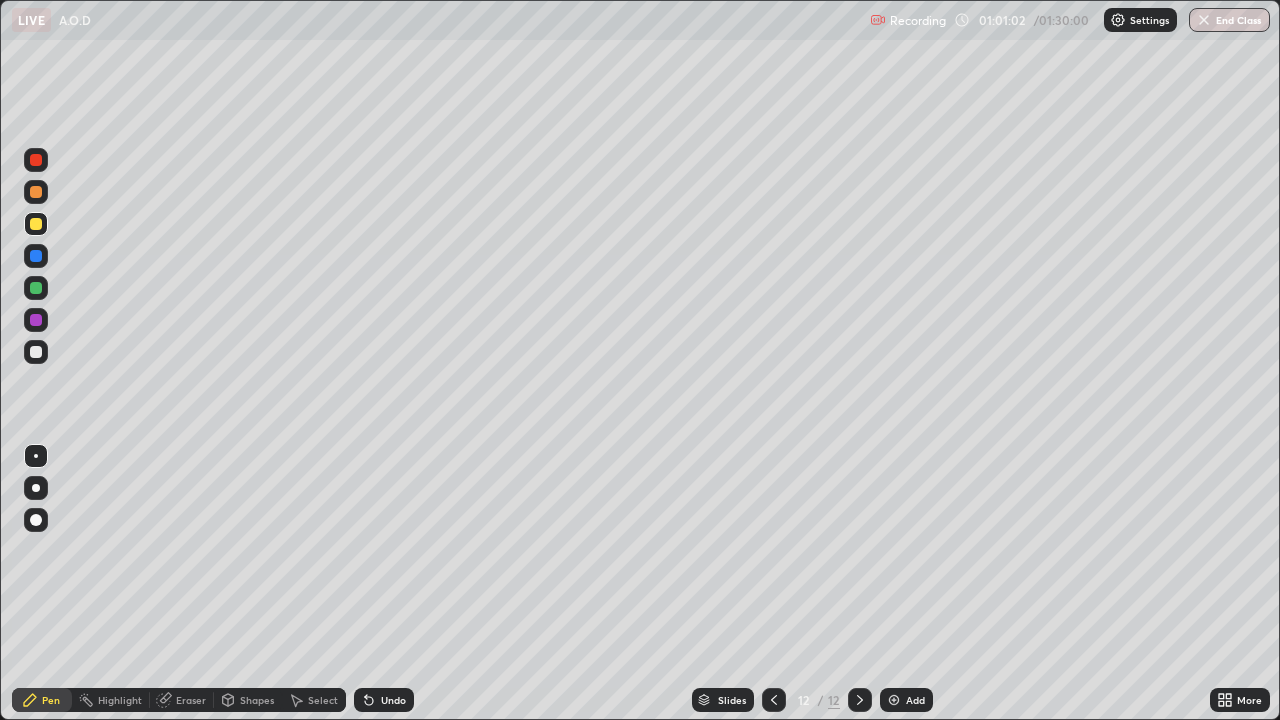 click on "Undo" at bounding box center (393, 700) 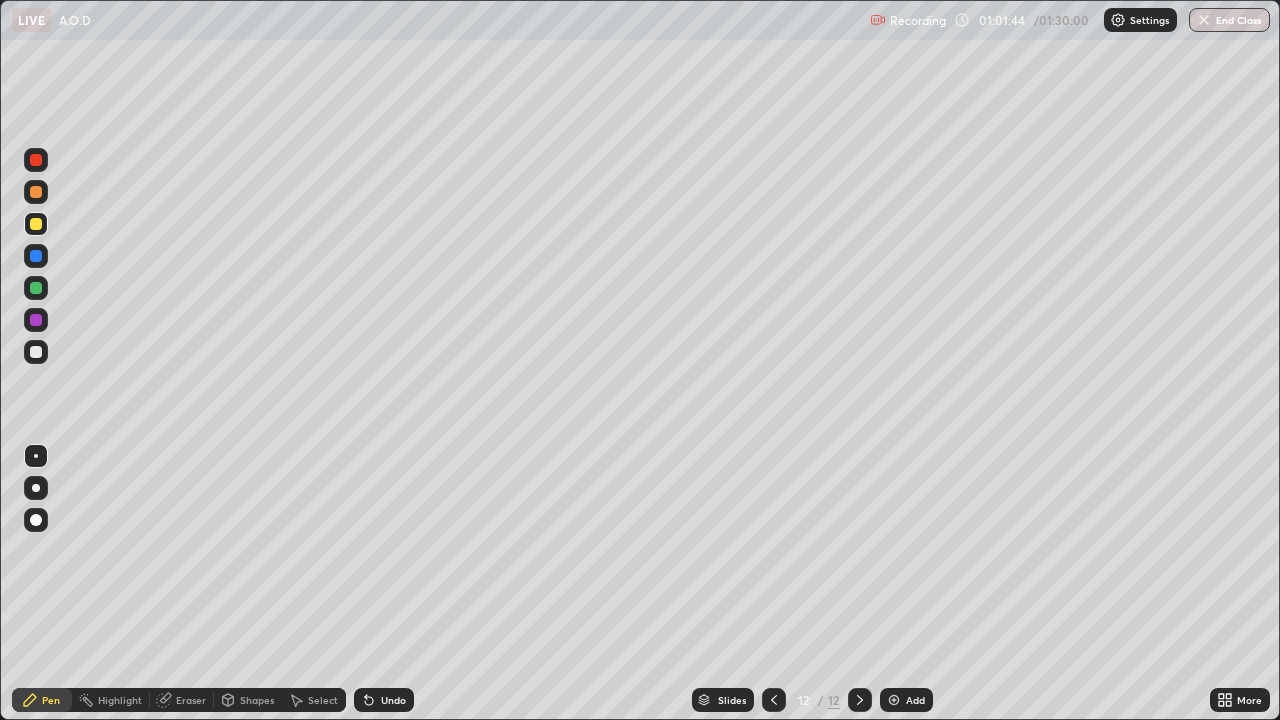 click at bounding box center (36, 352) 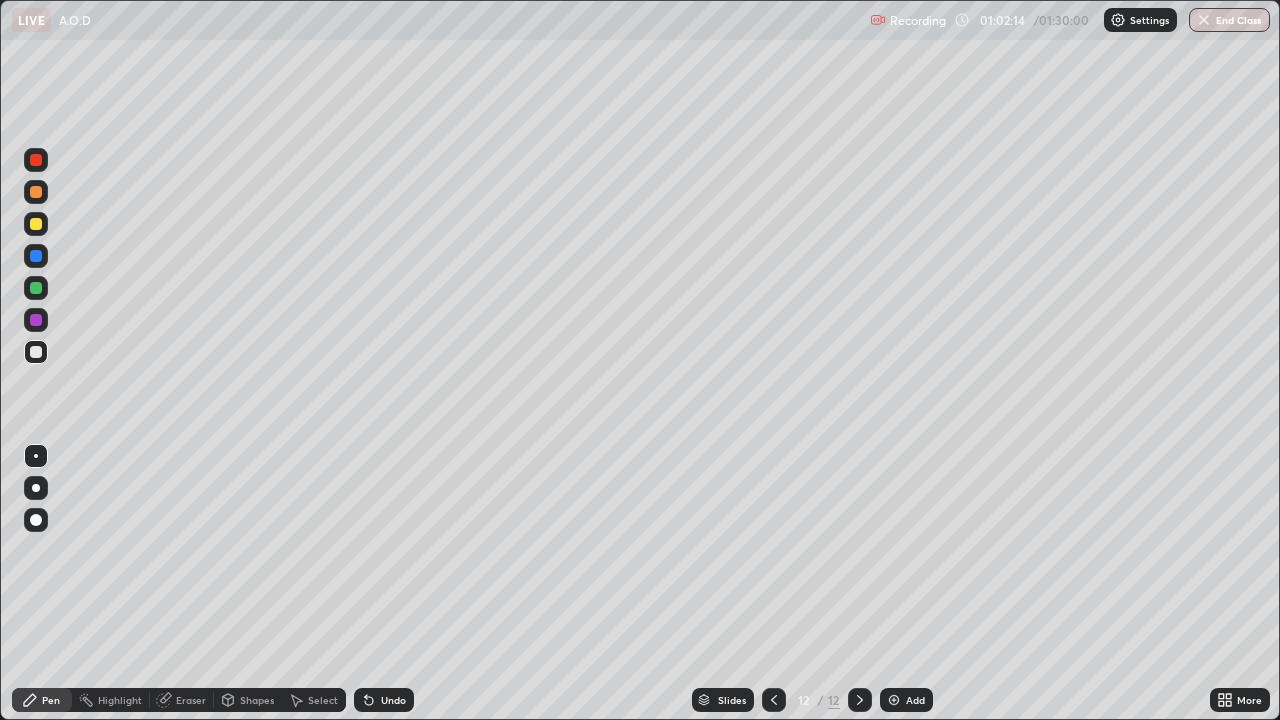 click on "Undo" at bounding box center [393, 700] 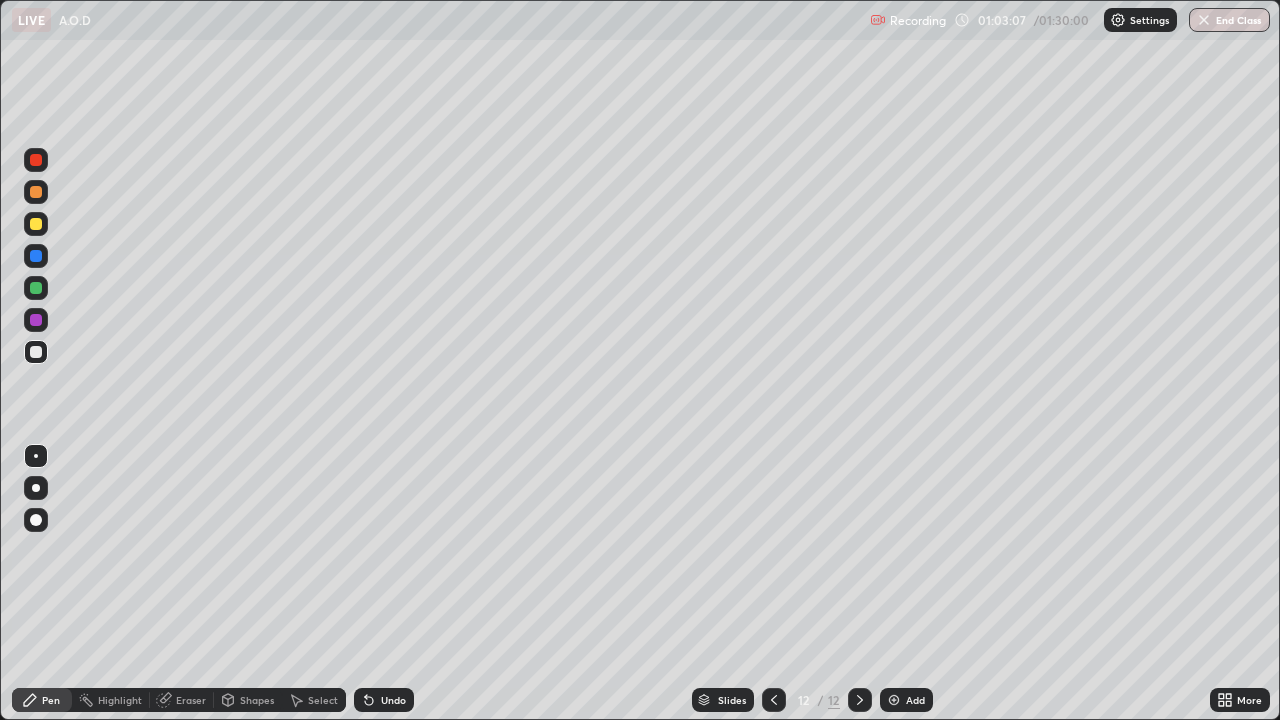 click at bounding box center (36, 192) 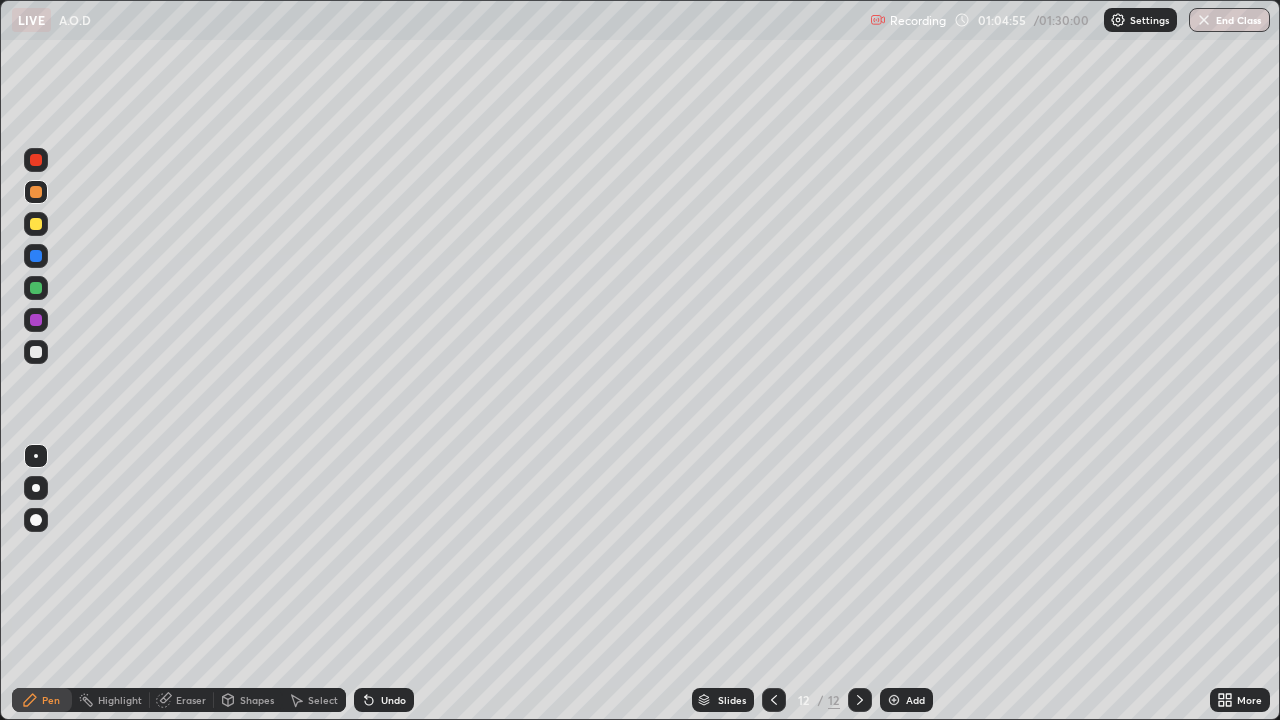 click at bounding box center (894, 700) 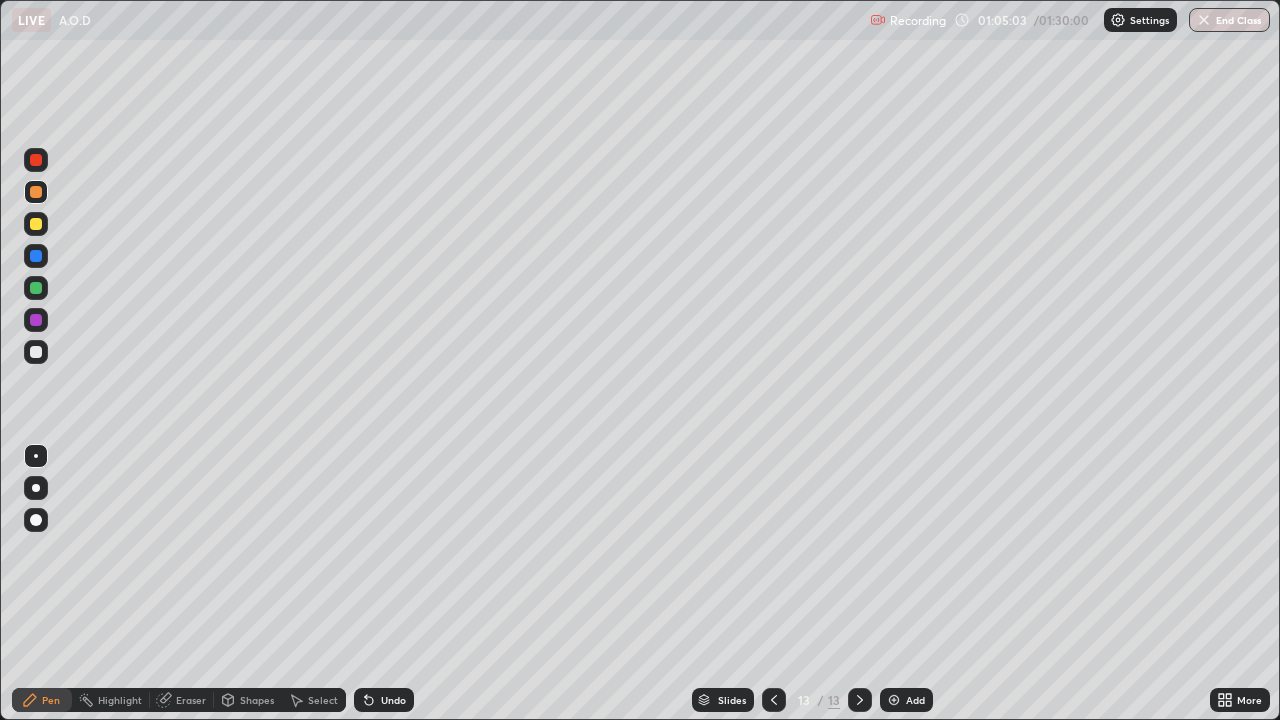 click on "Undo" at bounding box center (393, 700) 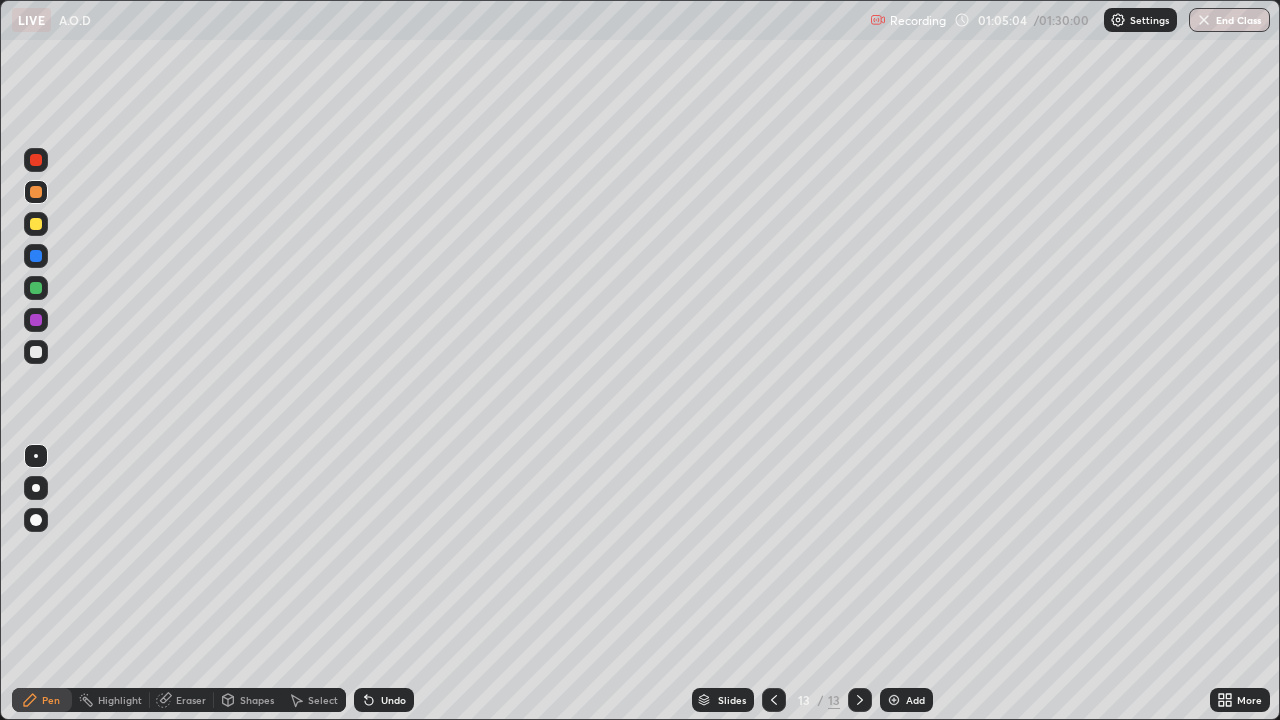 click on "Undo" at bounding box center (393, 700) 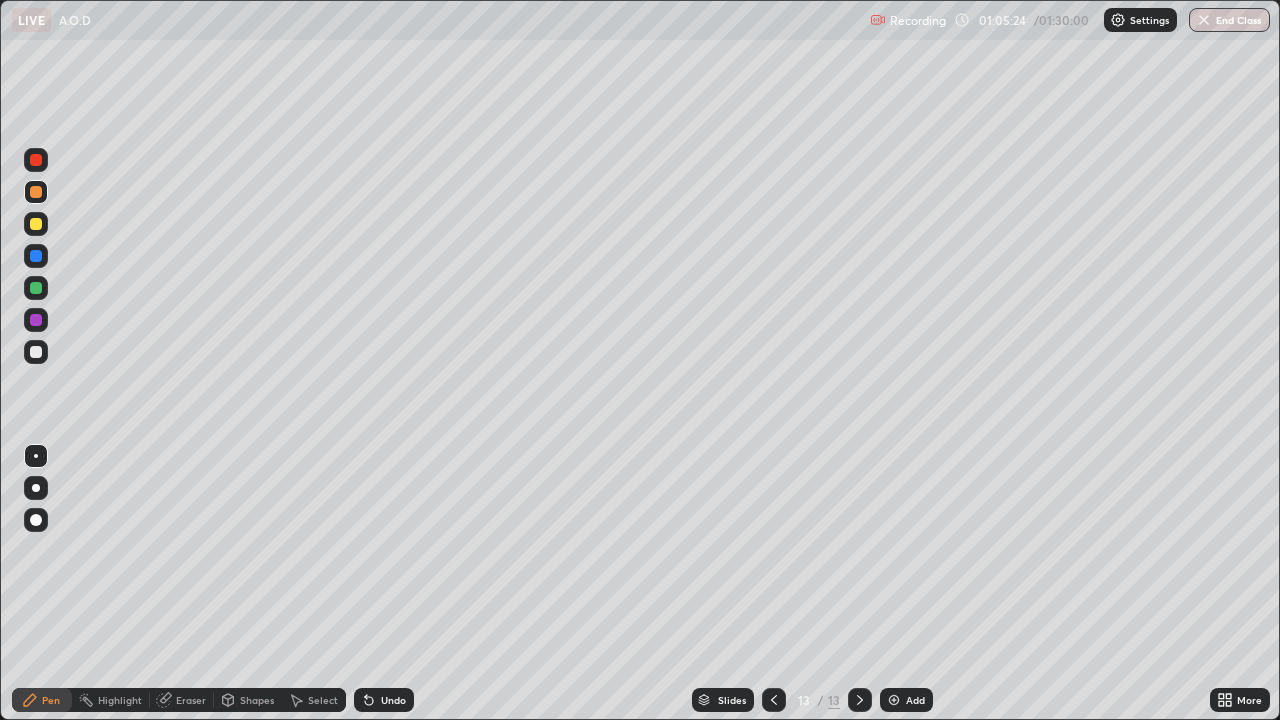 click at bounding box center [36, 352] 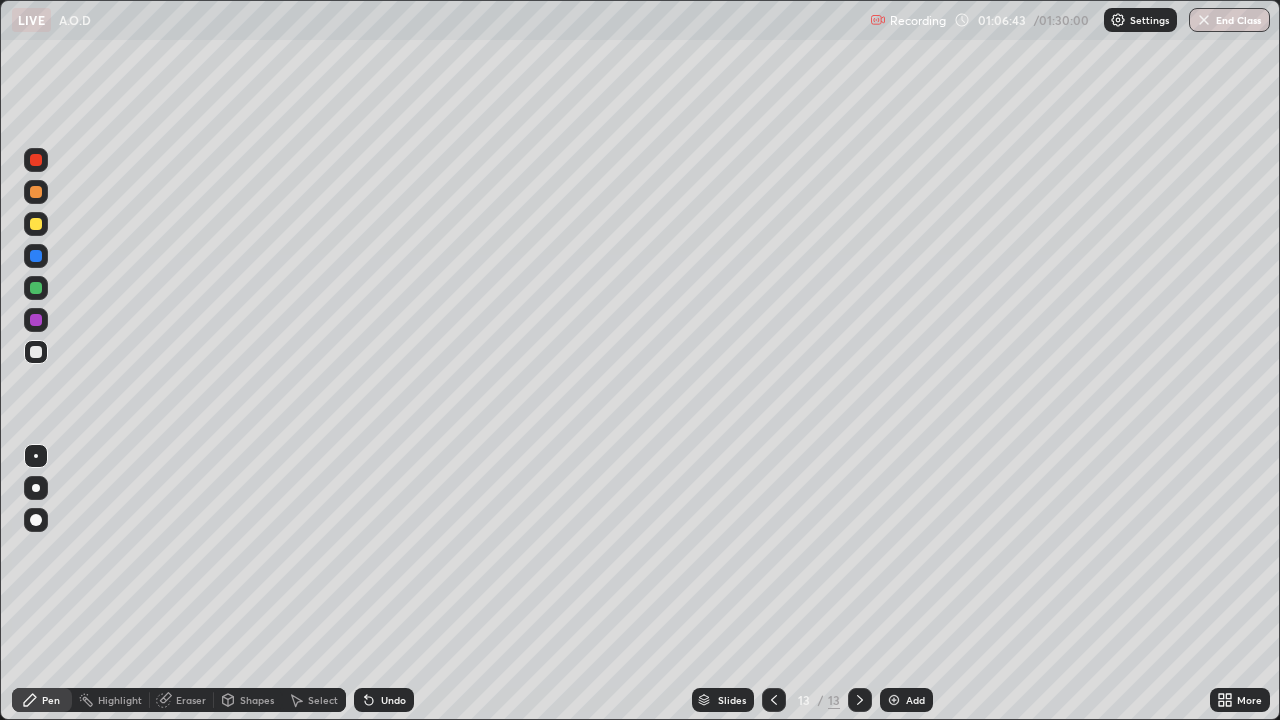 click at bounding box center (36, 224) 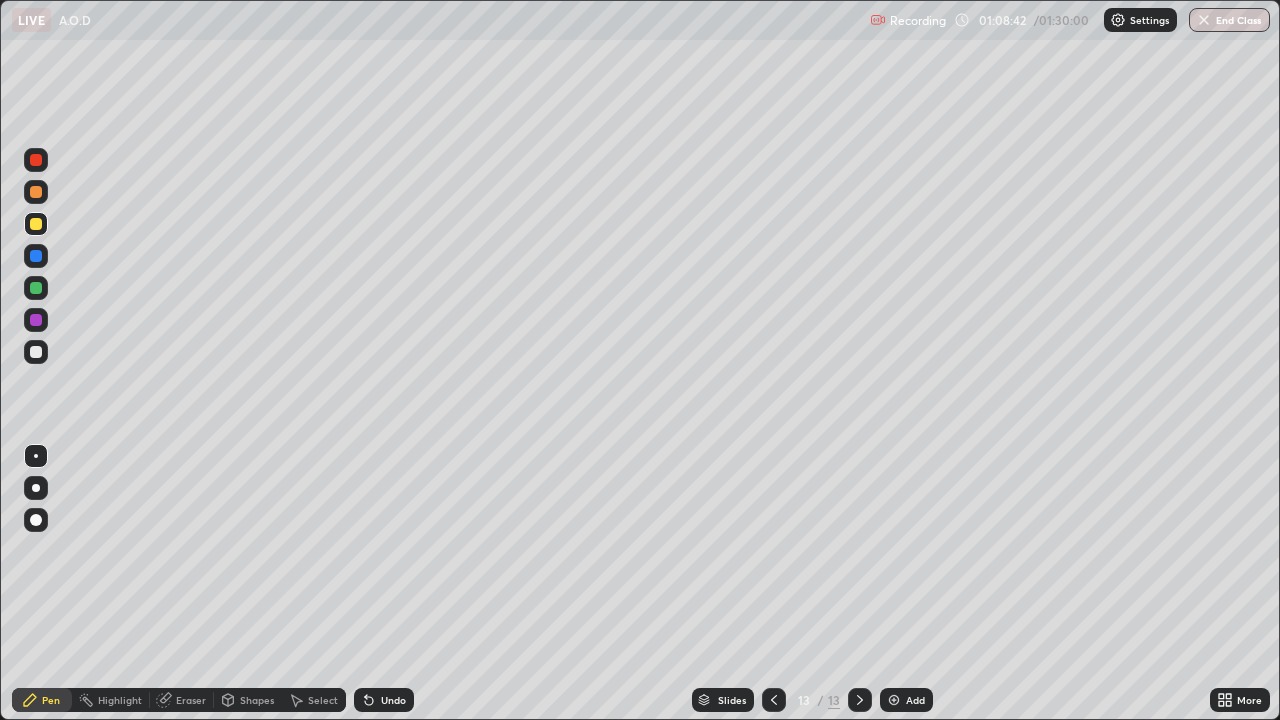 click at bounding box center [36, 352] 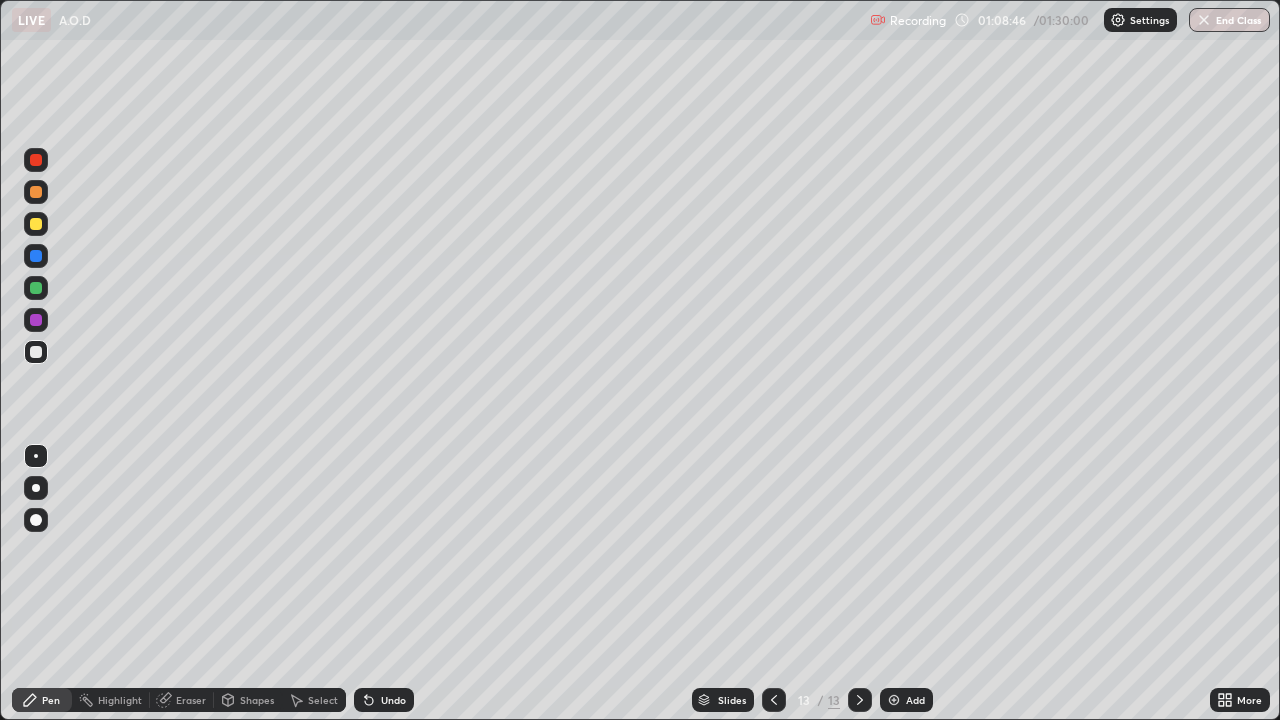 click on "Select" at bounding box center [314, 700] 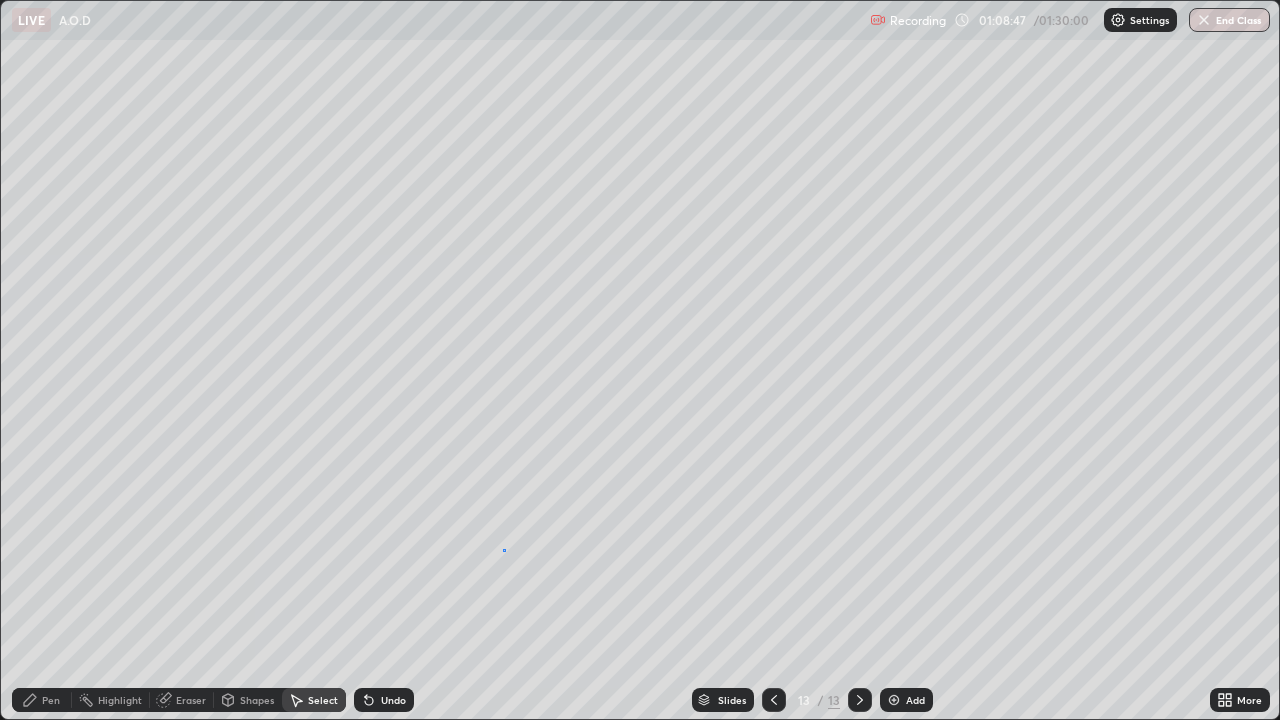 click on "0 ° Undo Copy Duplicate Duplicate to new slide Delete" at bounding box center [640, 360] 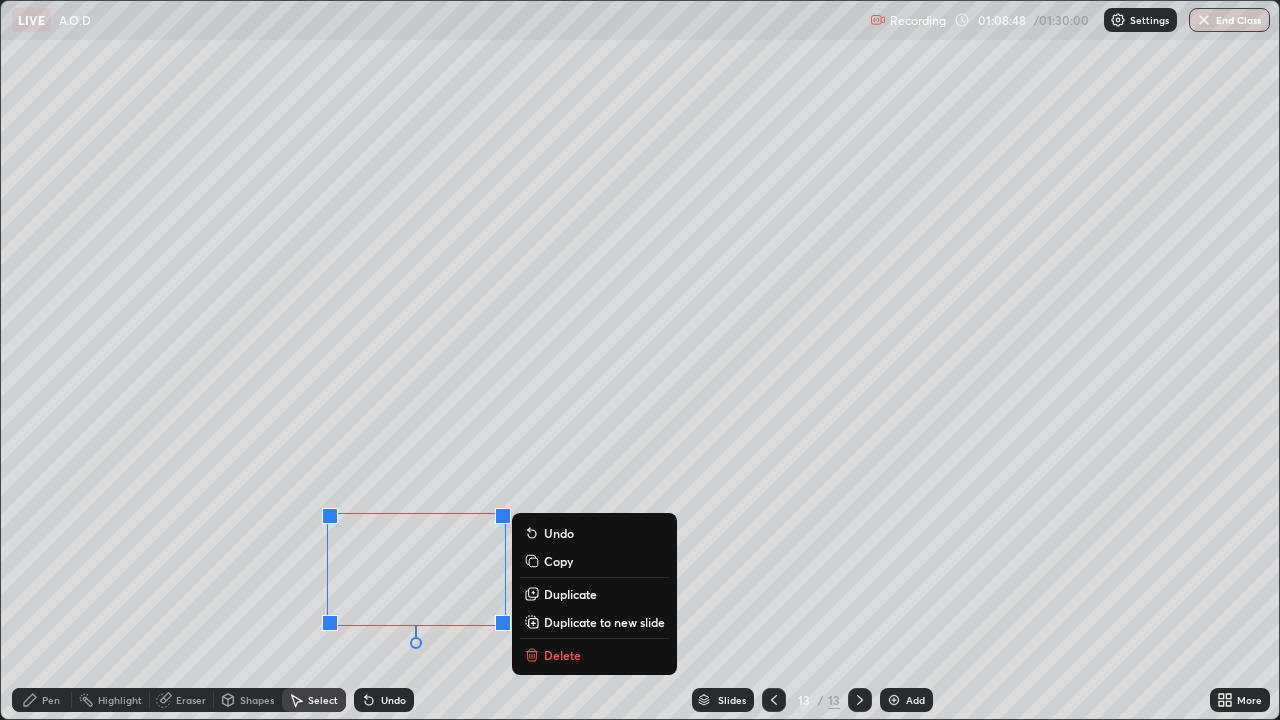 click on "Pen" at bounding box center (51, 700) 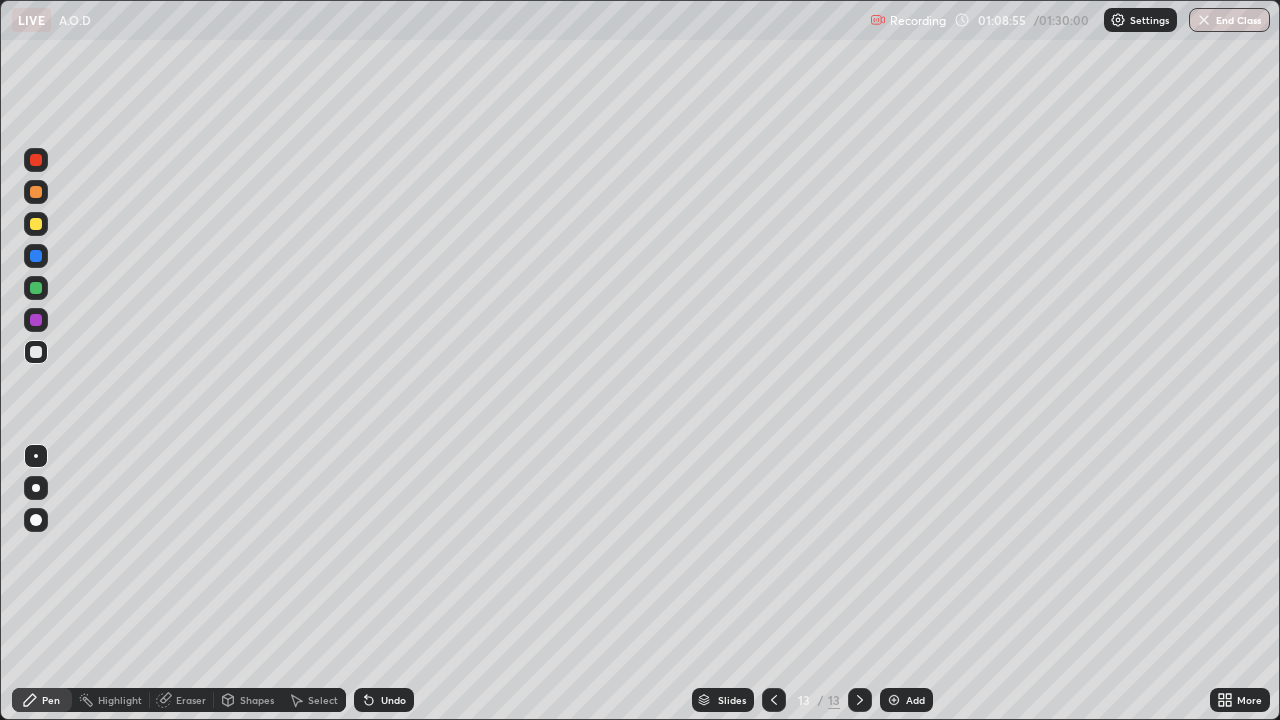 click at bounding box center [36, 320] 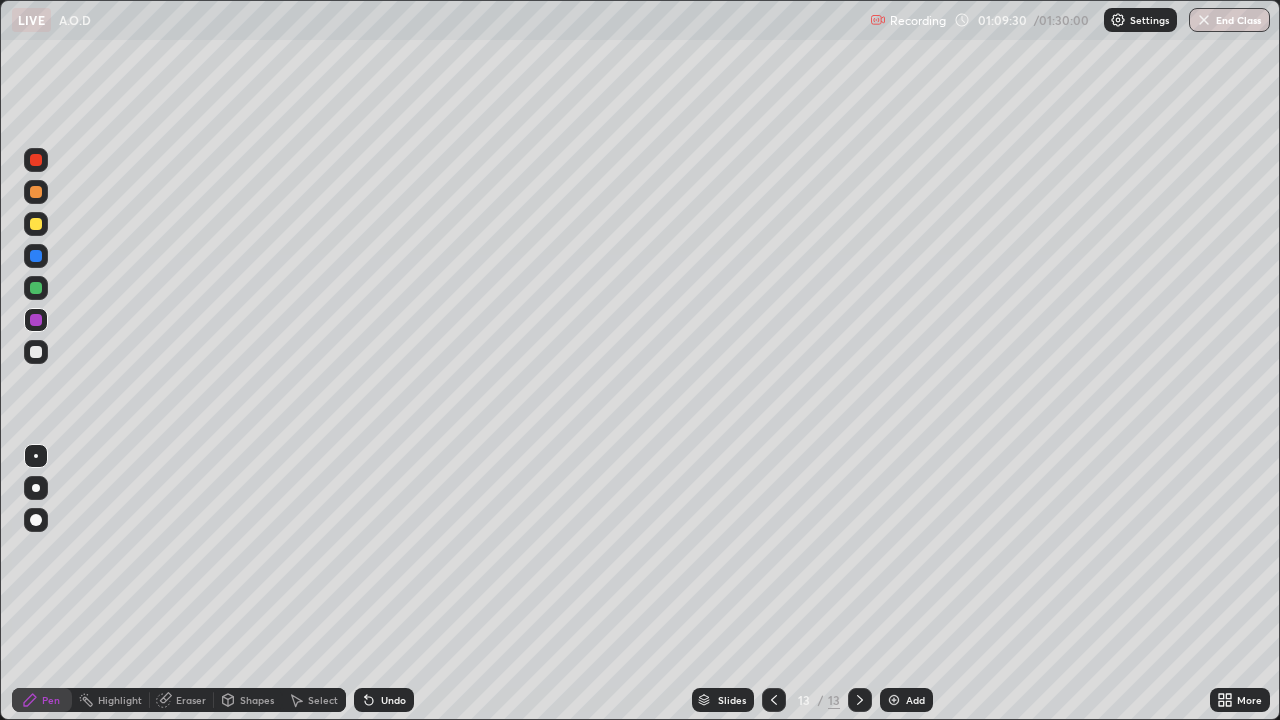 click at bounding box center (36, 352) 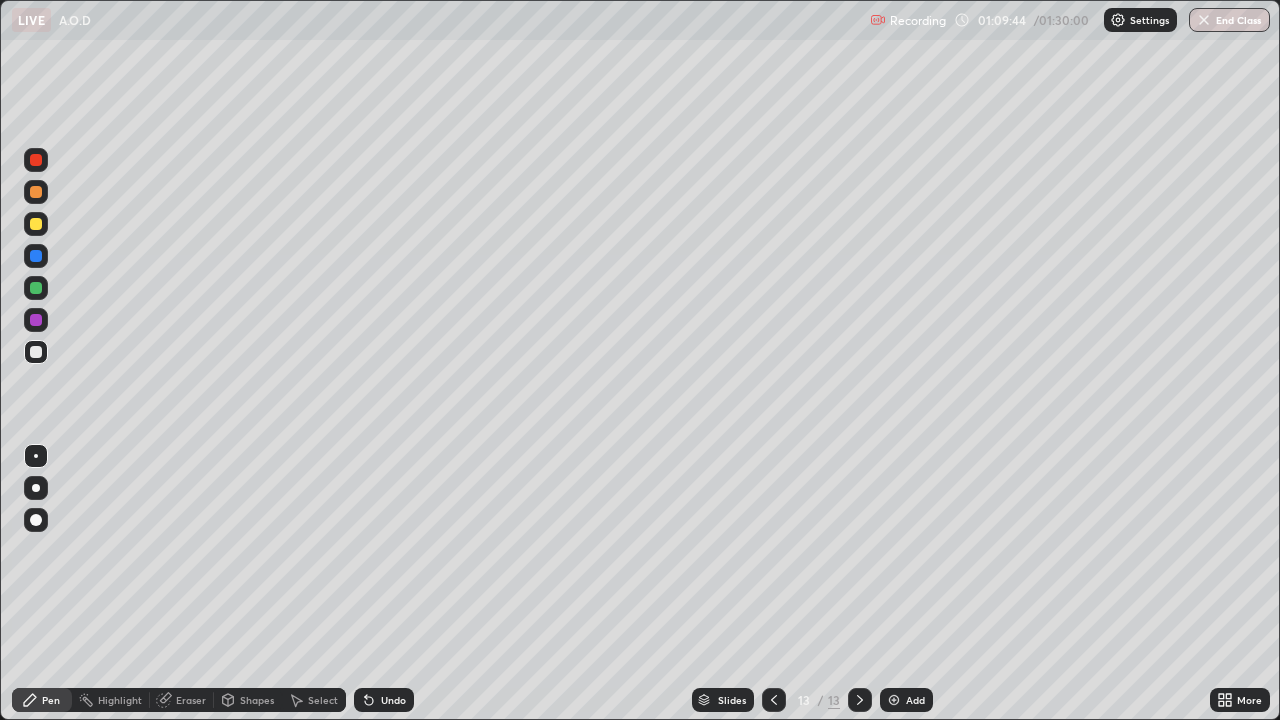 click on "Undo" at bounding box center [384, 700] 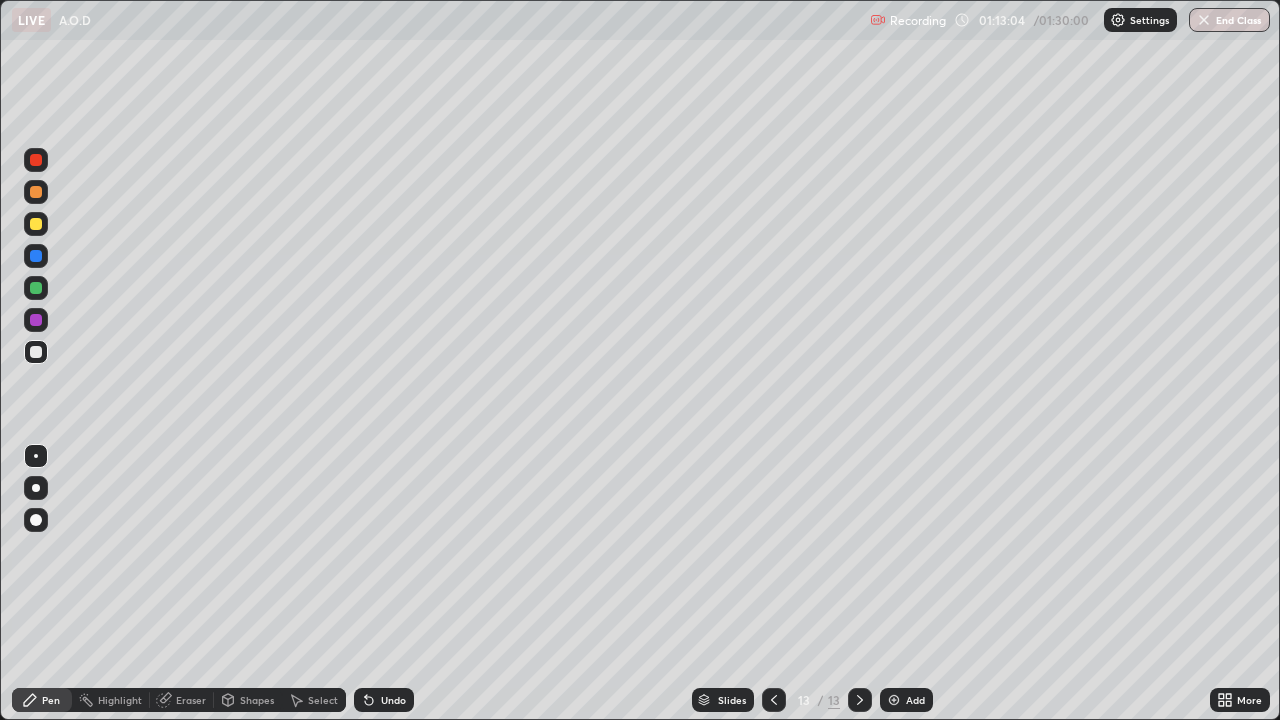 click at bounding box center (894, 700) 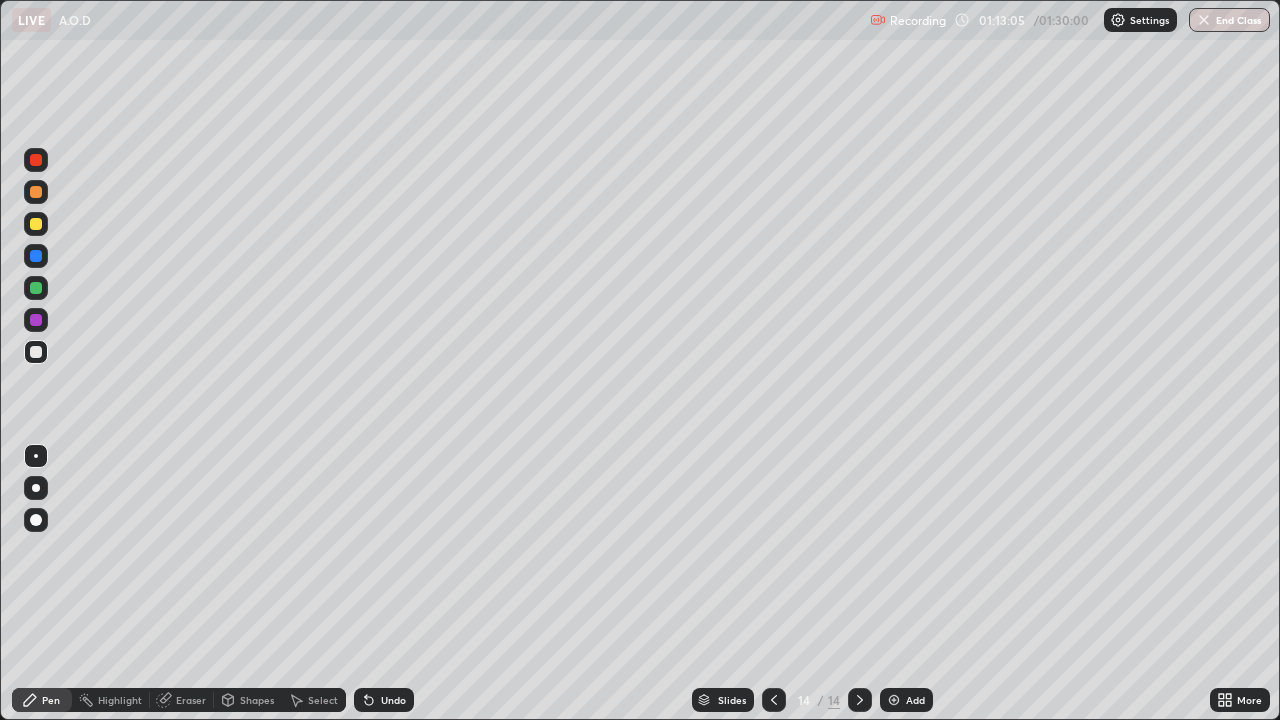 click at bounding box center (36, 224) 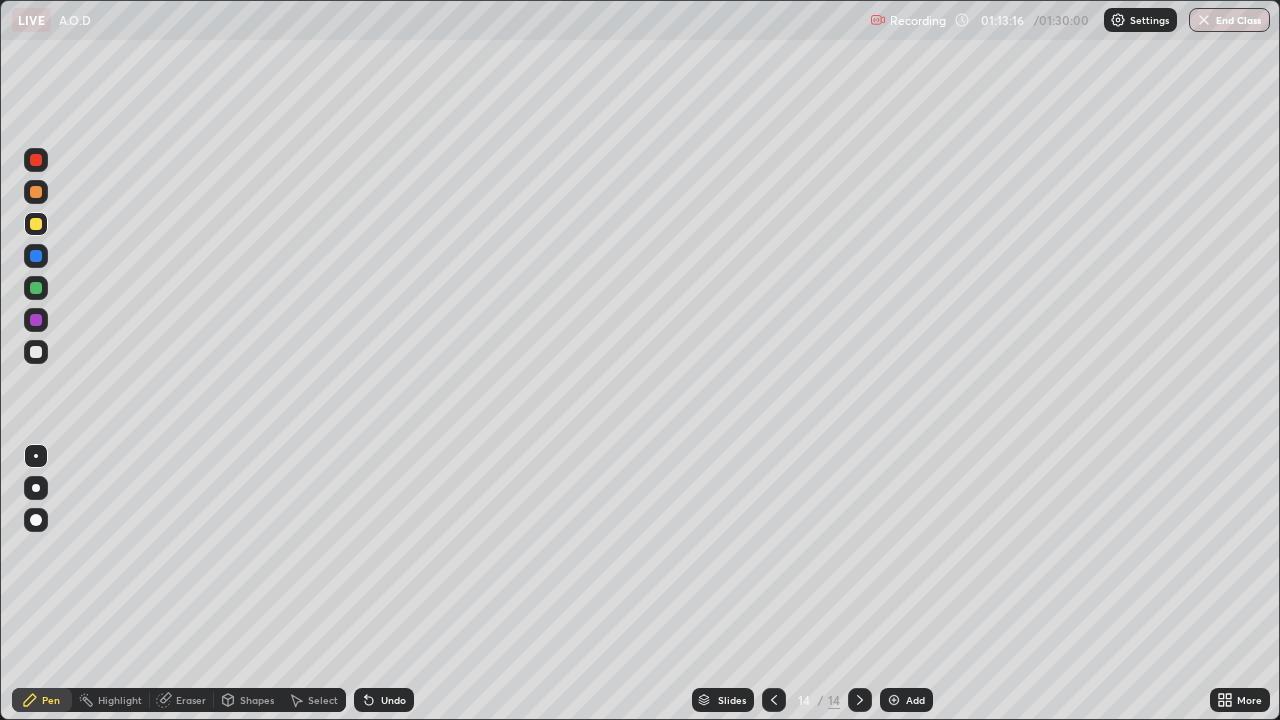 click on "Undo" at bounding box center [393, 700] 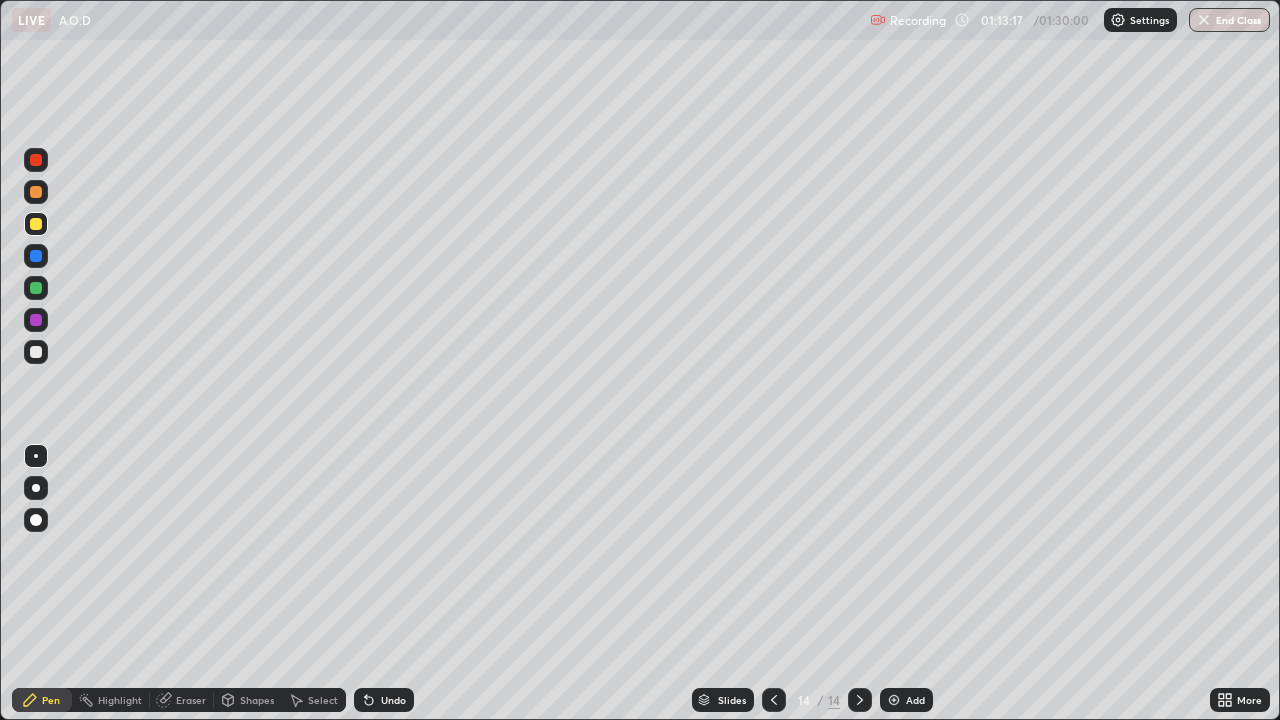 click on "Undo" at bounding box center [384, 700] 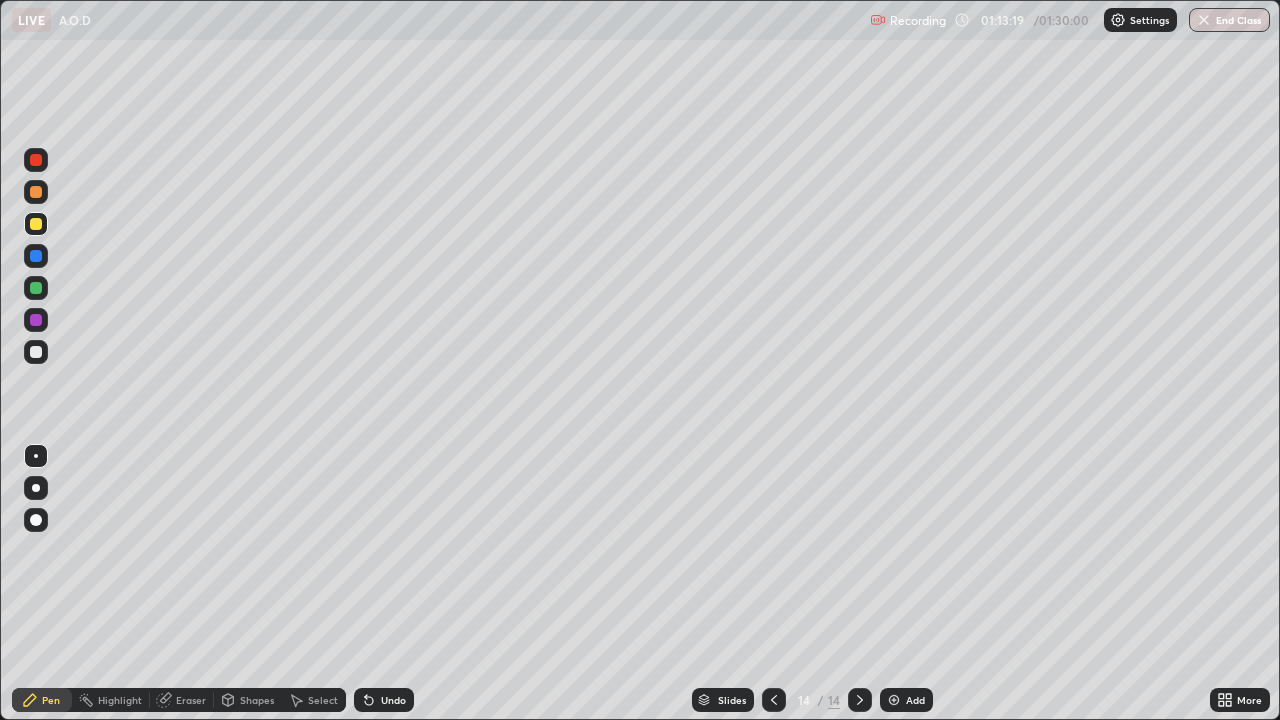 click at bounding box center (36, 352) 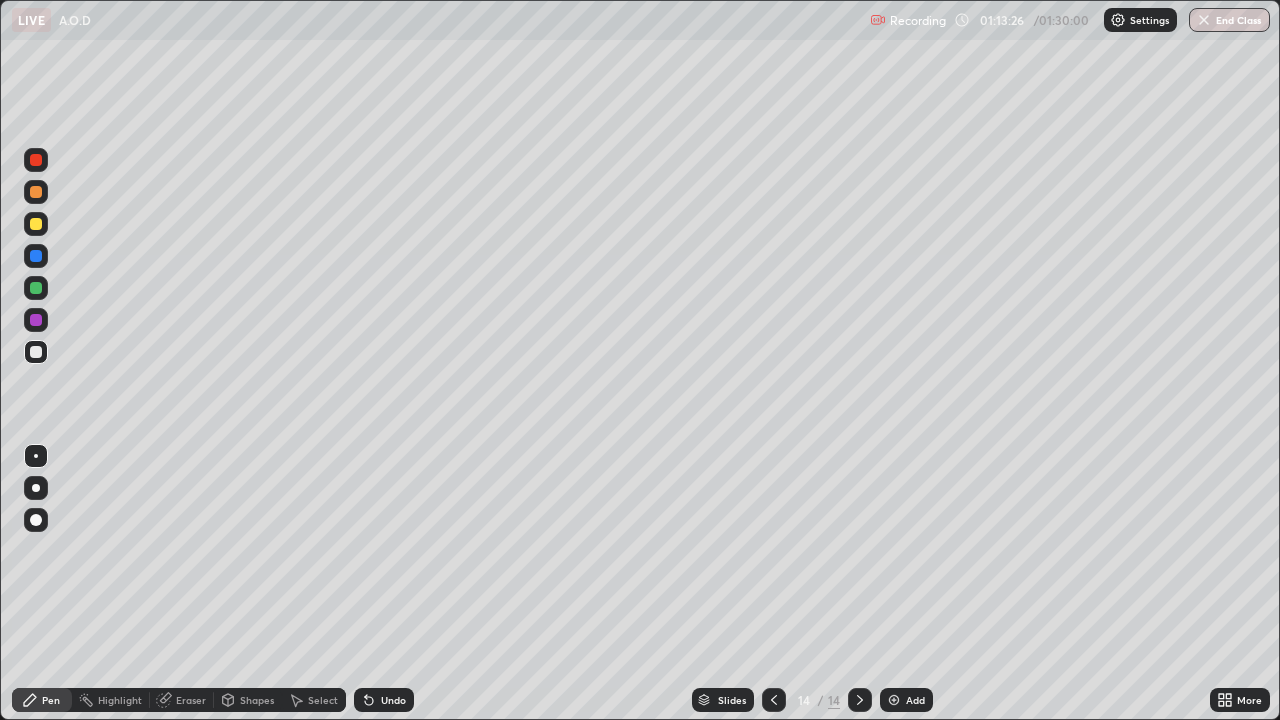 click on "Undo" at bounding box center [393, 700] 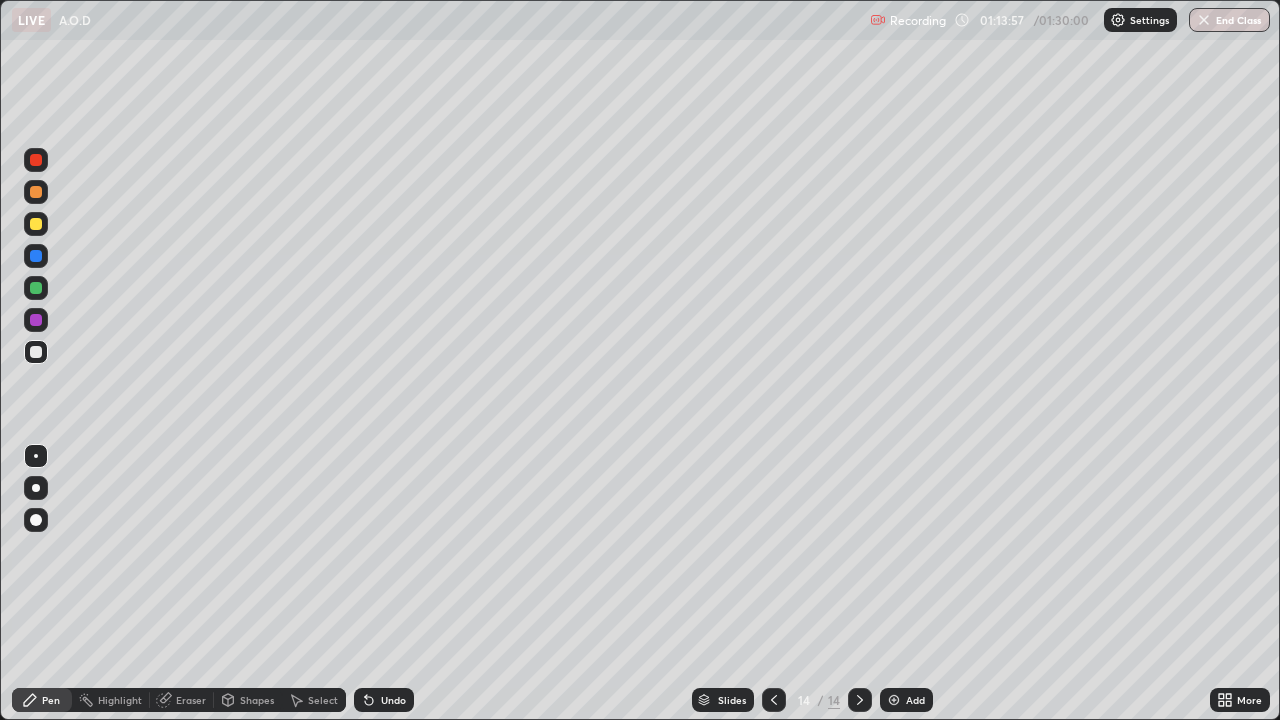 click at bounding box center [36, 288] 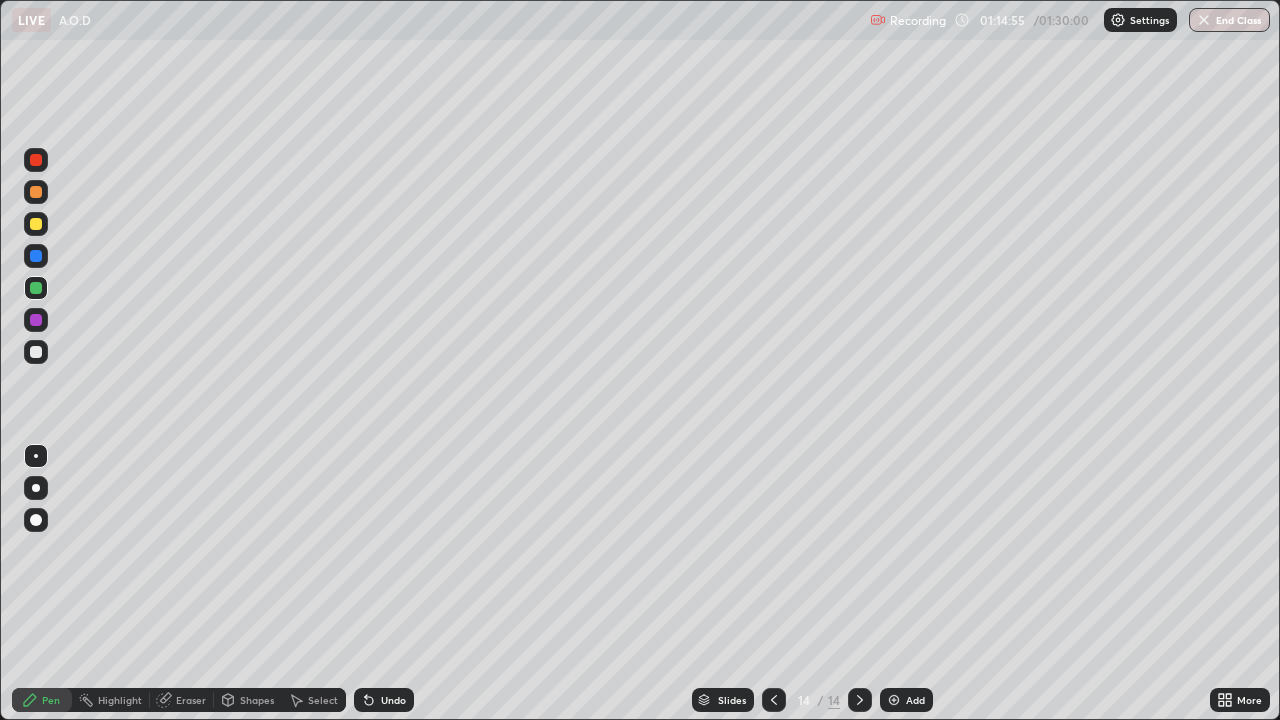 click at bounding box center (36, 352) 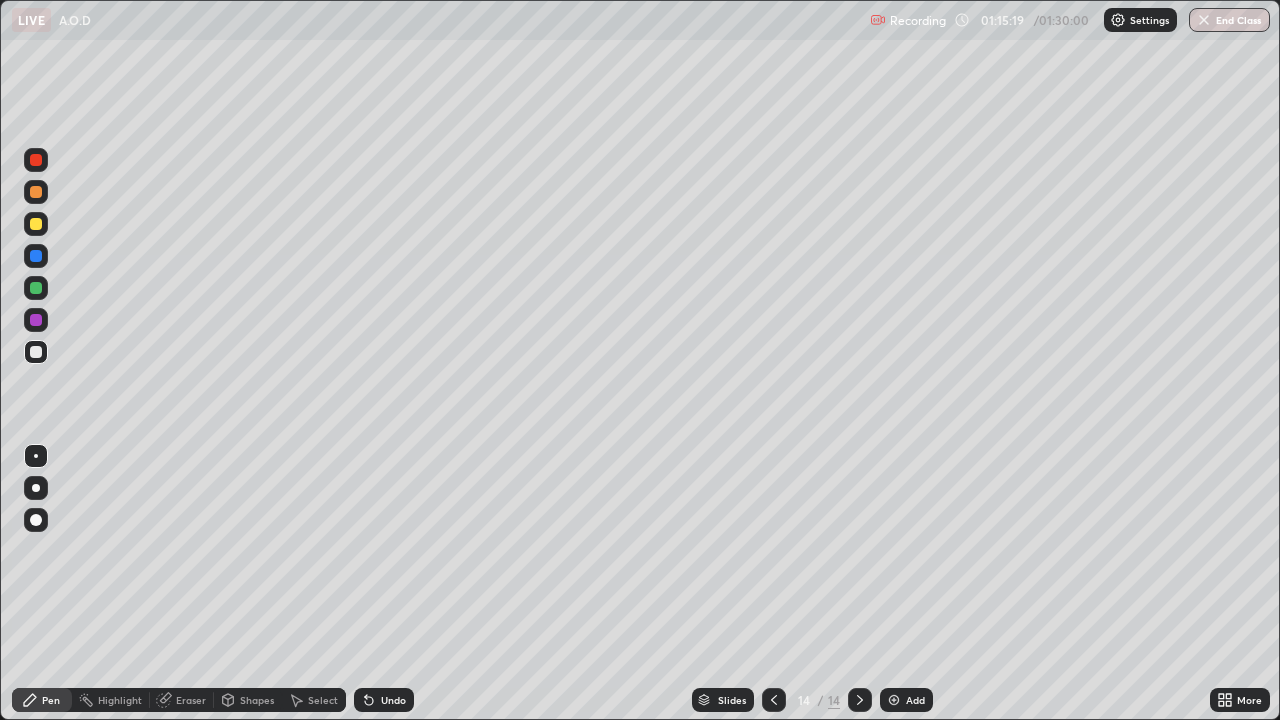 click on "Eraser" at bounding box center [191, 700] 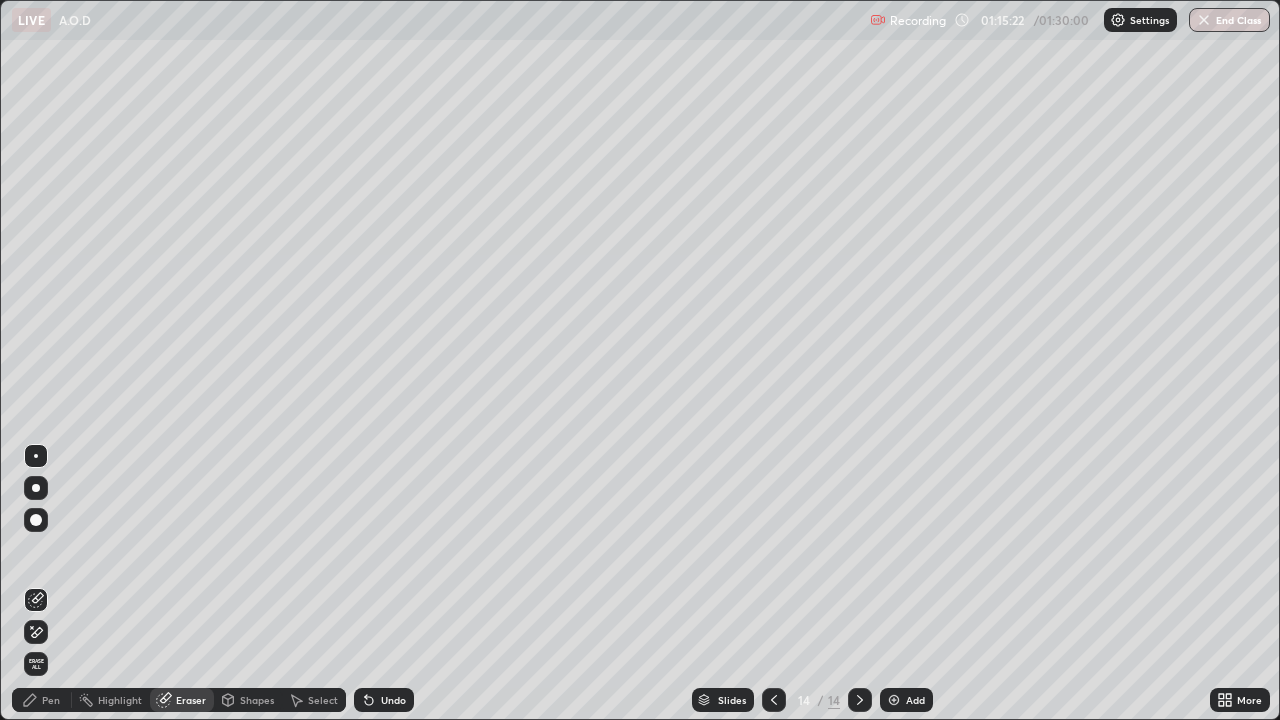 click on "Pen" at bounding box center (51, 700) 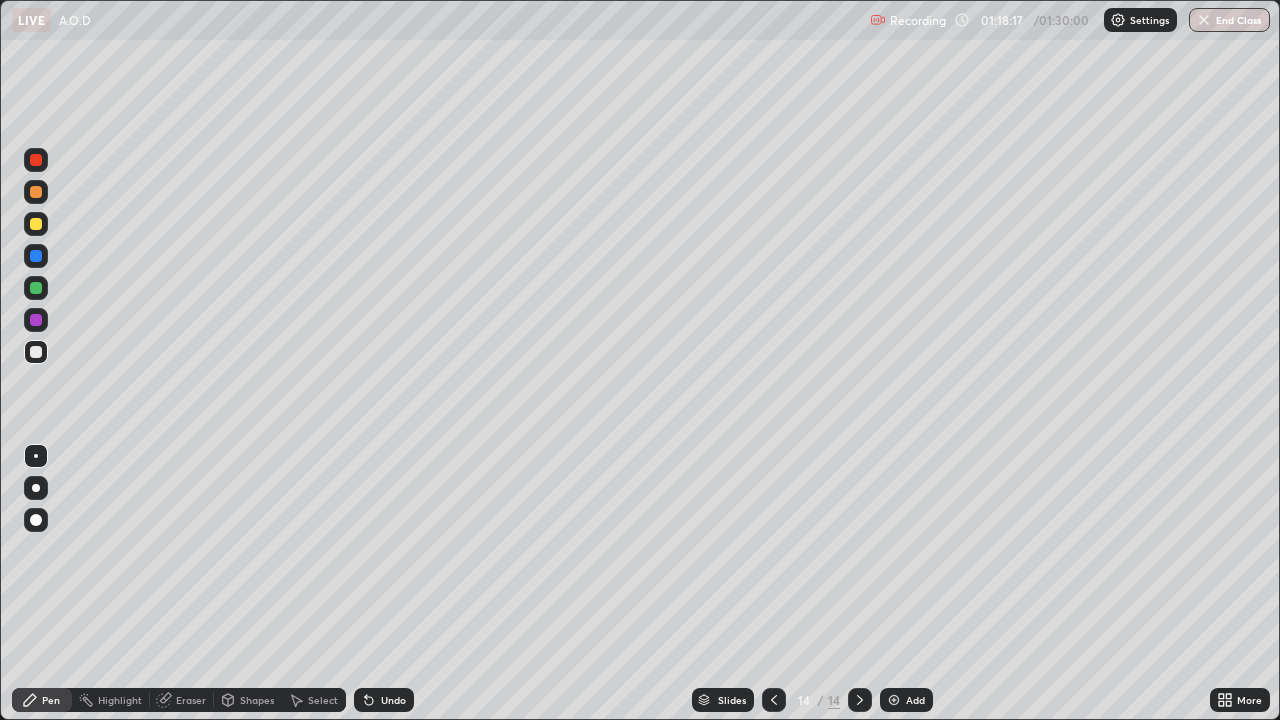 click at bounding box center (36, 192) 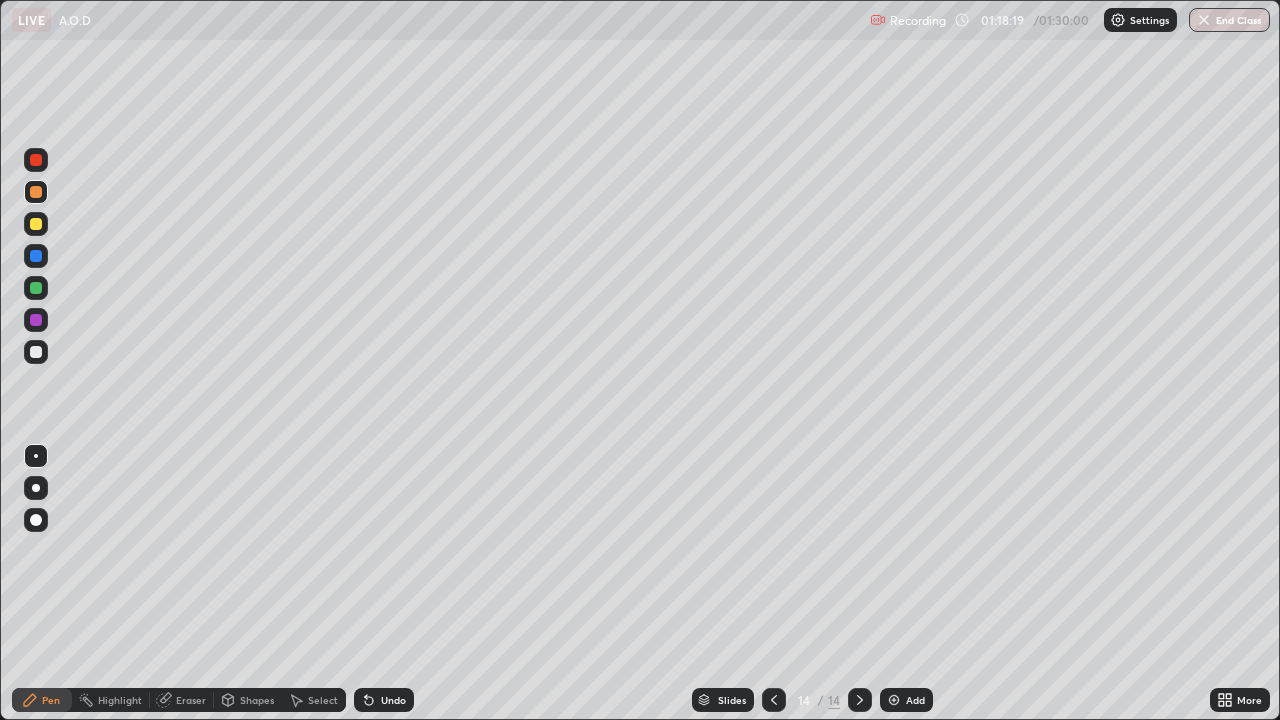 click at bounding box center (894, 700) 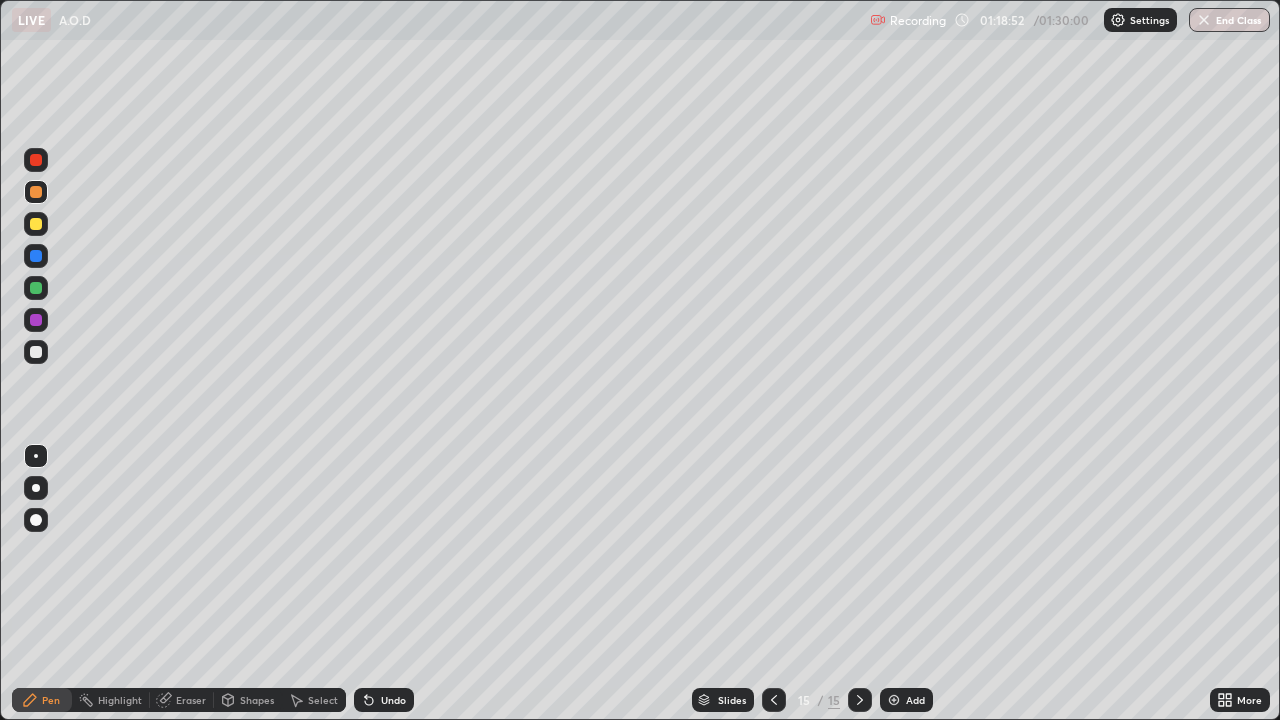 click at bounding box center [36, 352] 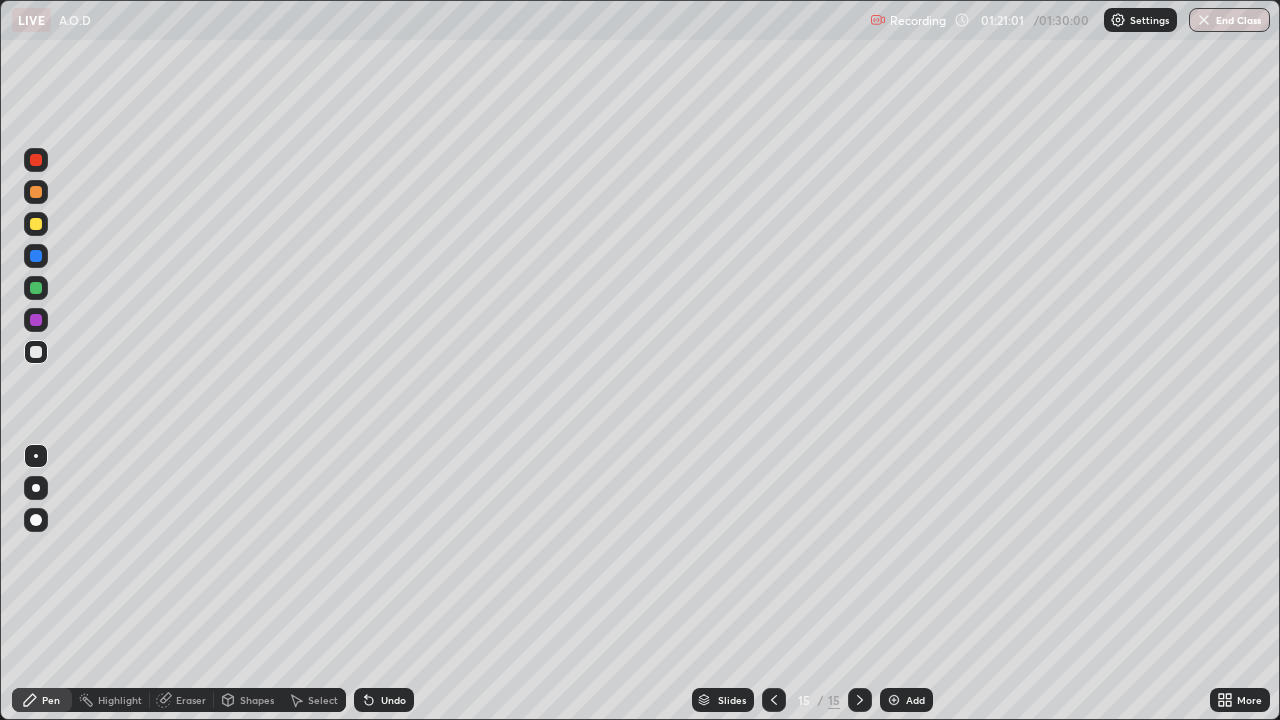 click on "Eraser" at bounding box center (191, 700) 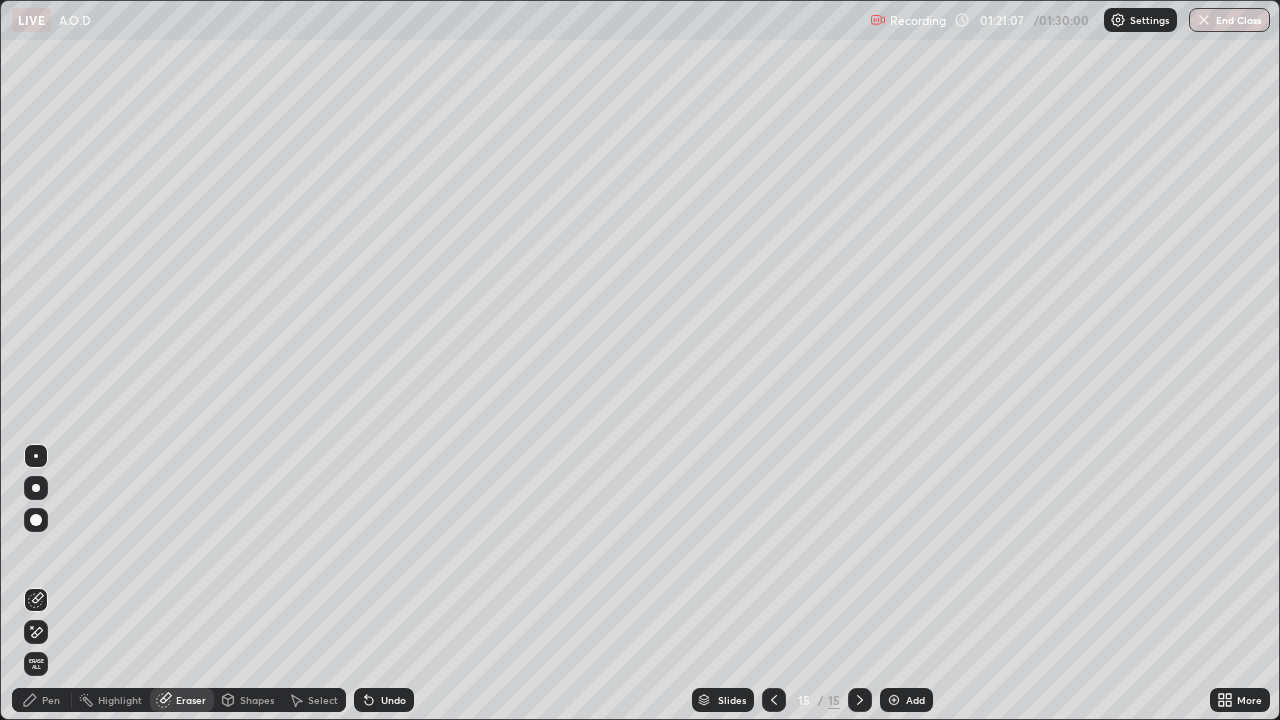 click on "Pen" at bounding box center (42, 700) 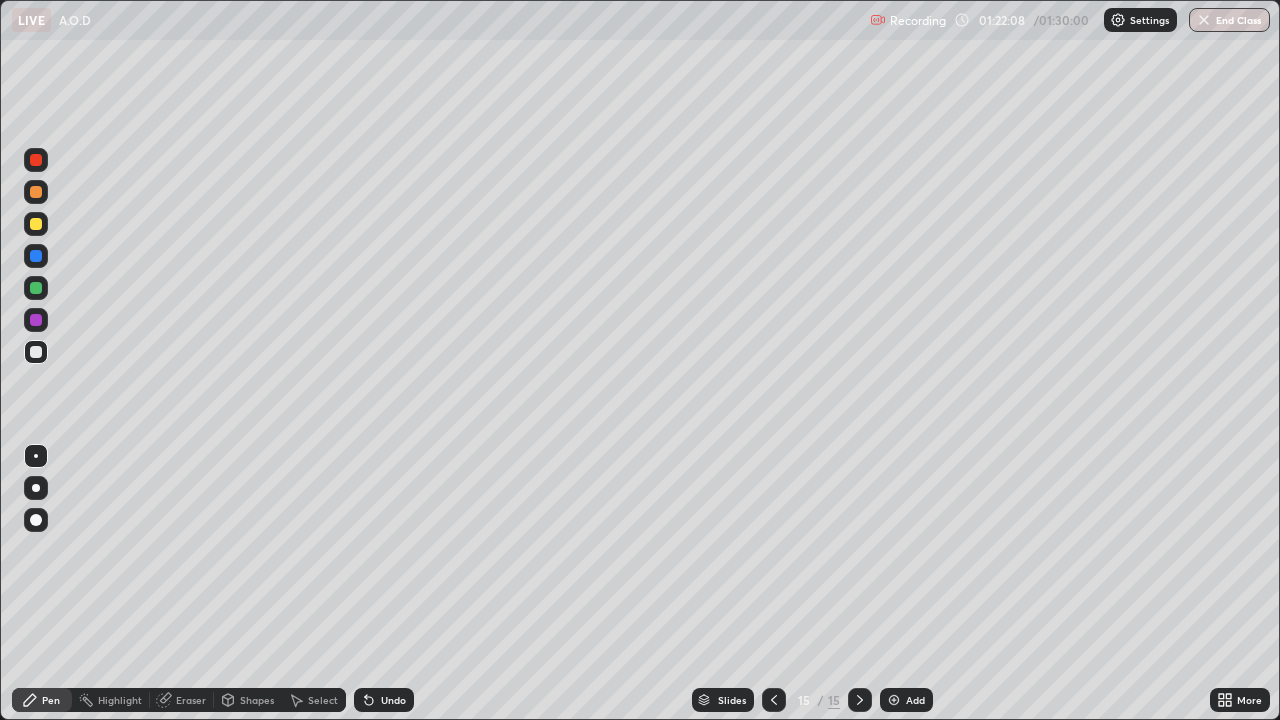 click on "End Class" at bounding box center (1229, 20) 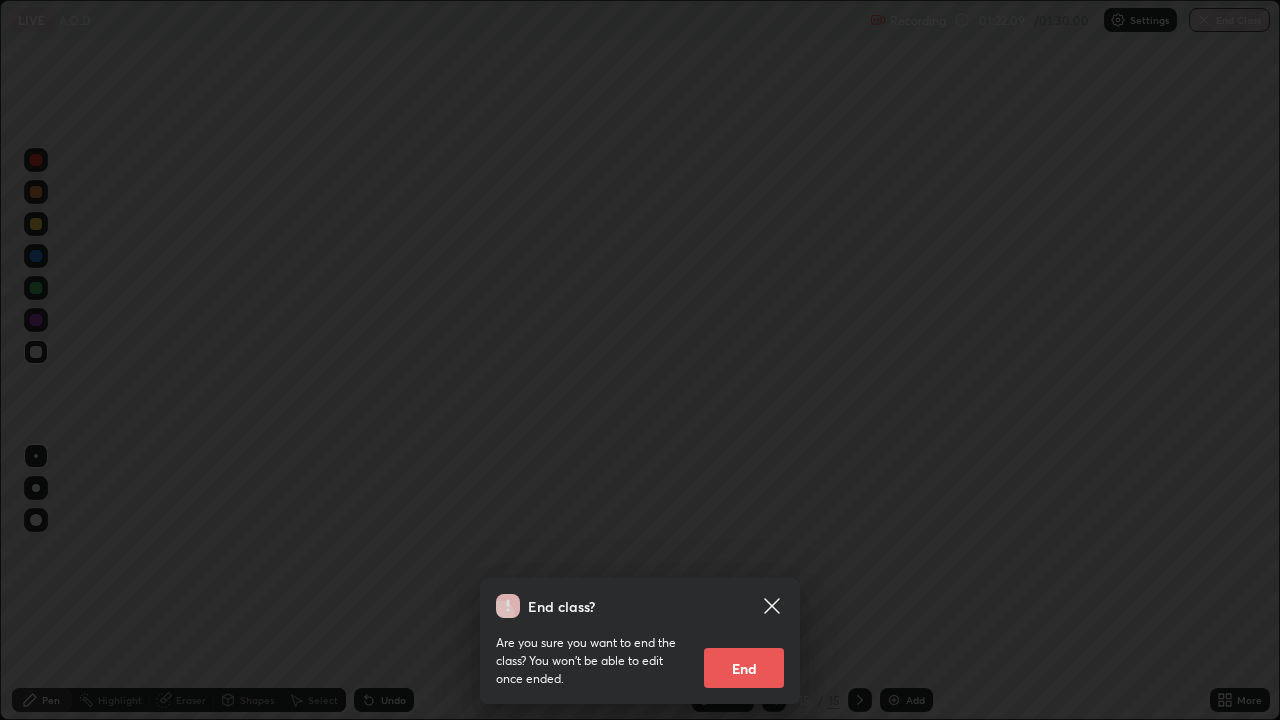 click on "End" at bounding box center [744, 668] 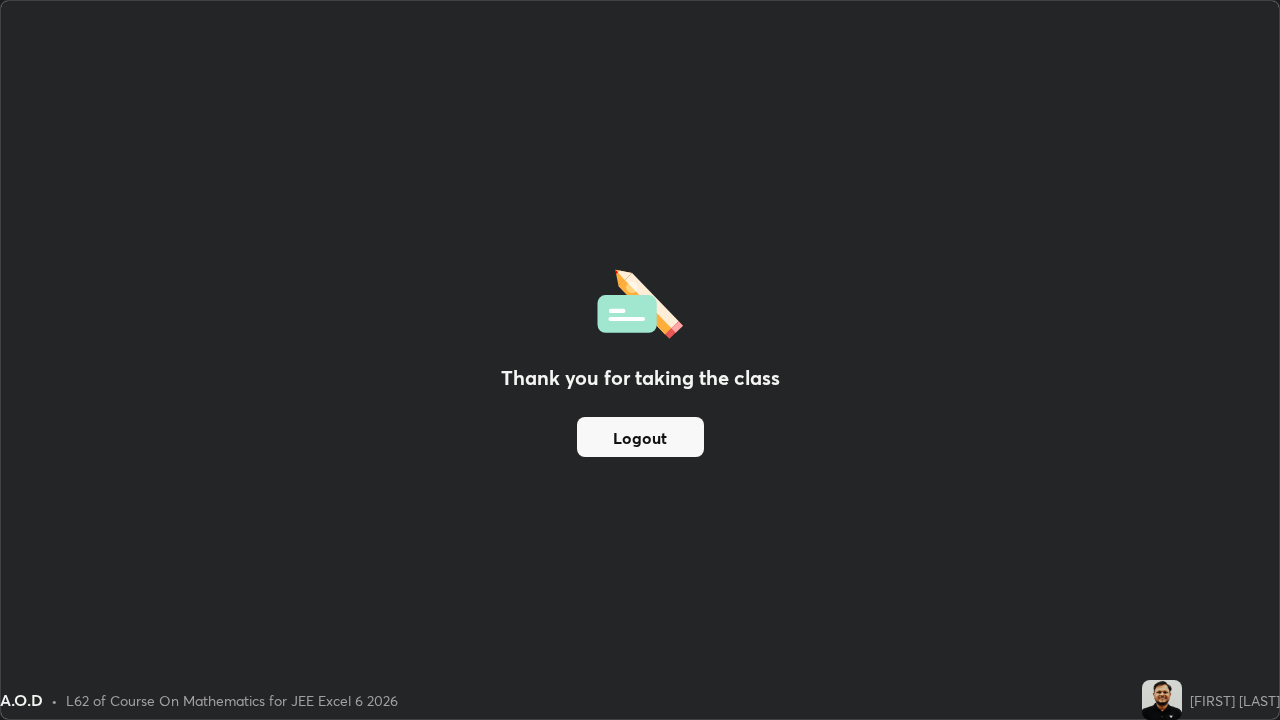 click on "Logout" at bounding box center [640, 437] 